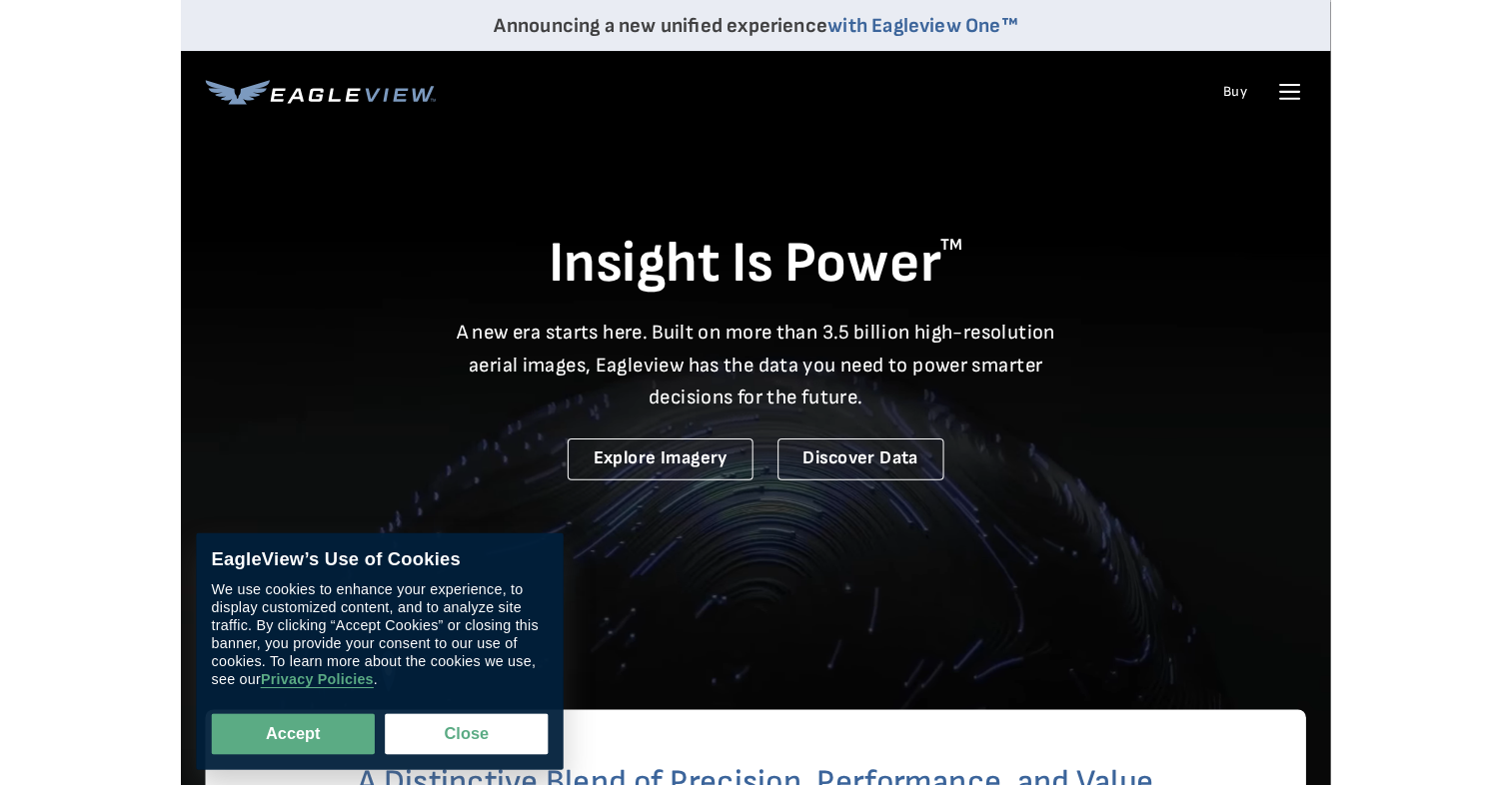 scroll, scrollTop: 0, scrollLeft: 0, axis: both 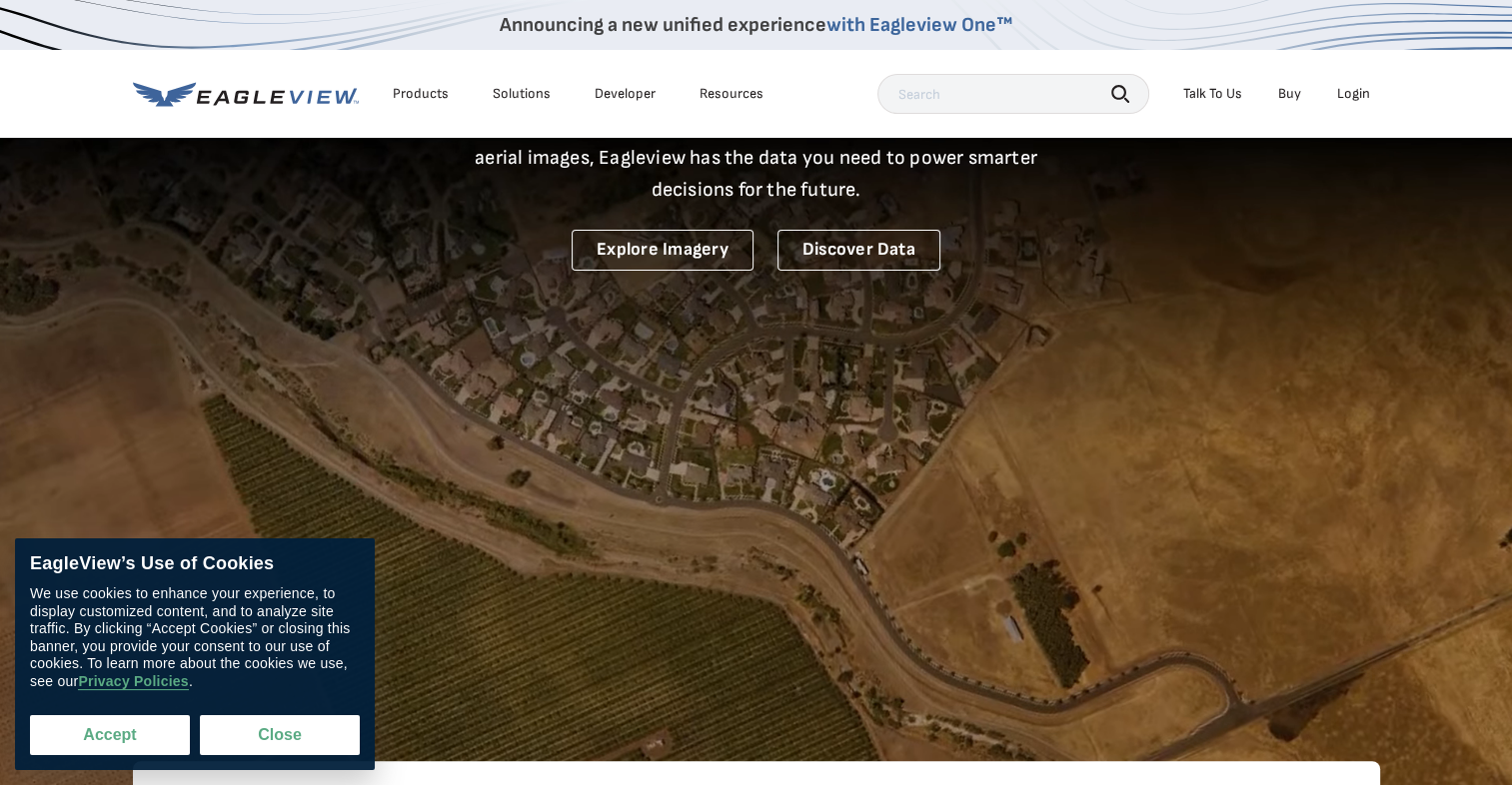 click on "Accept" at bounding box center (110, 735) 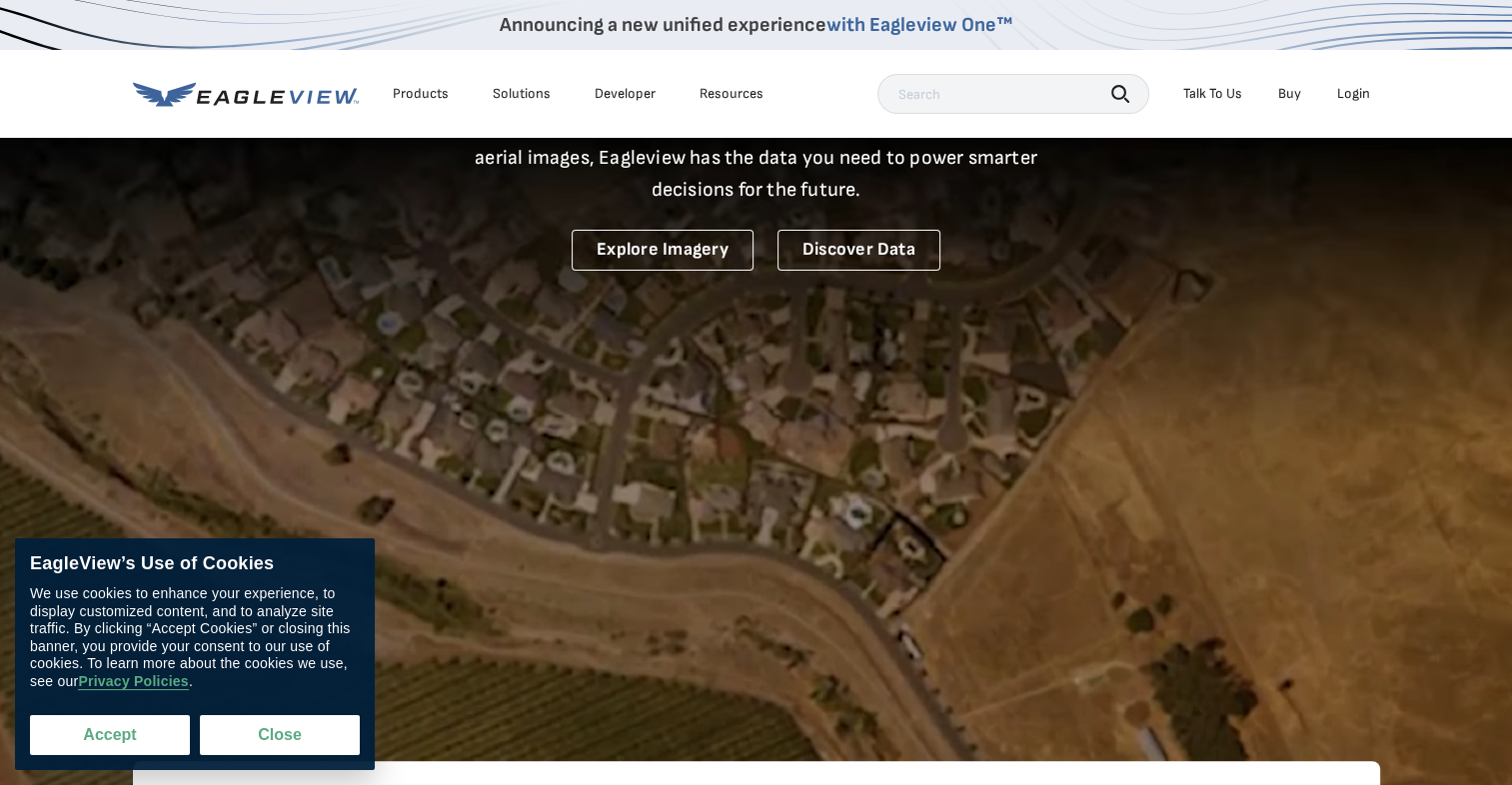 checkbox on "true" 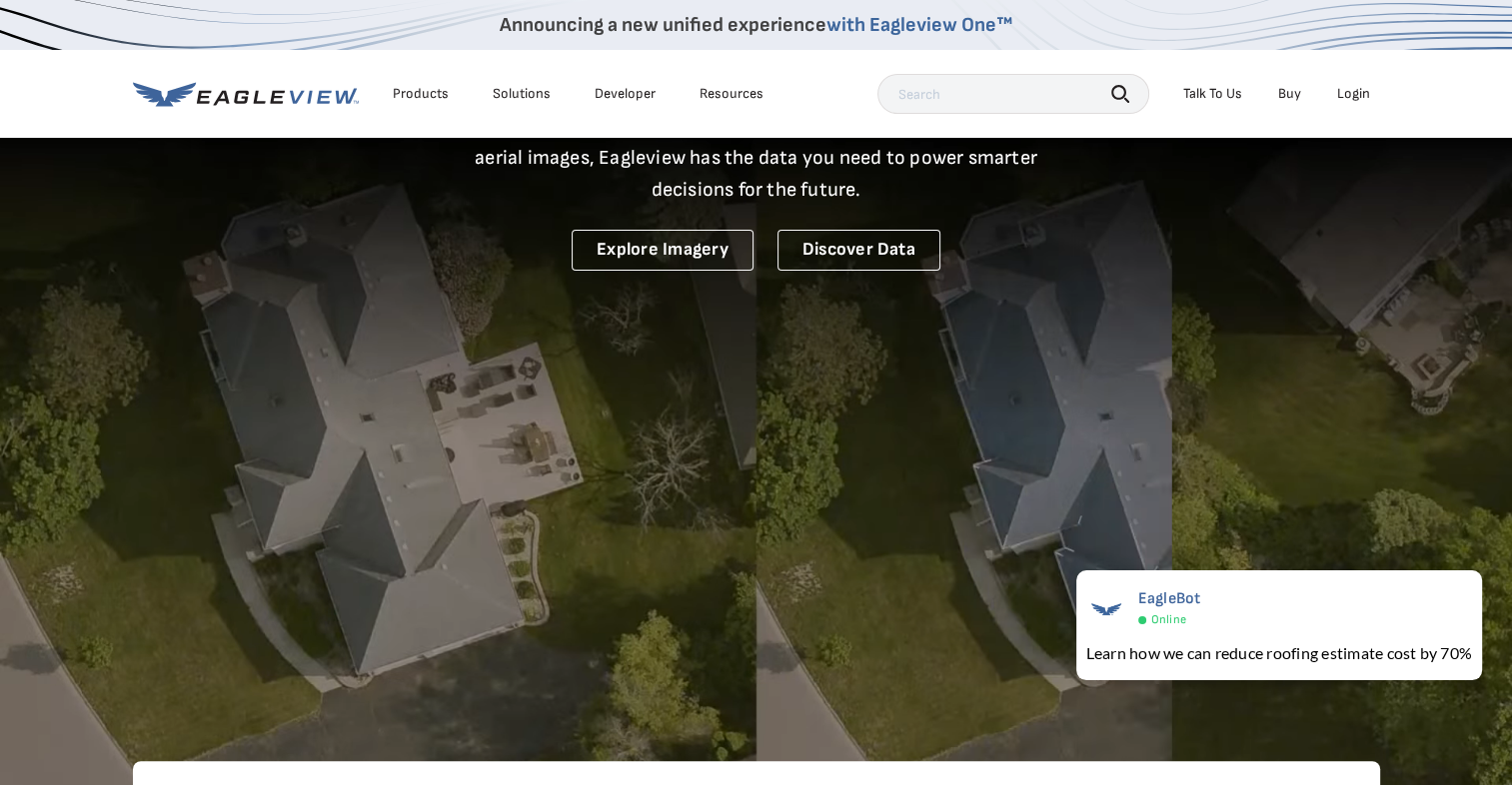 click at bounding box center (1013, 94) 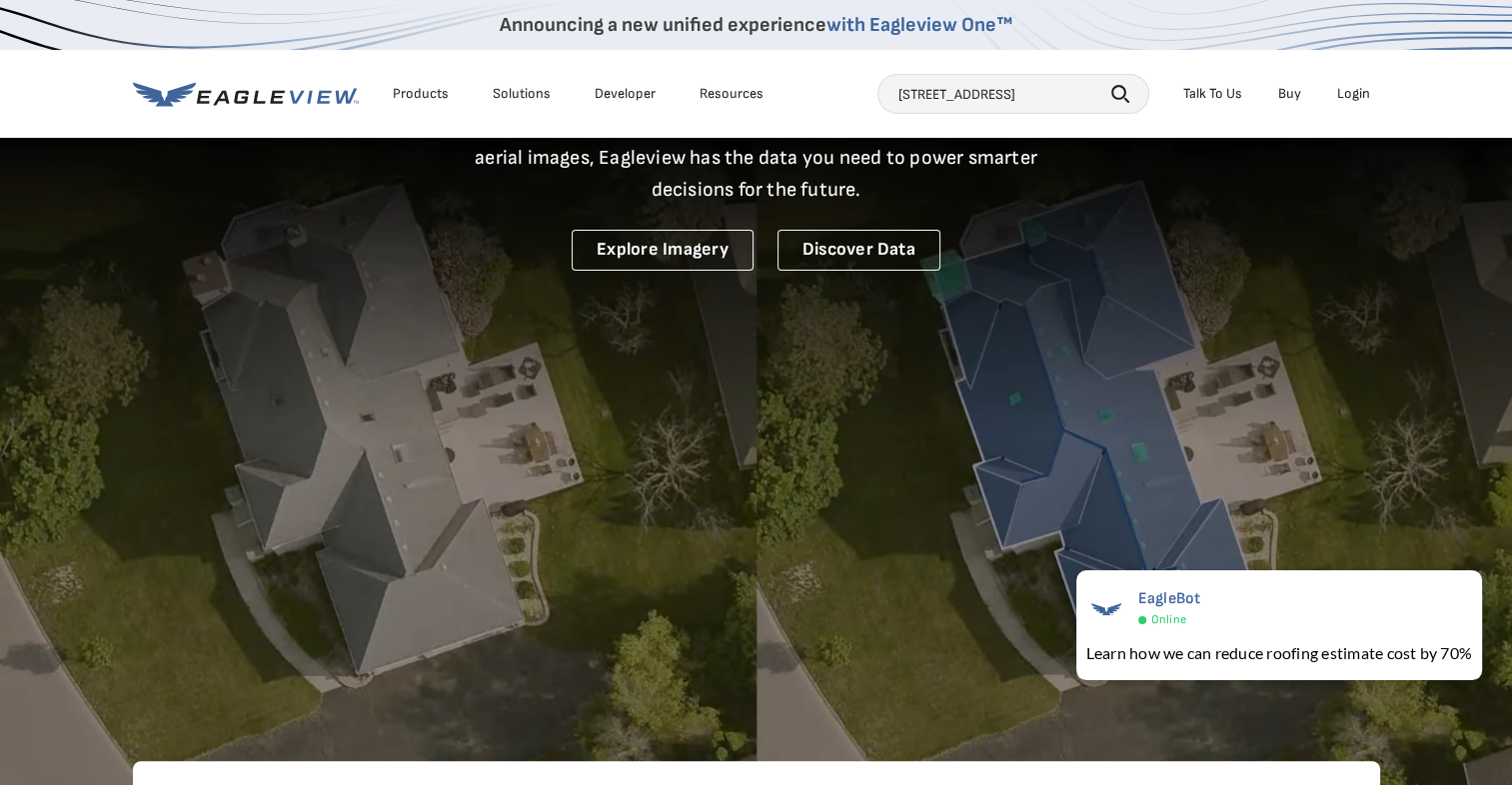 type on "2 circle drive granby, ma" 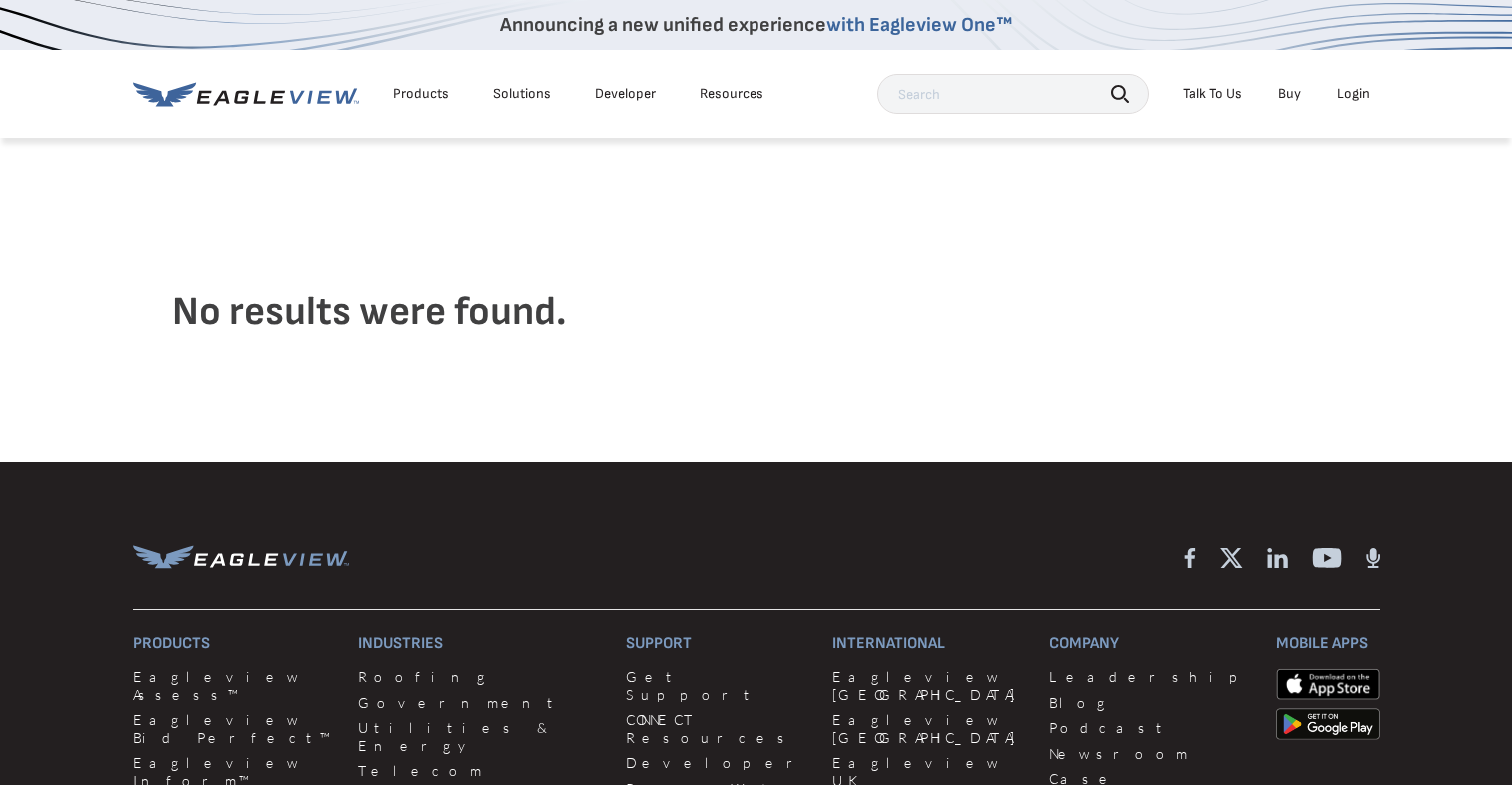 scroll, scrollTop: 0, scrollLeft: 0, axis: both 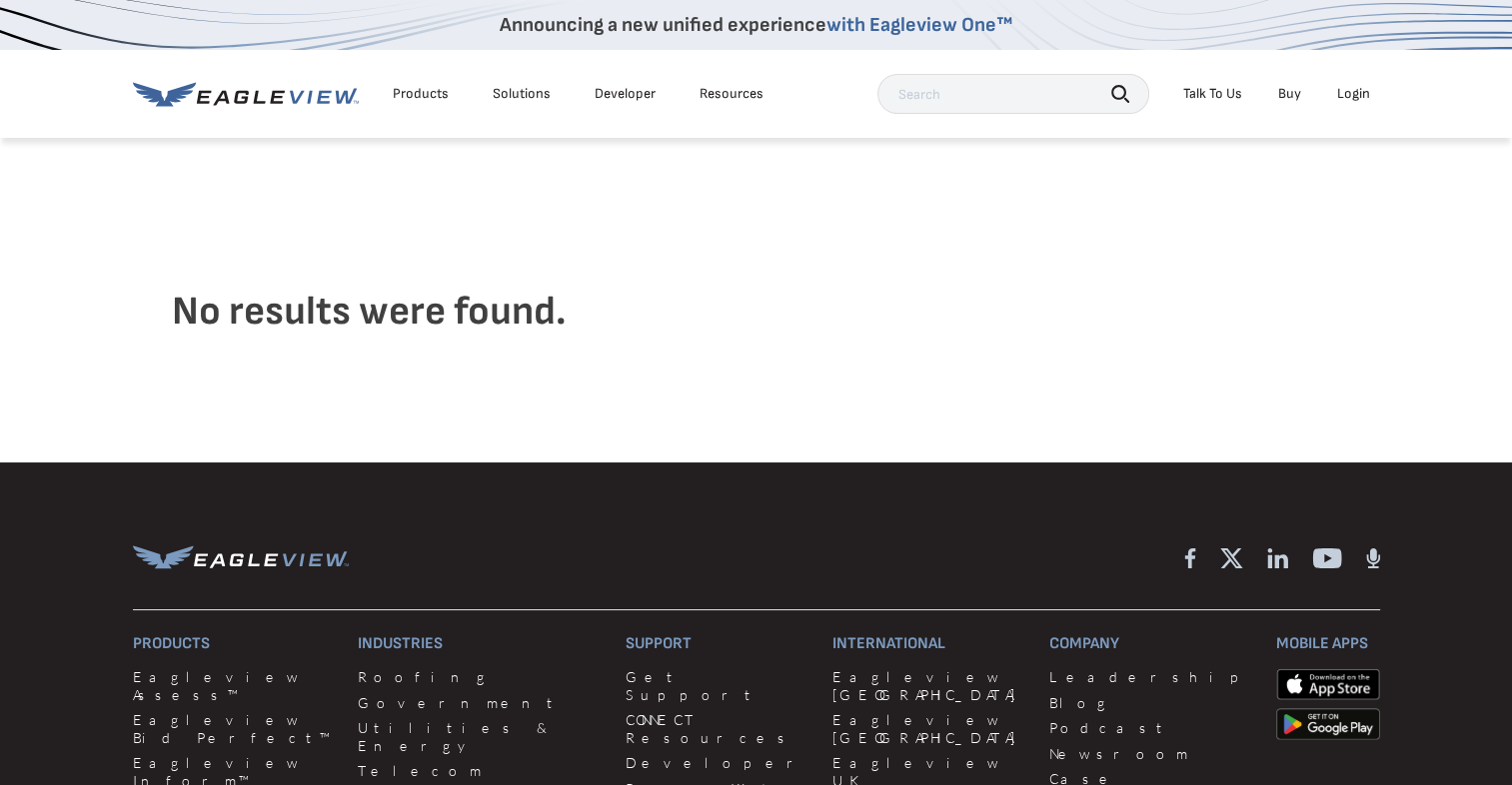 click on "Login" at bounding box center [1353, 94] 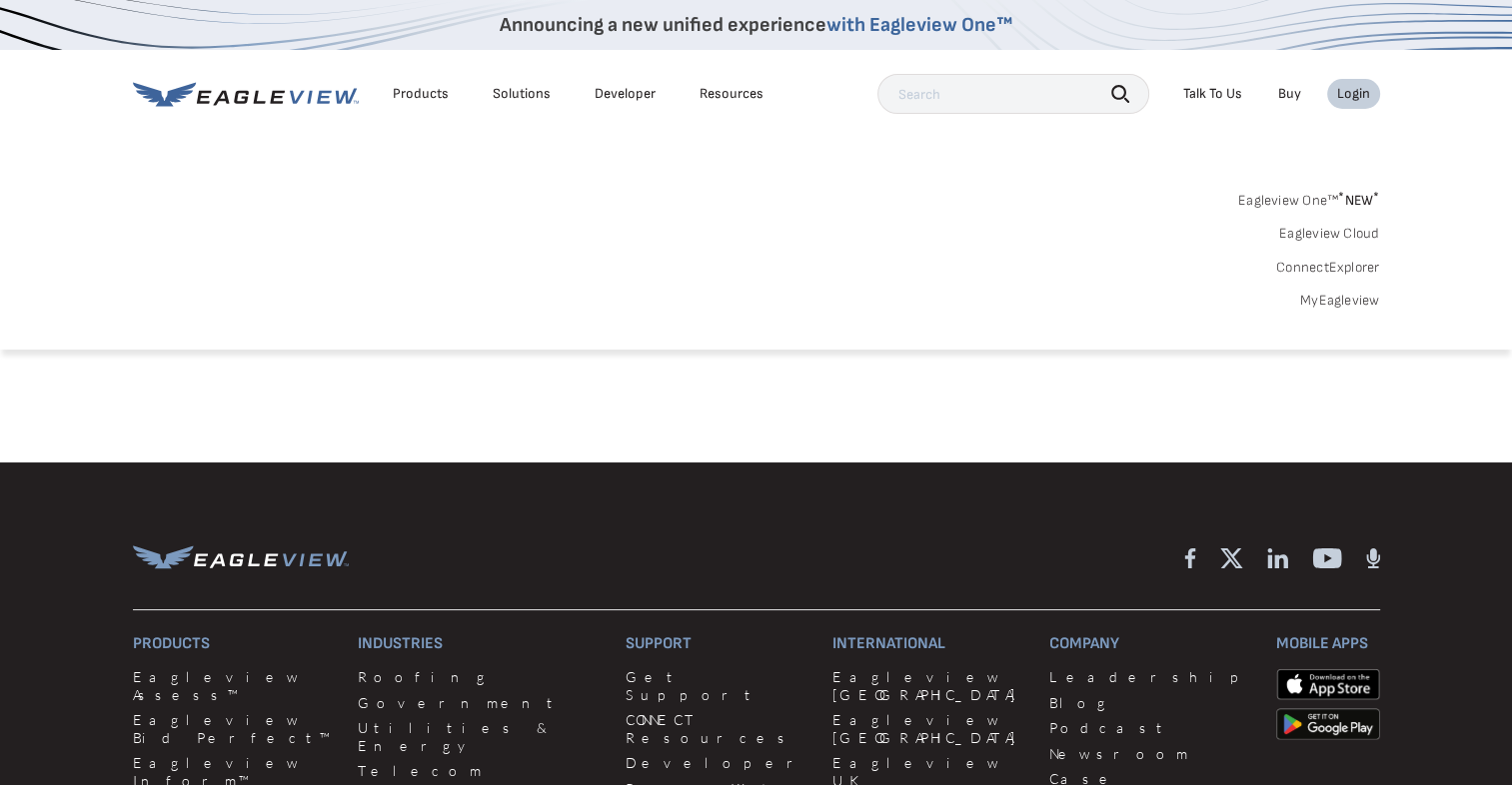 click on "Eagleview Cloud" at bounding box center [1329, 234] 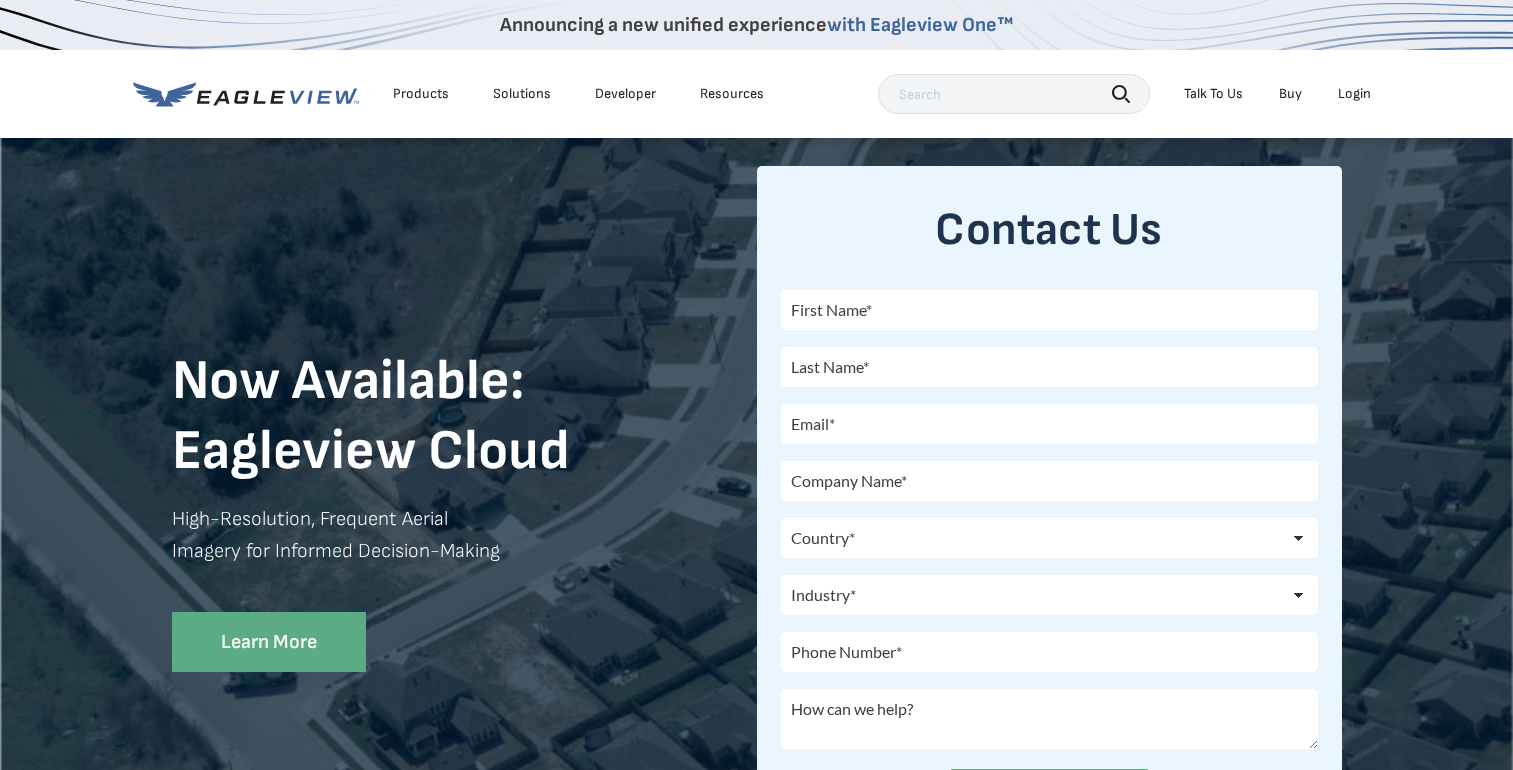 scroll, scrollTop: 0, scrollLeft: 0, axis: both 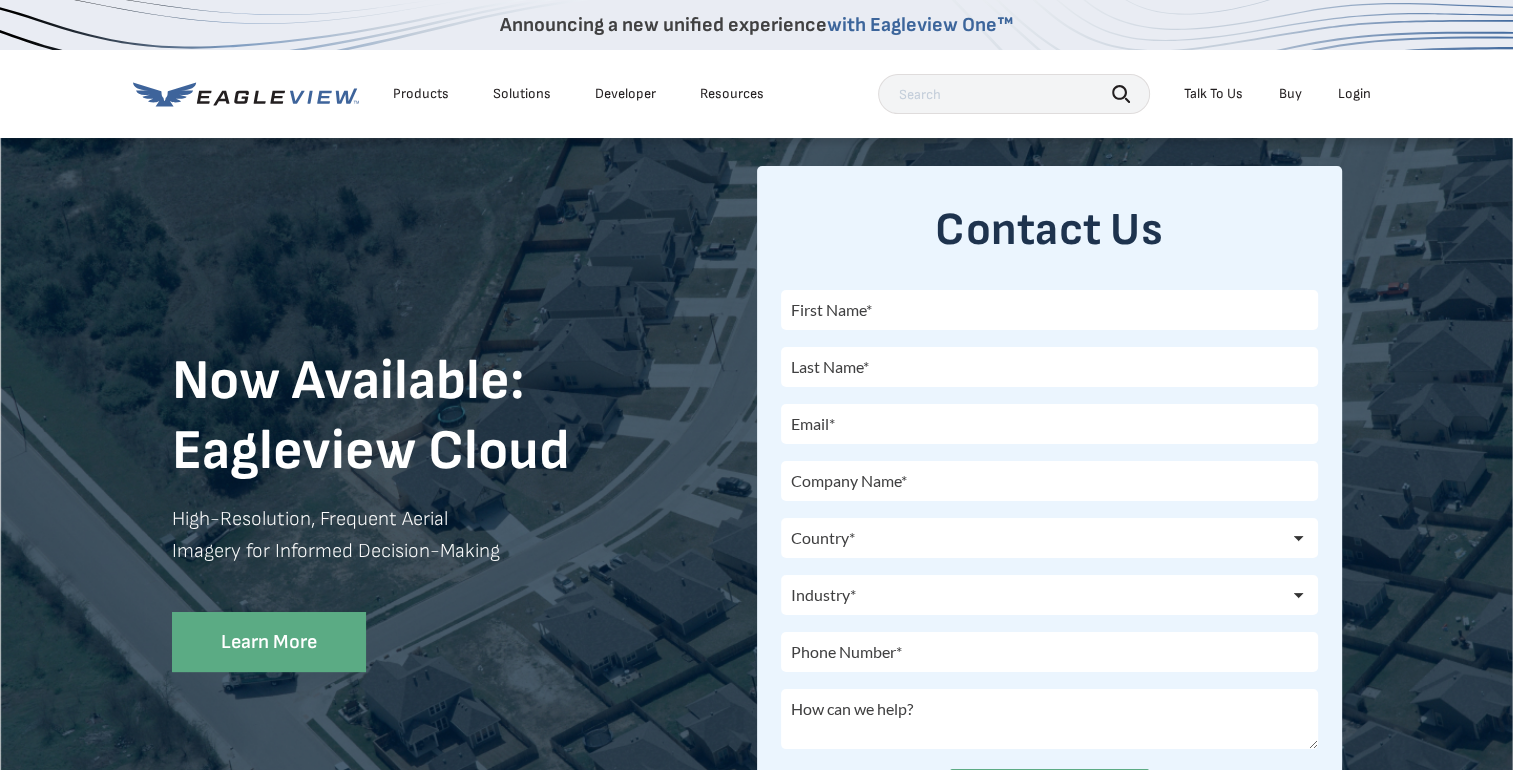 click on "Now Available: Eagleview Cloud
High-Resolution, Frequent Aerial  Imagery for Informed Decision-Making
Learn More
Contact Us Country* United States Canada Australia India United Kingdom Other Industry* Architects & Engineering Construction Electric/Gas Utilities Government Insurance Other Property Maintenance Real Estate Solar Telecommunications Software and Technology Lead Page Contact Me" at bounding box center [756, 539] 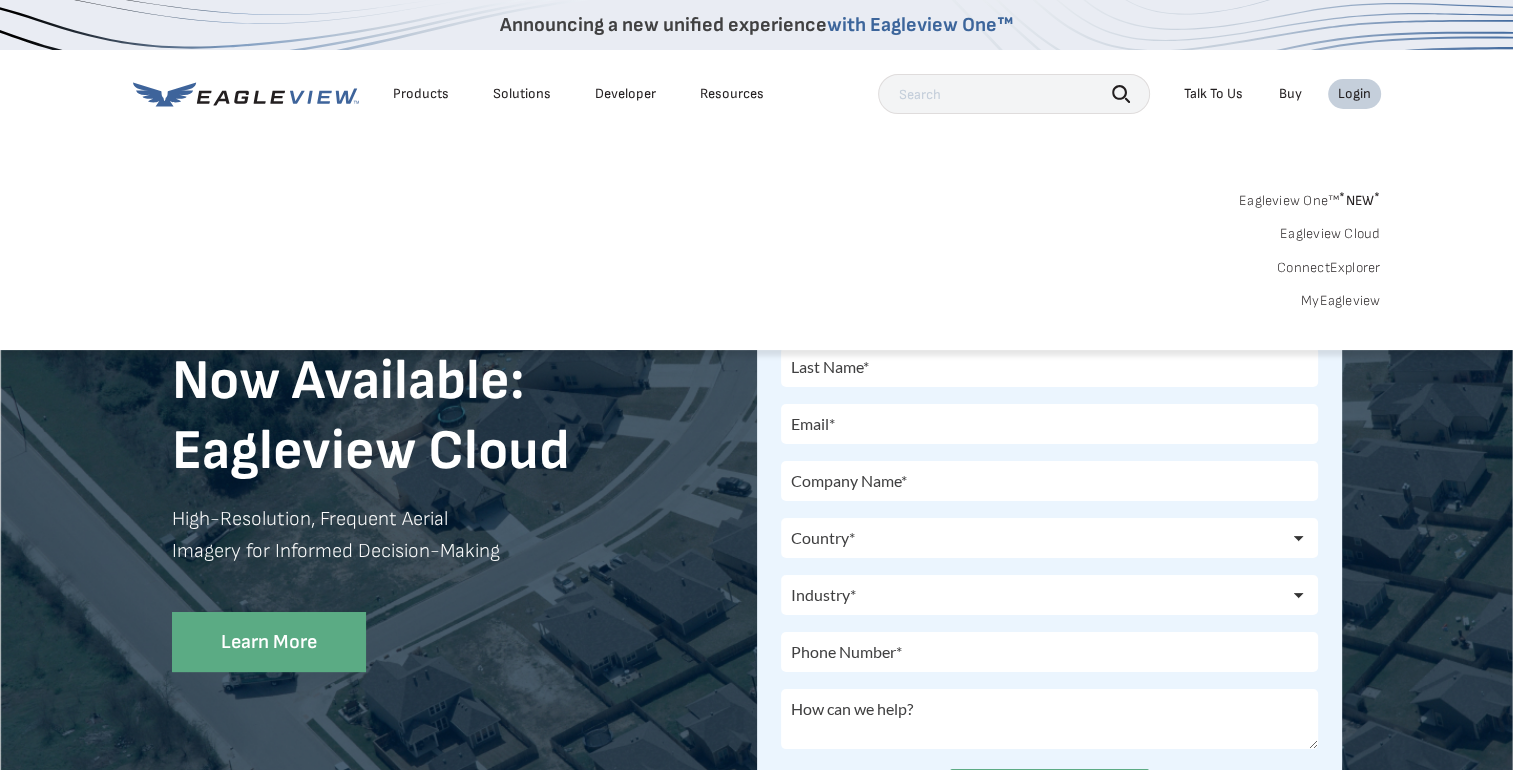 click on "MyEagleview" at bounding box center [1341, 301] 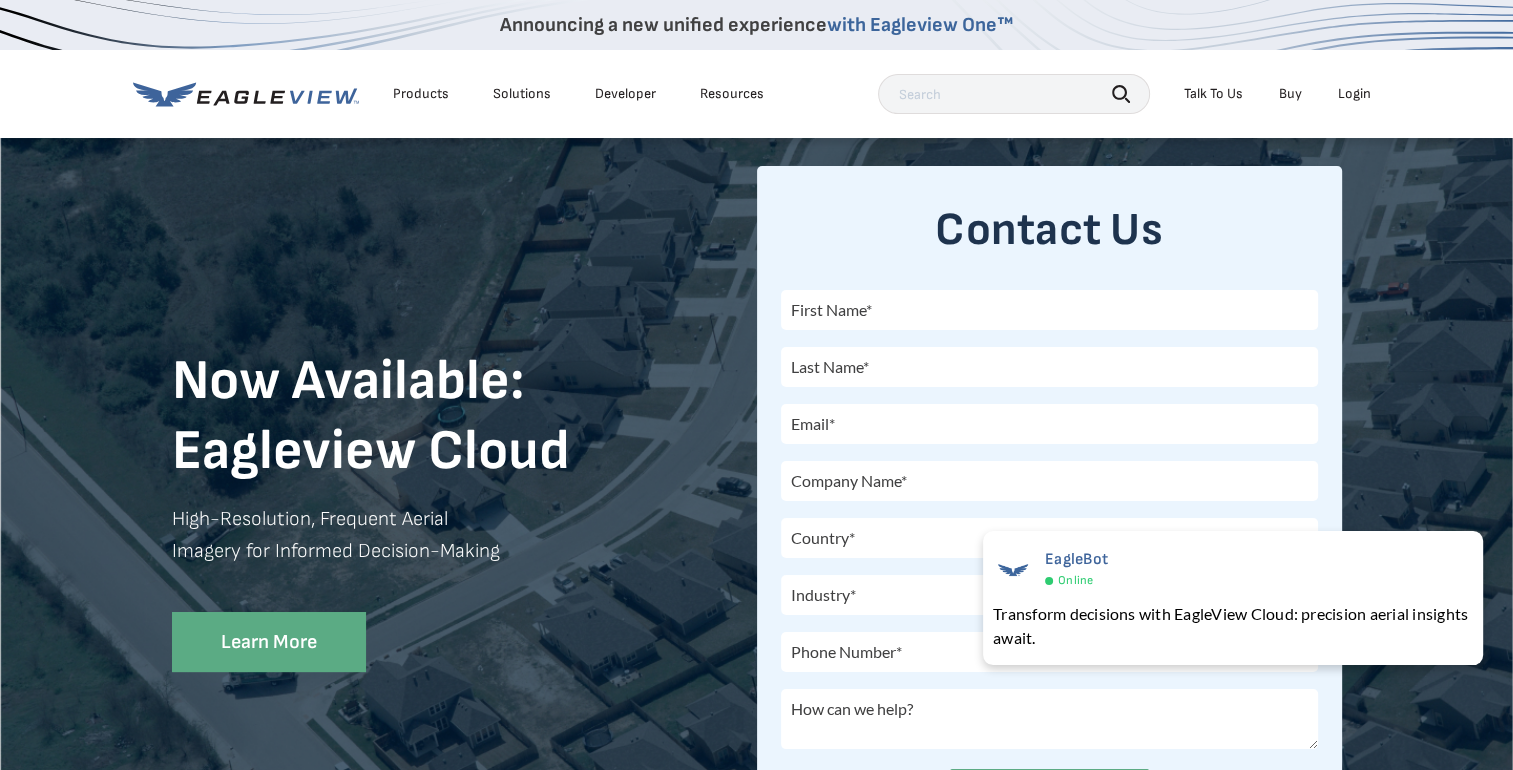click on "Talk To Us" at bounding box center (1213, 94) 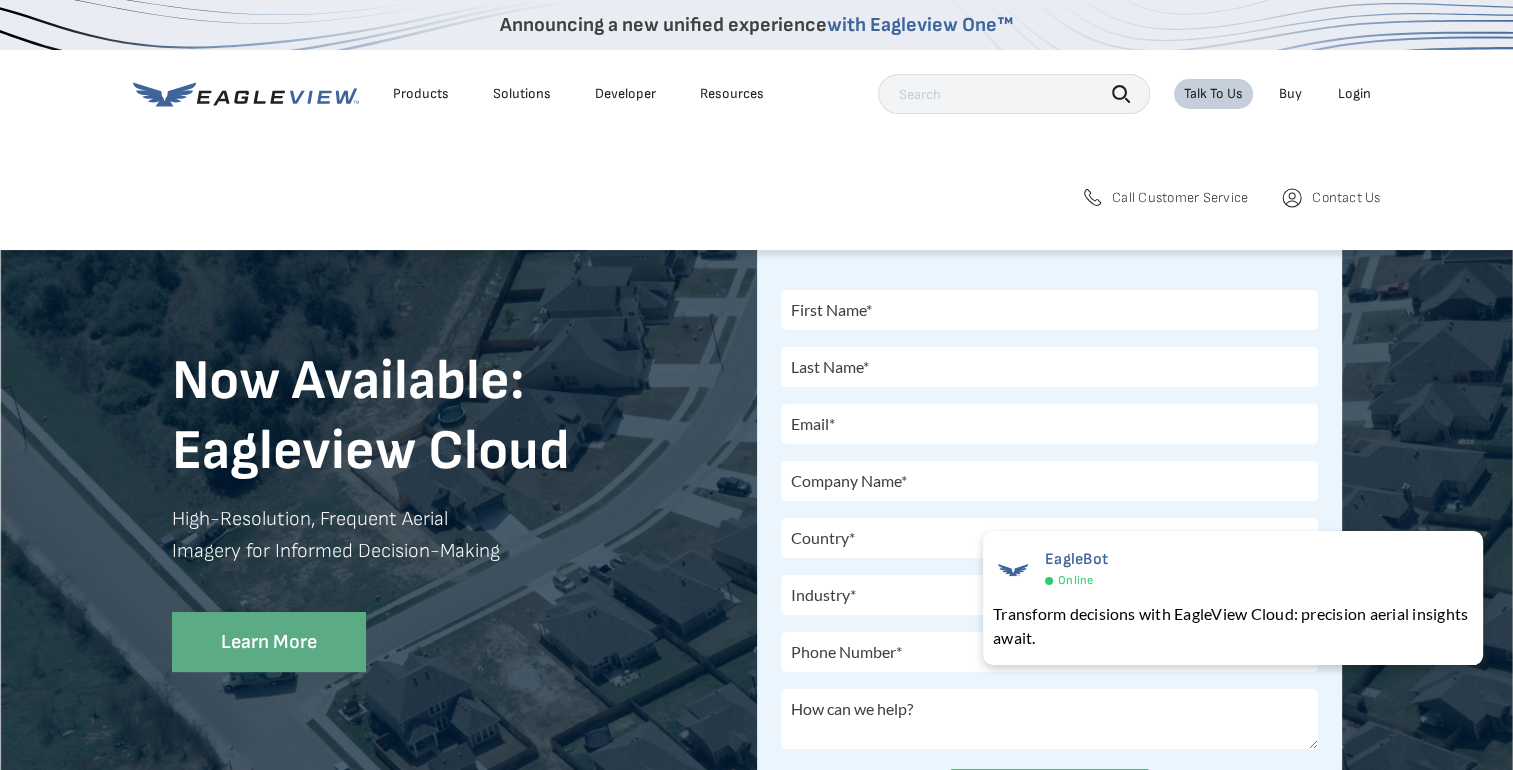 click on "Call Customer Service" at bounding box center (1180, 198) 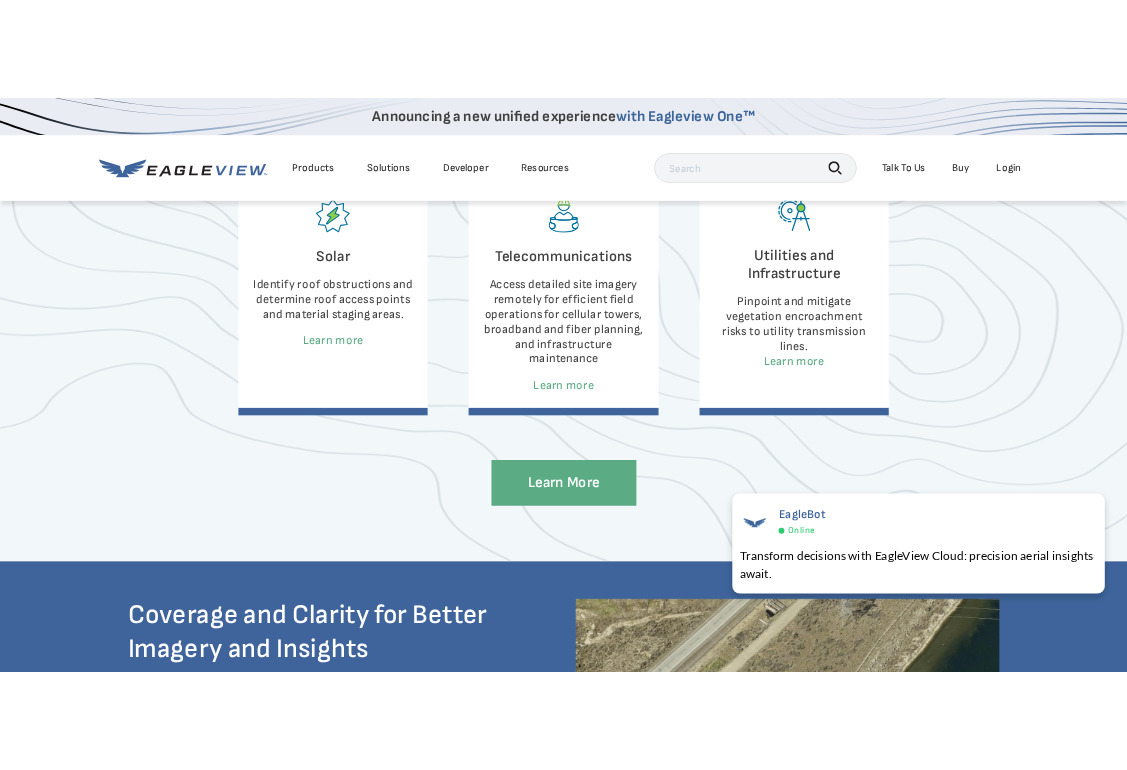 scroll, scrollTop: 1276, scrollLeft: 0, axis: vertical 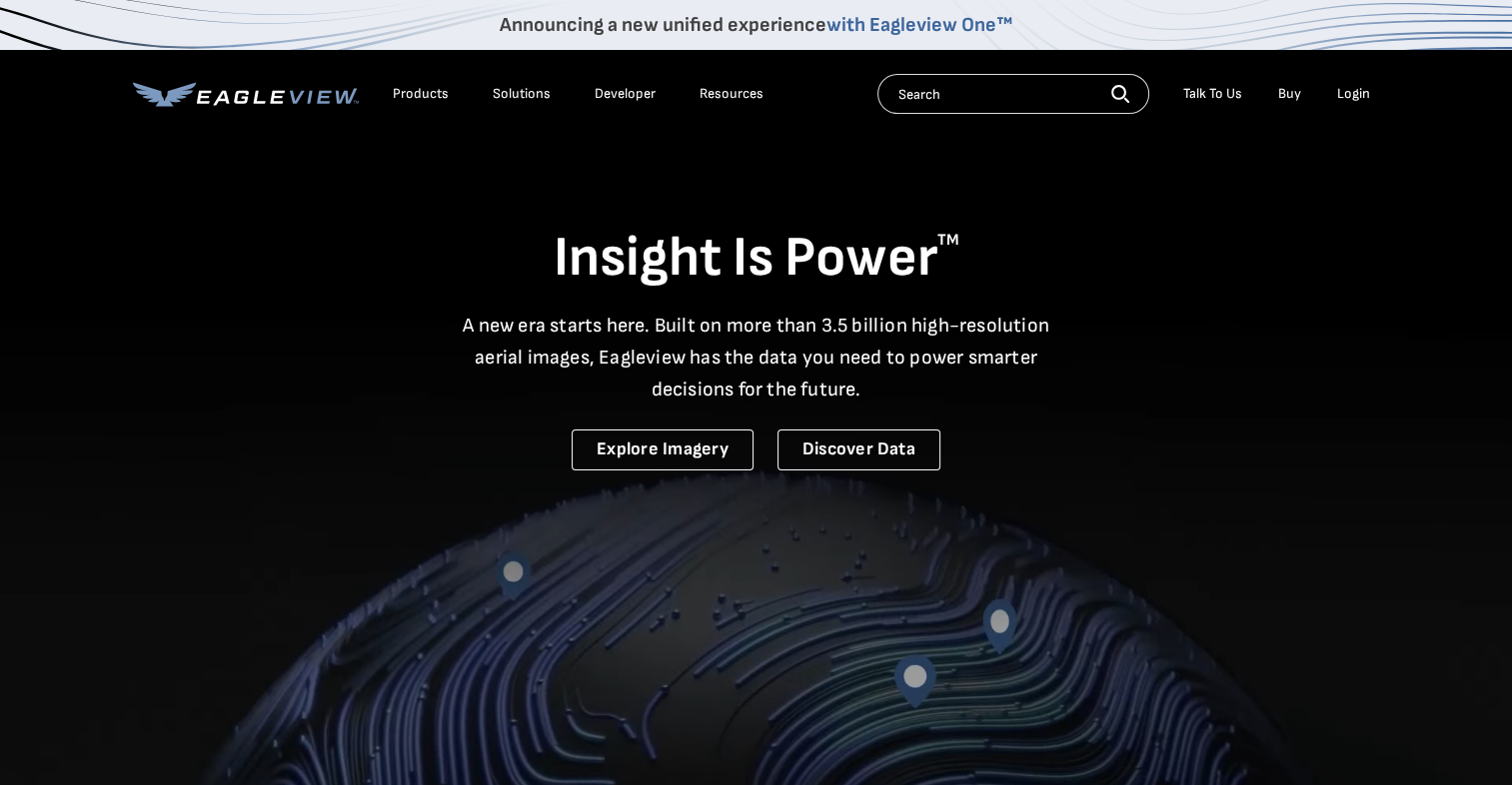 click on "Talk To Us" at bounding box center [1212, 94] 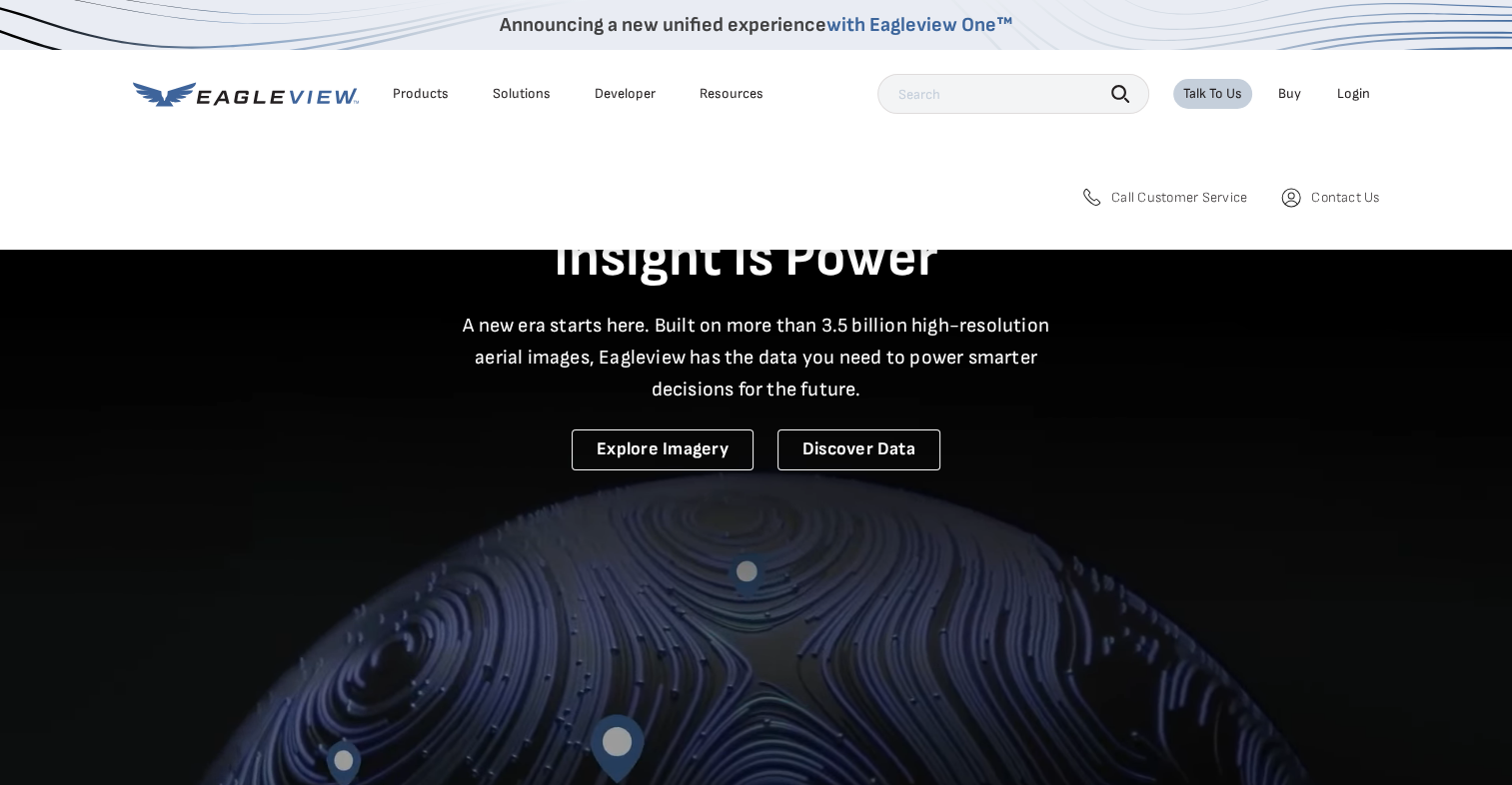 click on "Call Customer Service" at bounding box center (1179, 198) 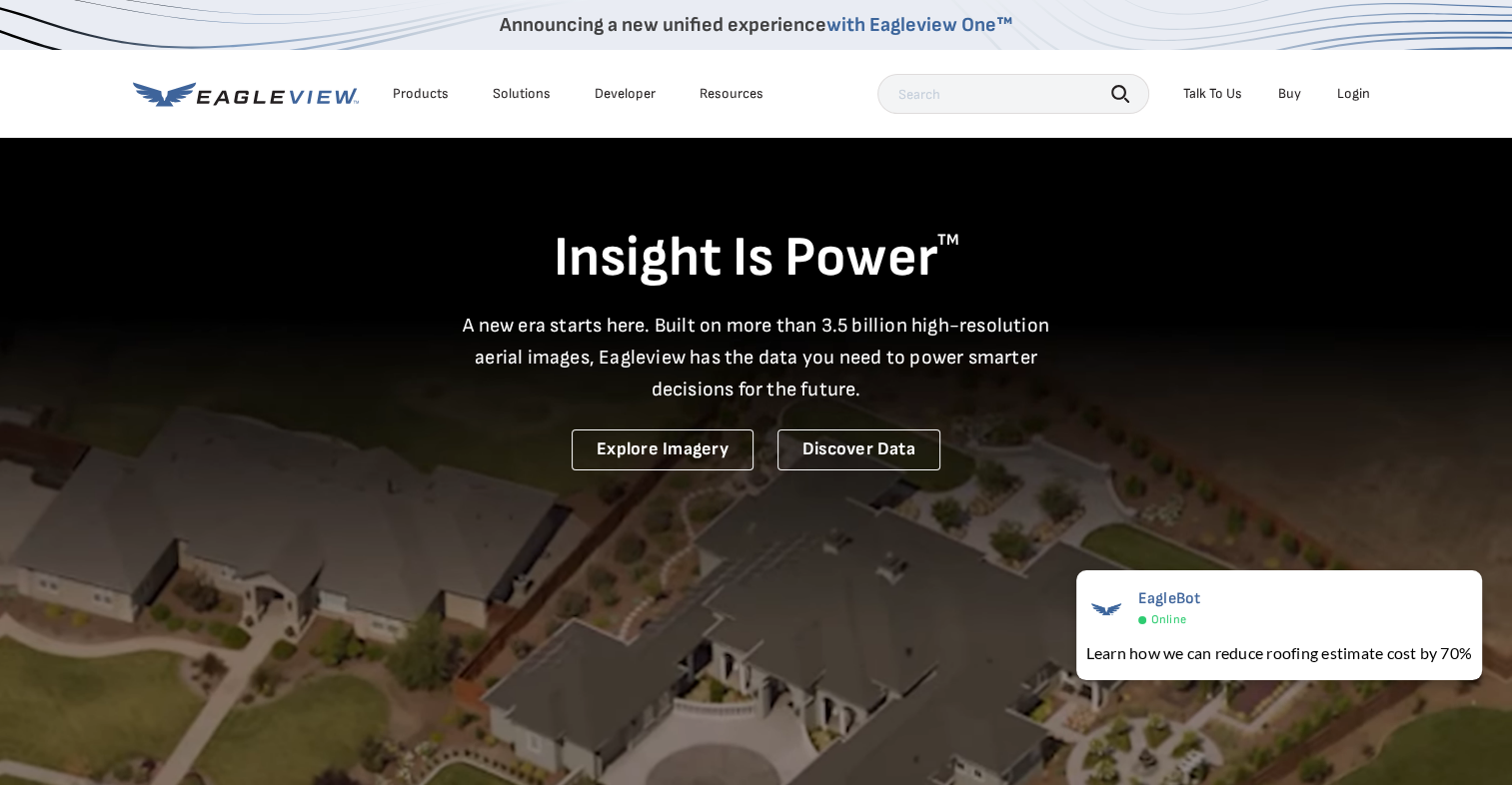 click on "Talk To Us" at bounding box center [1212, 94] 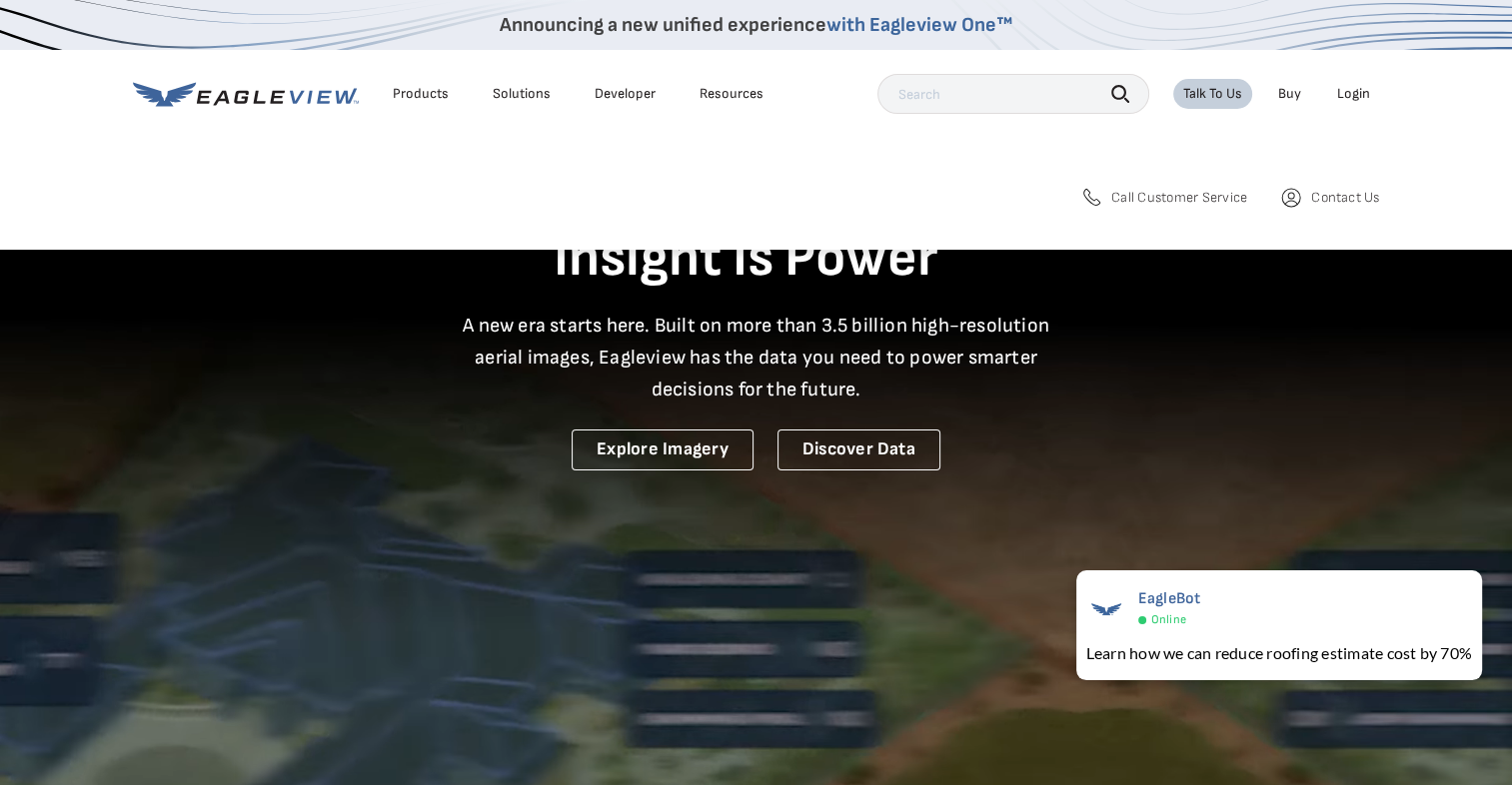 click on "Call Customer Service" at bounding box center [1179, 198] 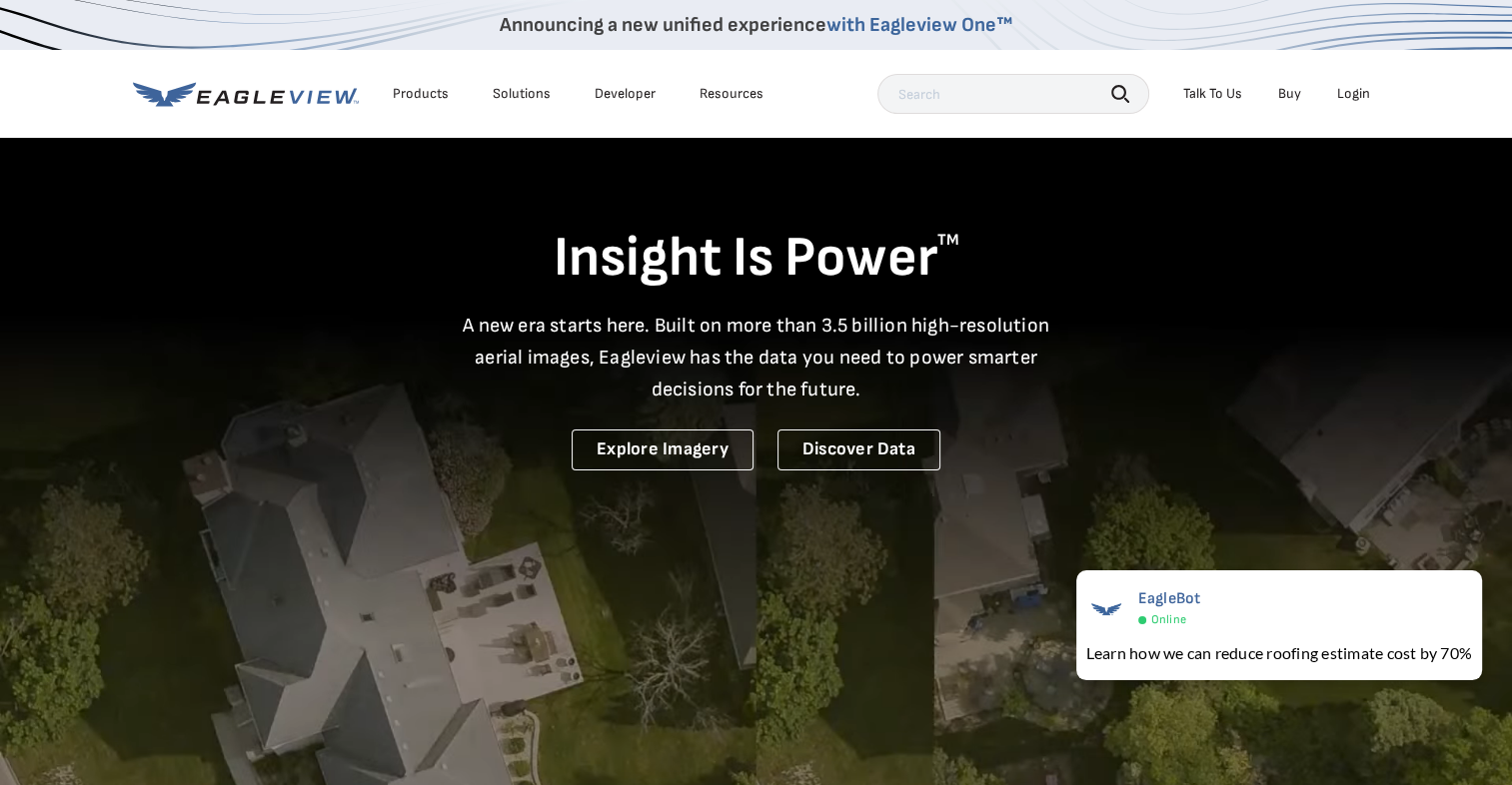click on "Talk To Us" at bounding box center [1212, 94] 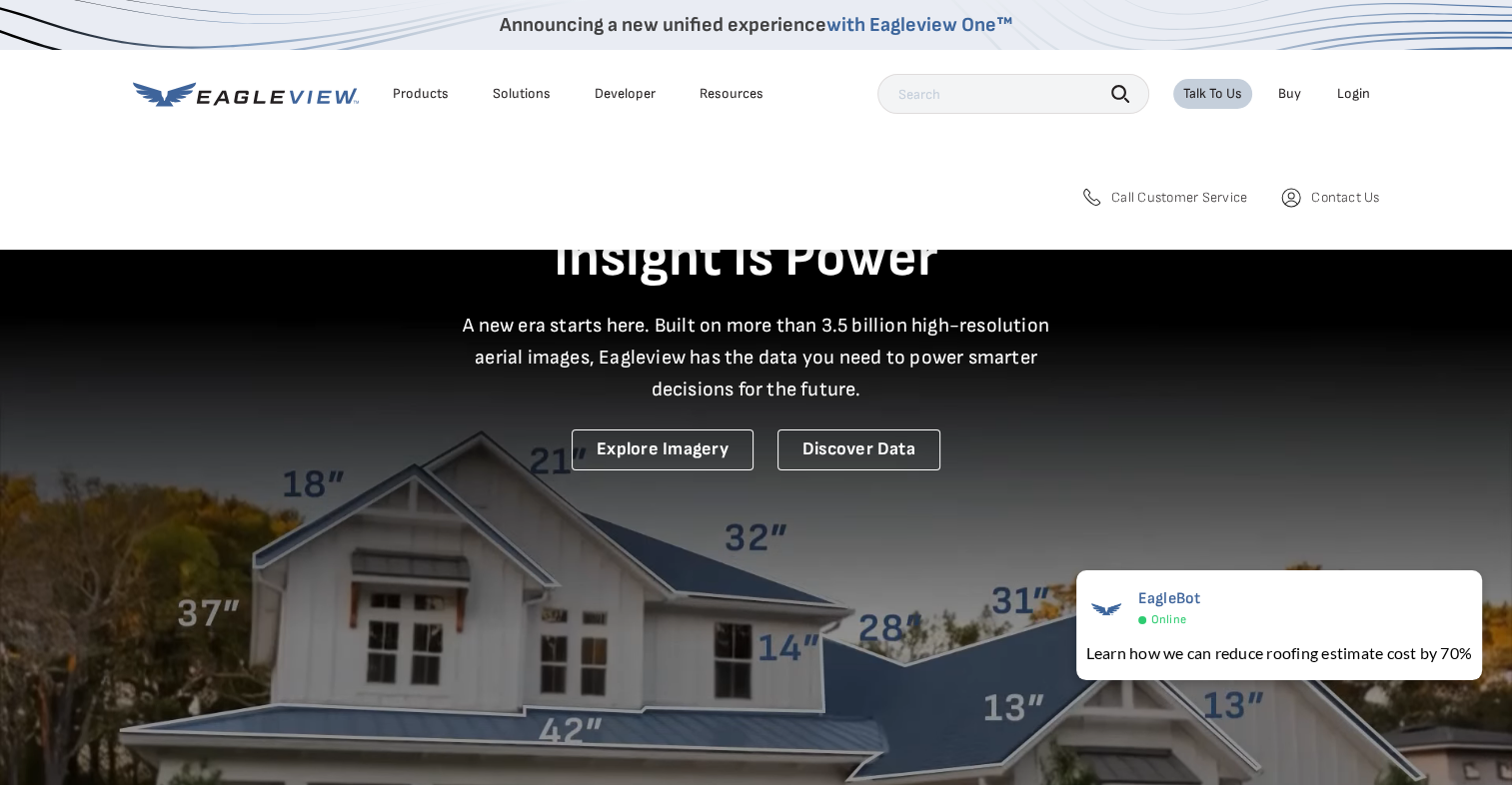 click on "Contact Us" at bounding box center [1345, 198] 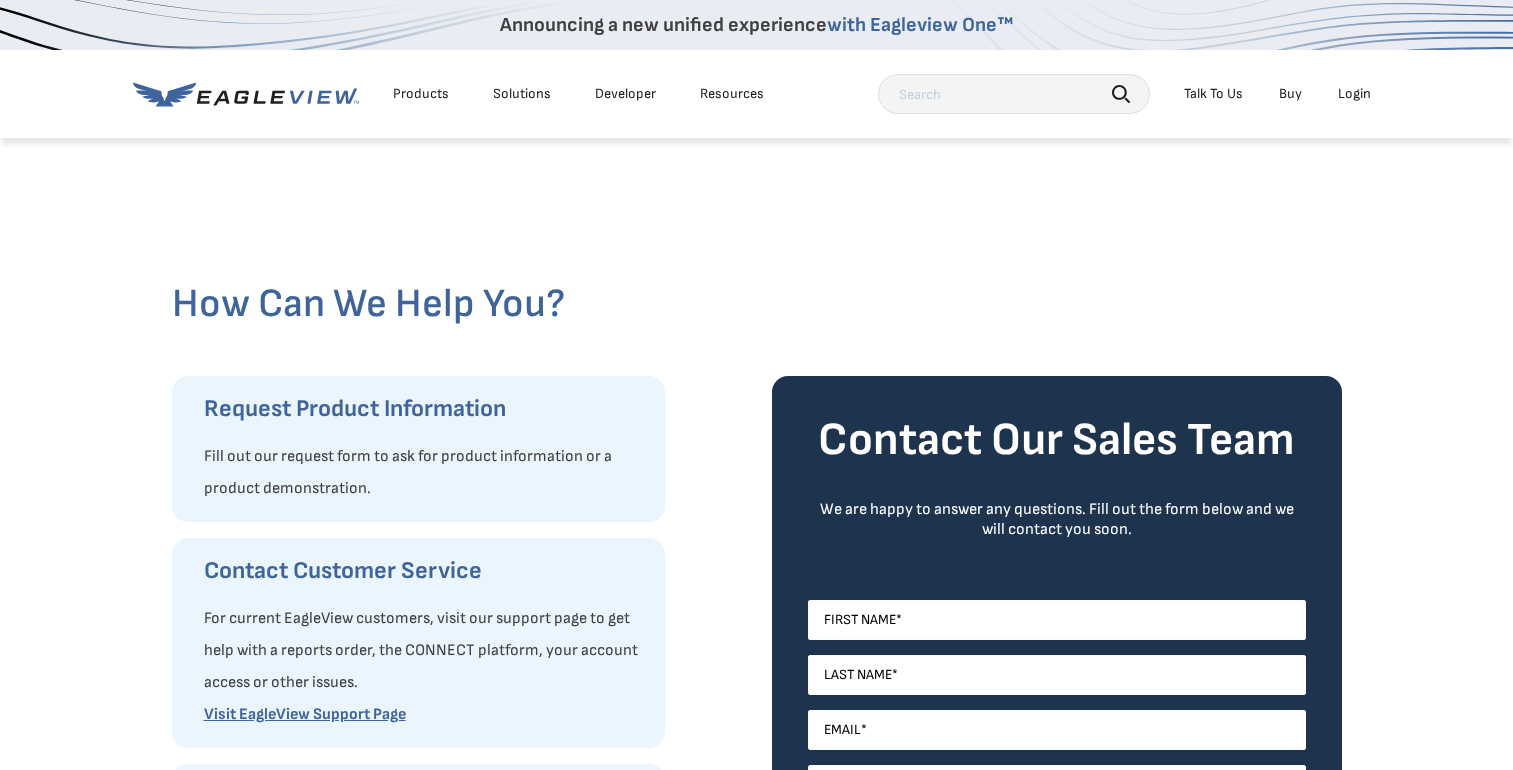 scroll, scrollTop: 0, scrollLeft: 0, axis: both 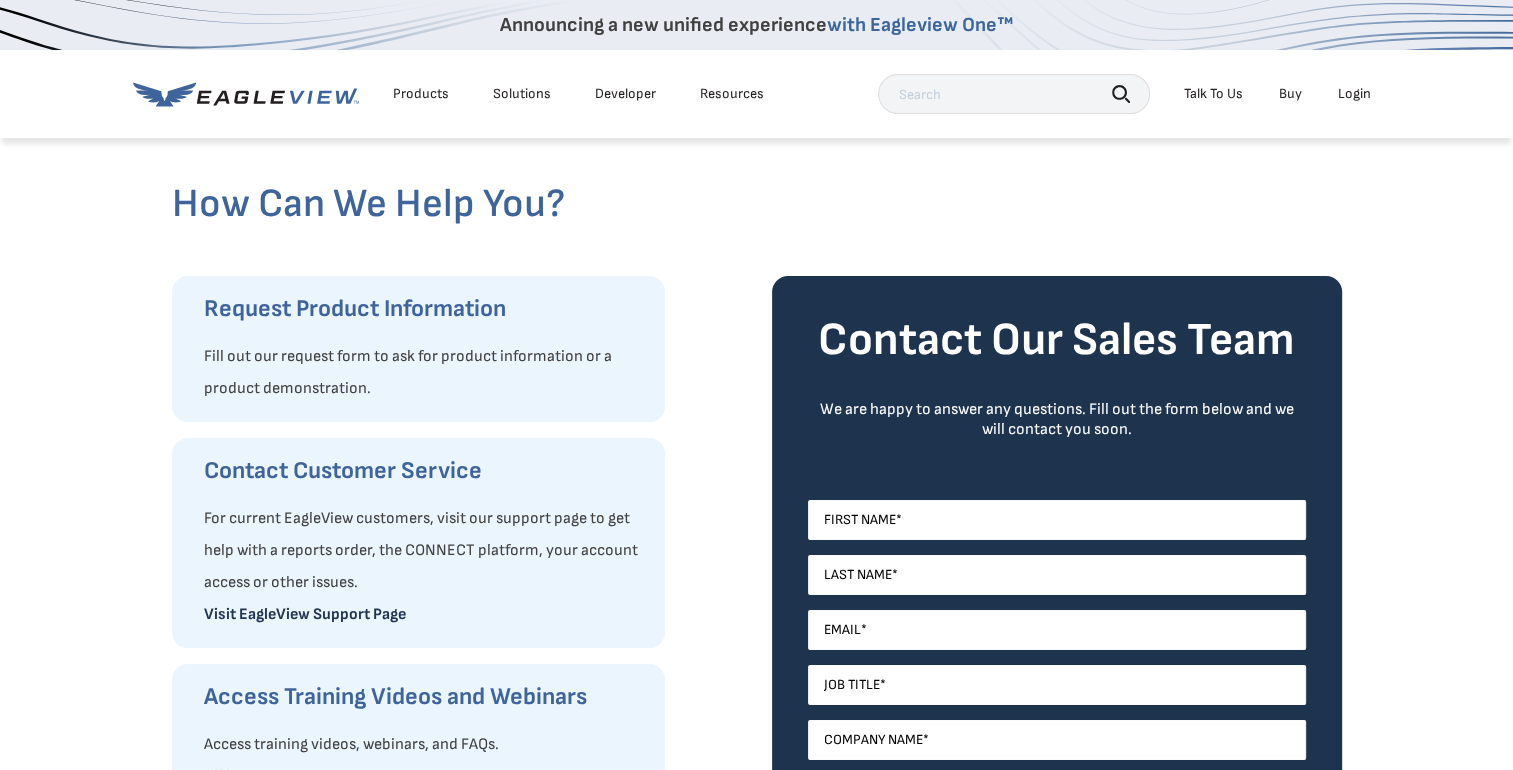 click on "Visit EagleView Support Page" at bounding box center (305, 614) 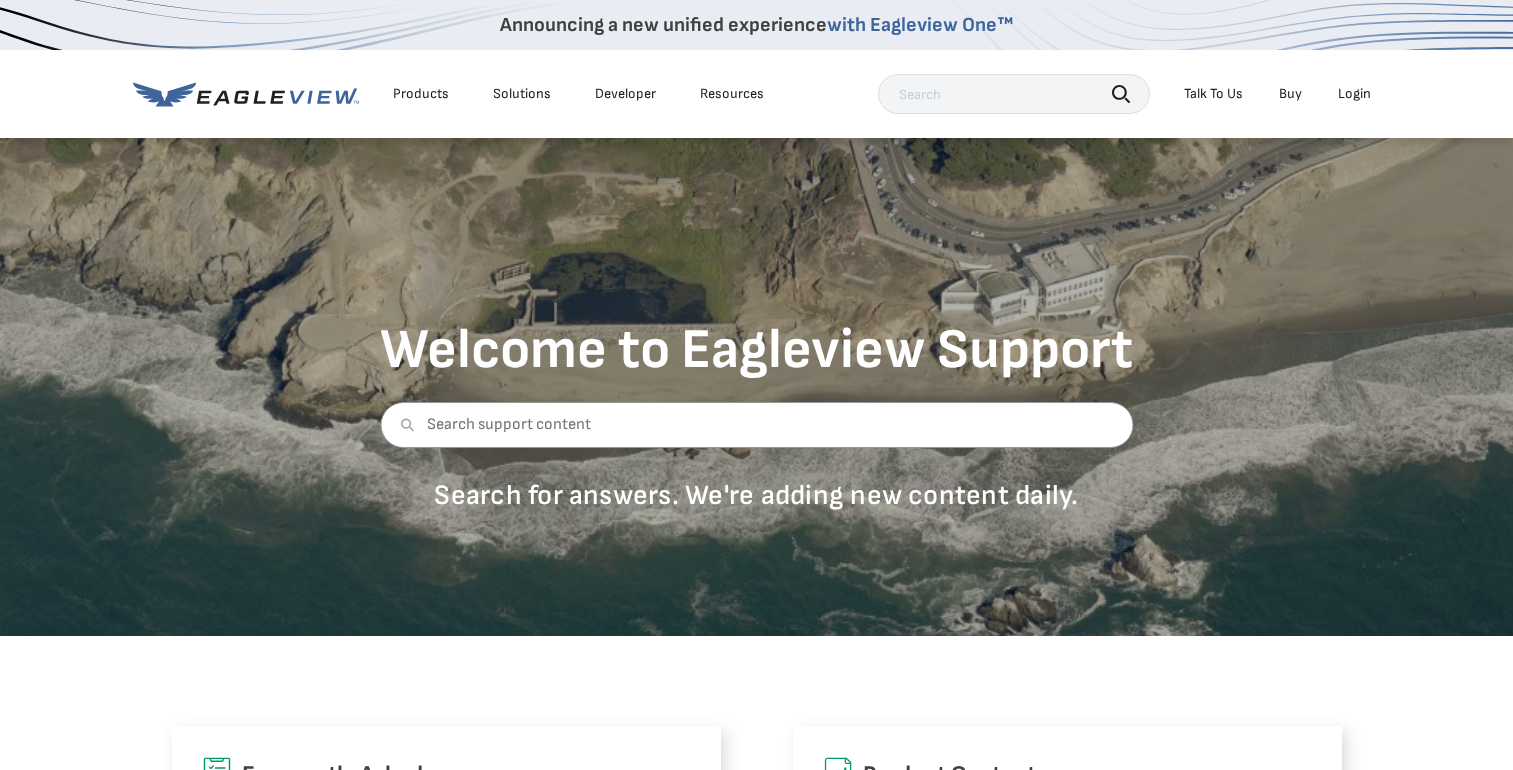 scroll, scrollTop: 0, scrollLeft: 0, axis: both 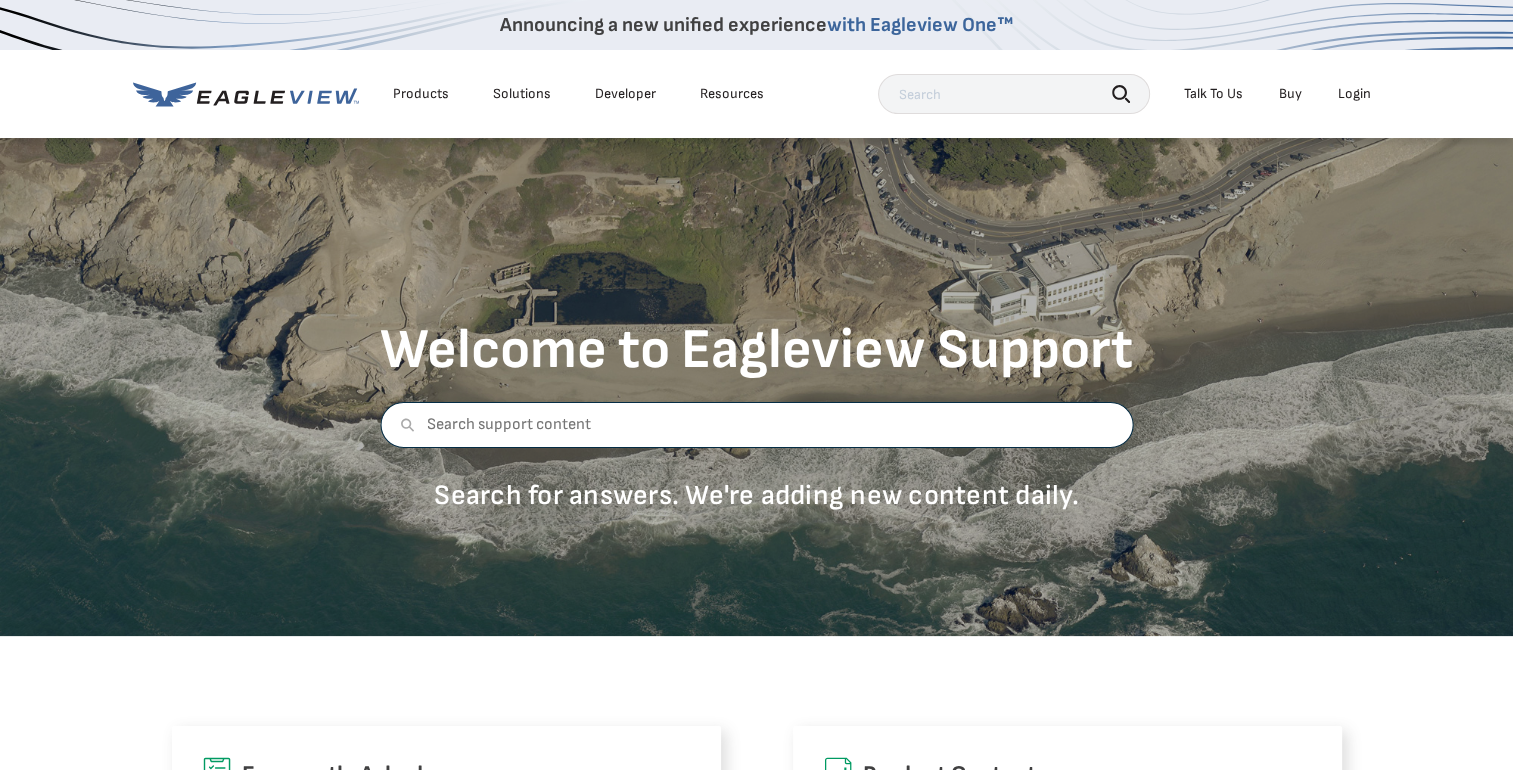 click at bounding box center [756, 425] 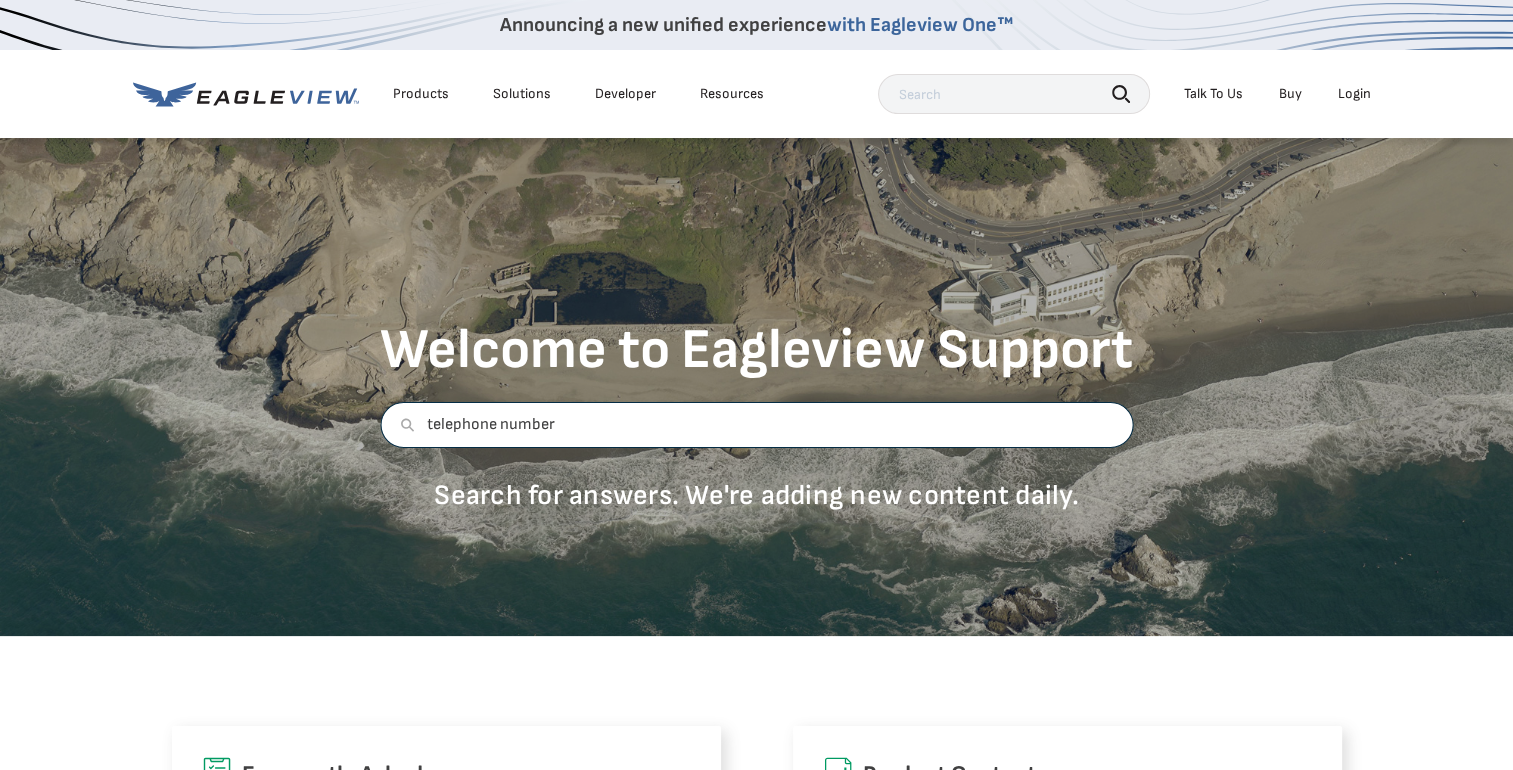 type on "telephone number" 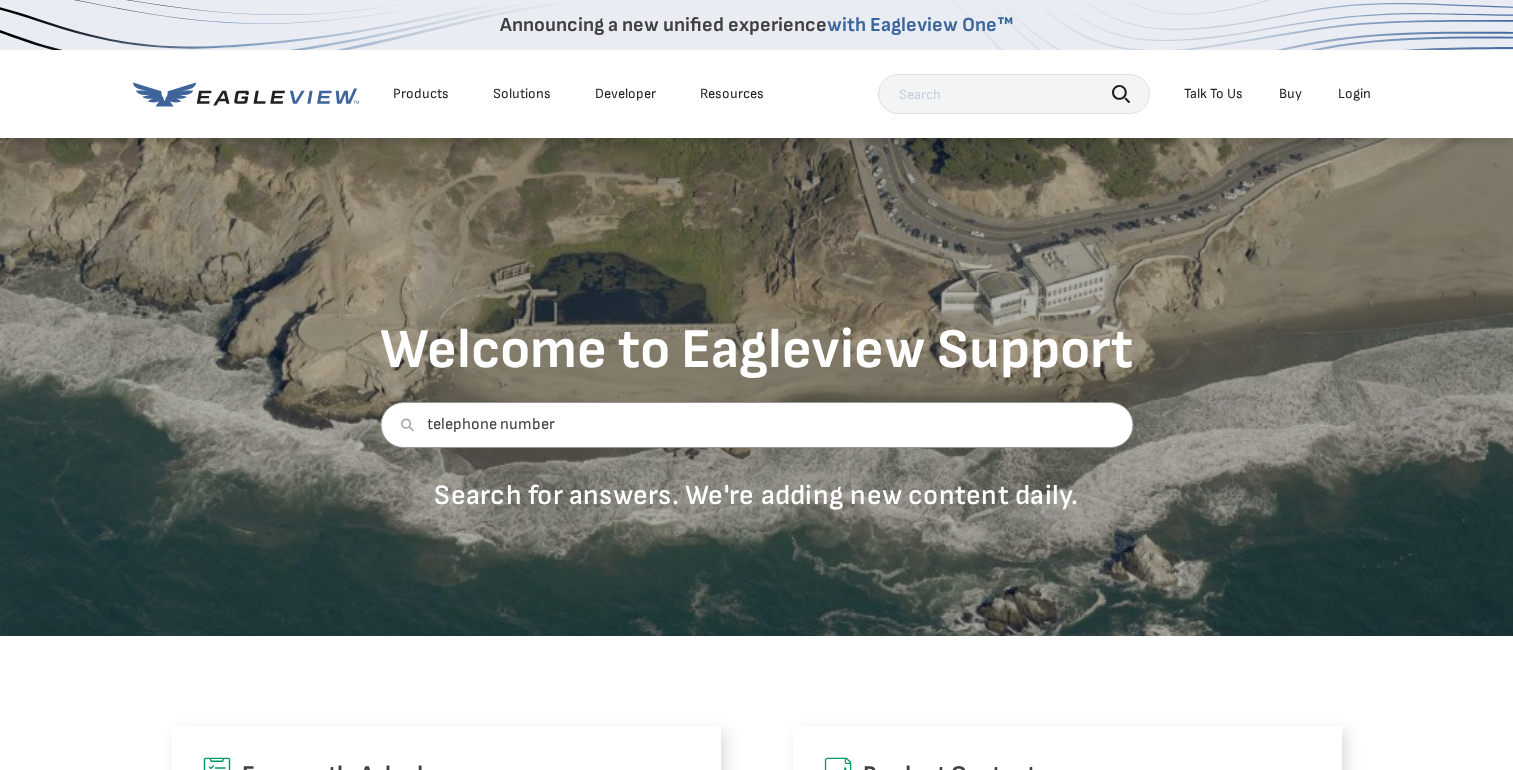 scroll, scrollTop: 0, scrollLeft: 0, axis: both 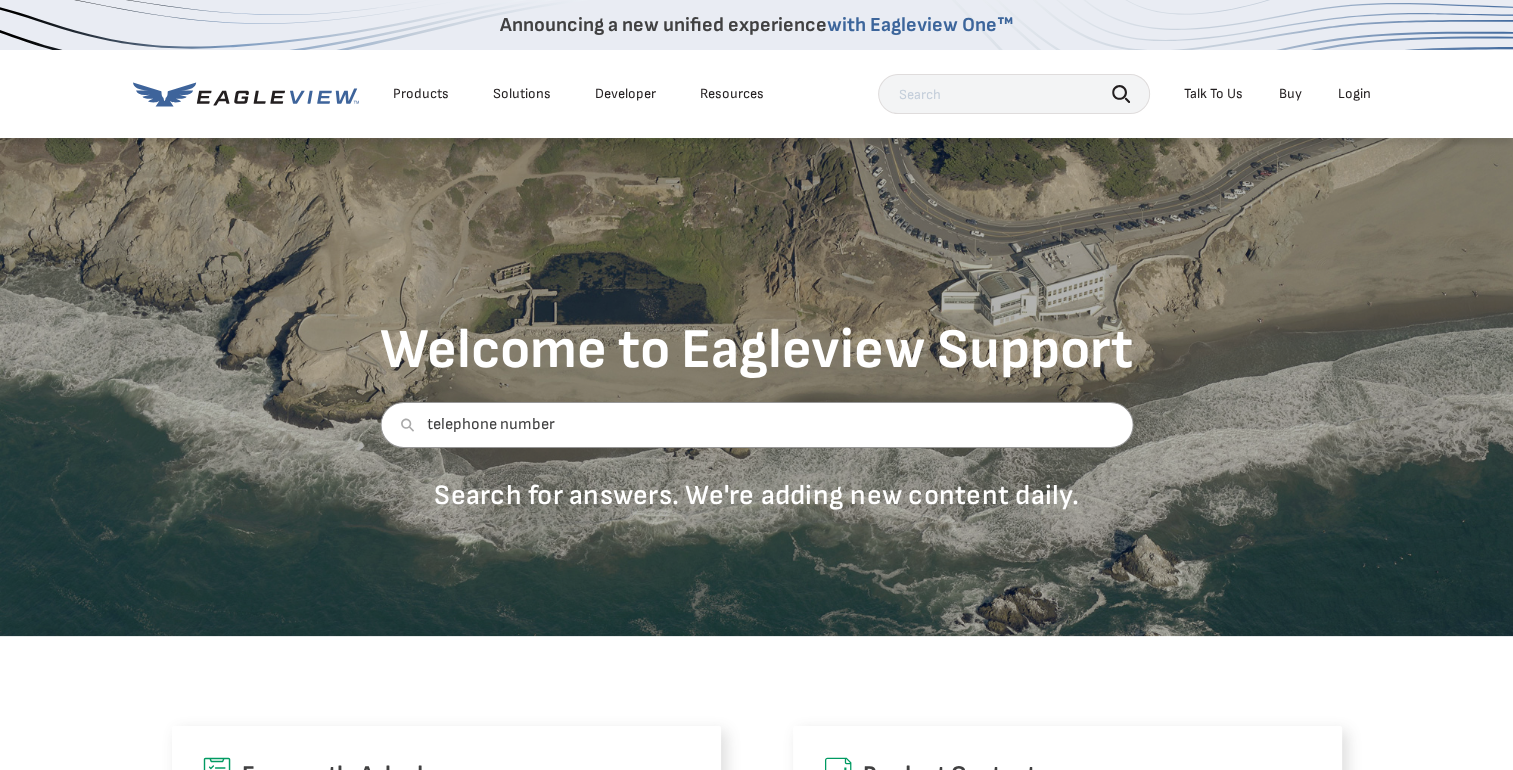 click on "Talk To Us" at bounding box center (1213, 94) 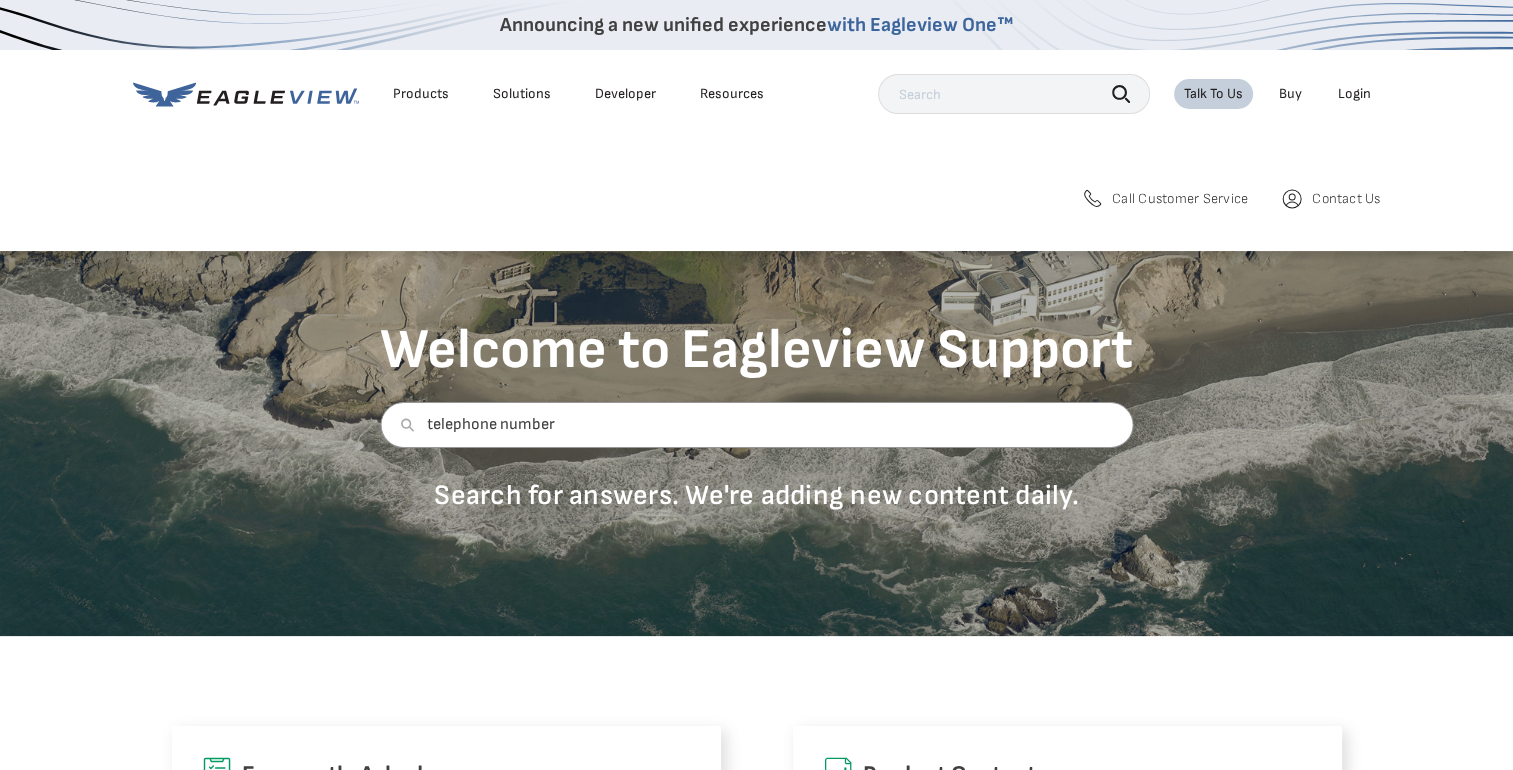 click on "Search
Products
Our Product Areas
Imagery 1-Inch GSD Aerial Imagery   *" at bounding box center (756, 206) 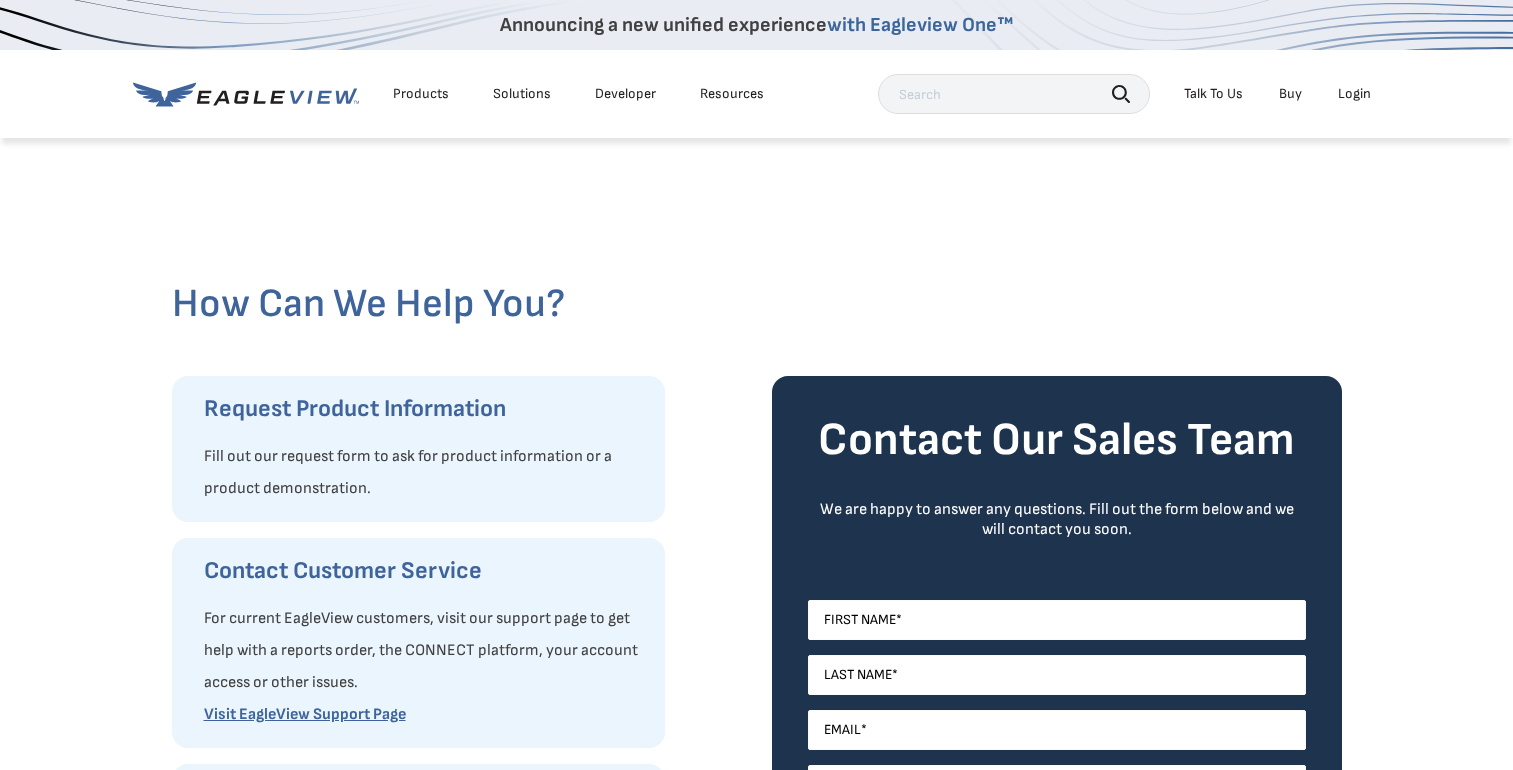scroll, scrollTop: 0, scrollLeft: 0, axis: both 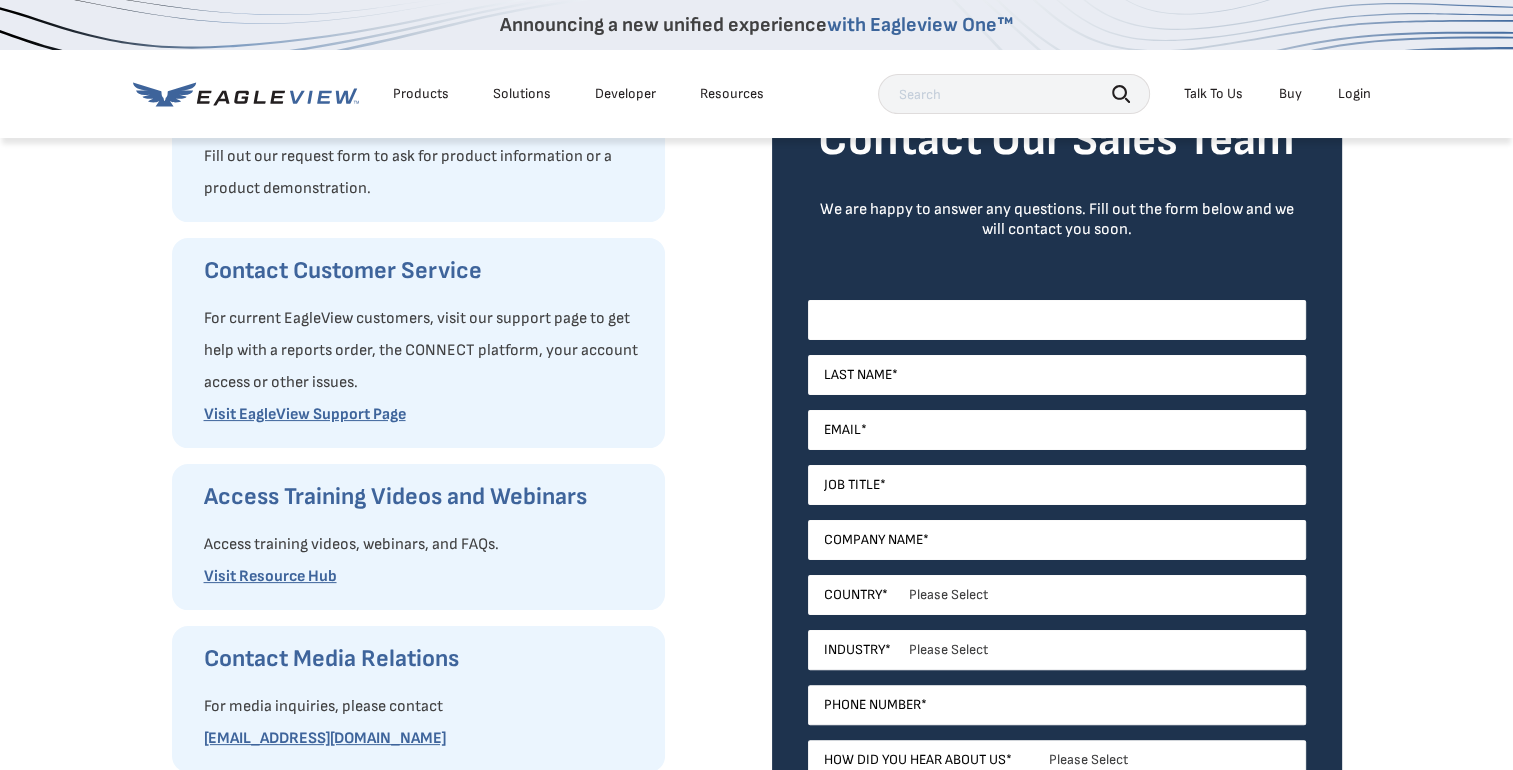 click on "First Name *" at bounding box center (1057, 320) 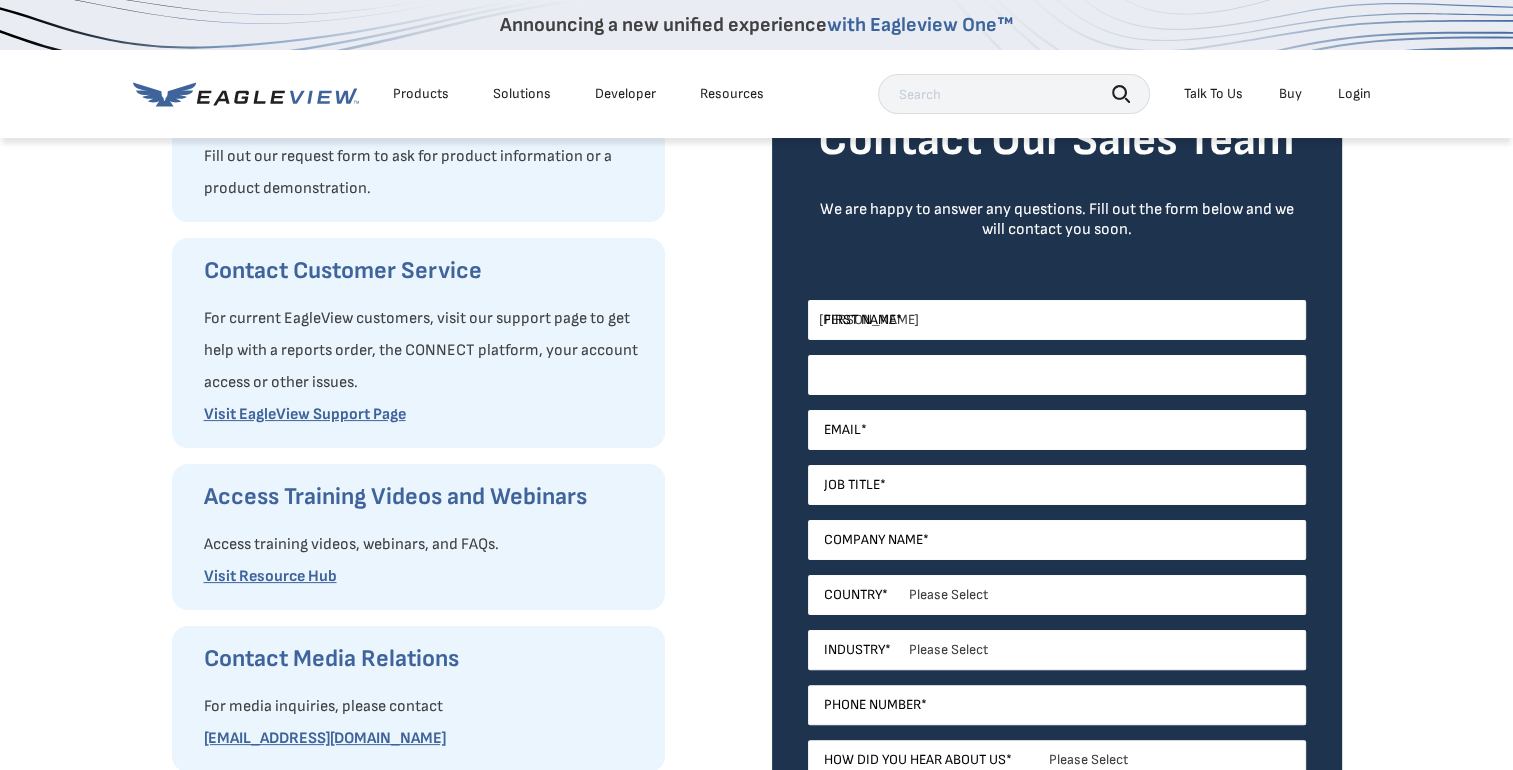 type on "bloom" 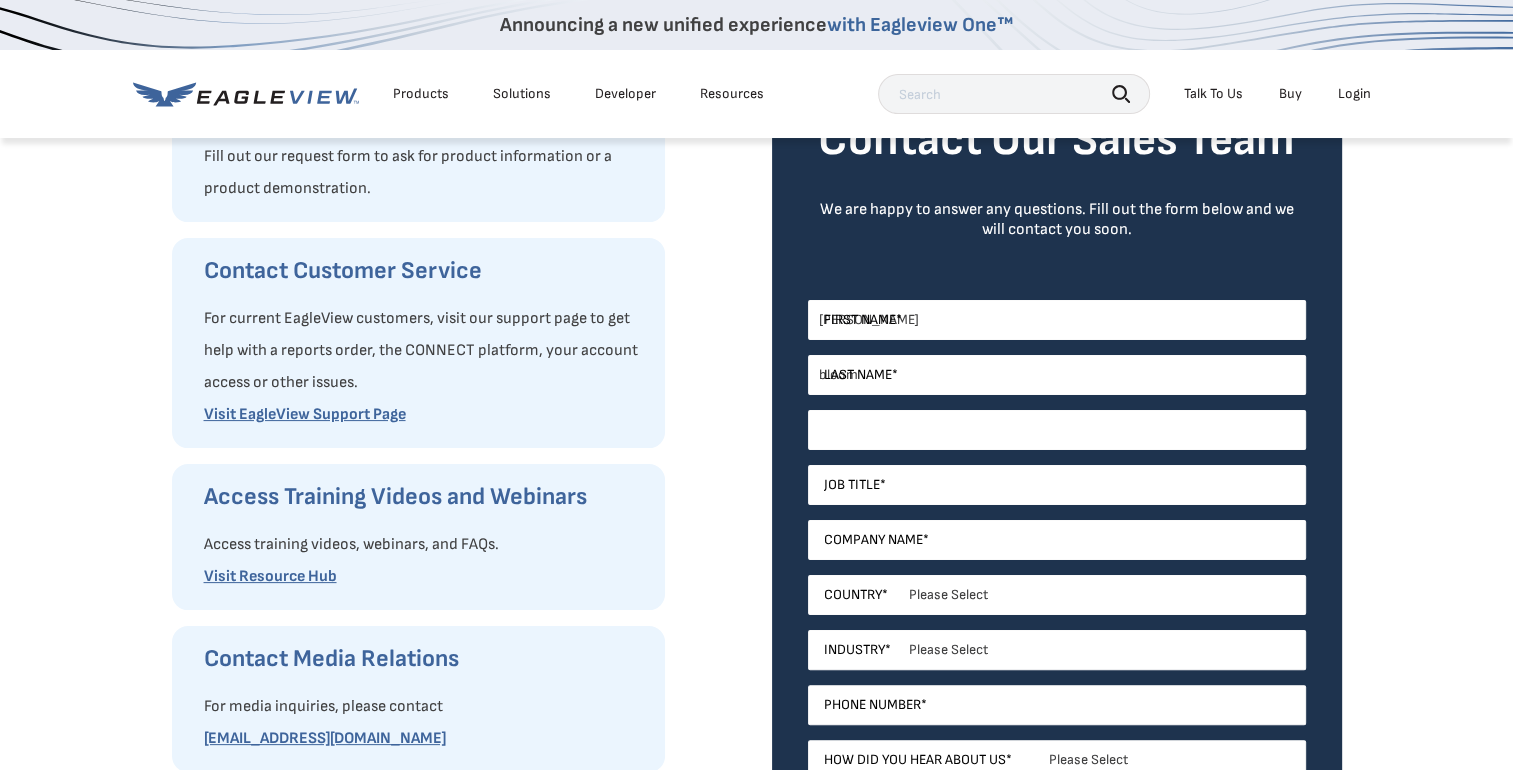 type on "cjbloom0286@gmail.com" 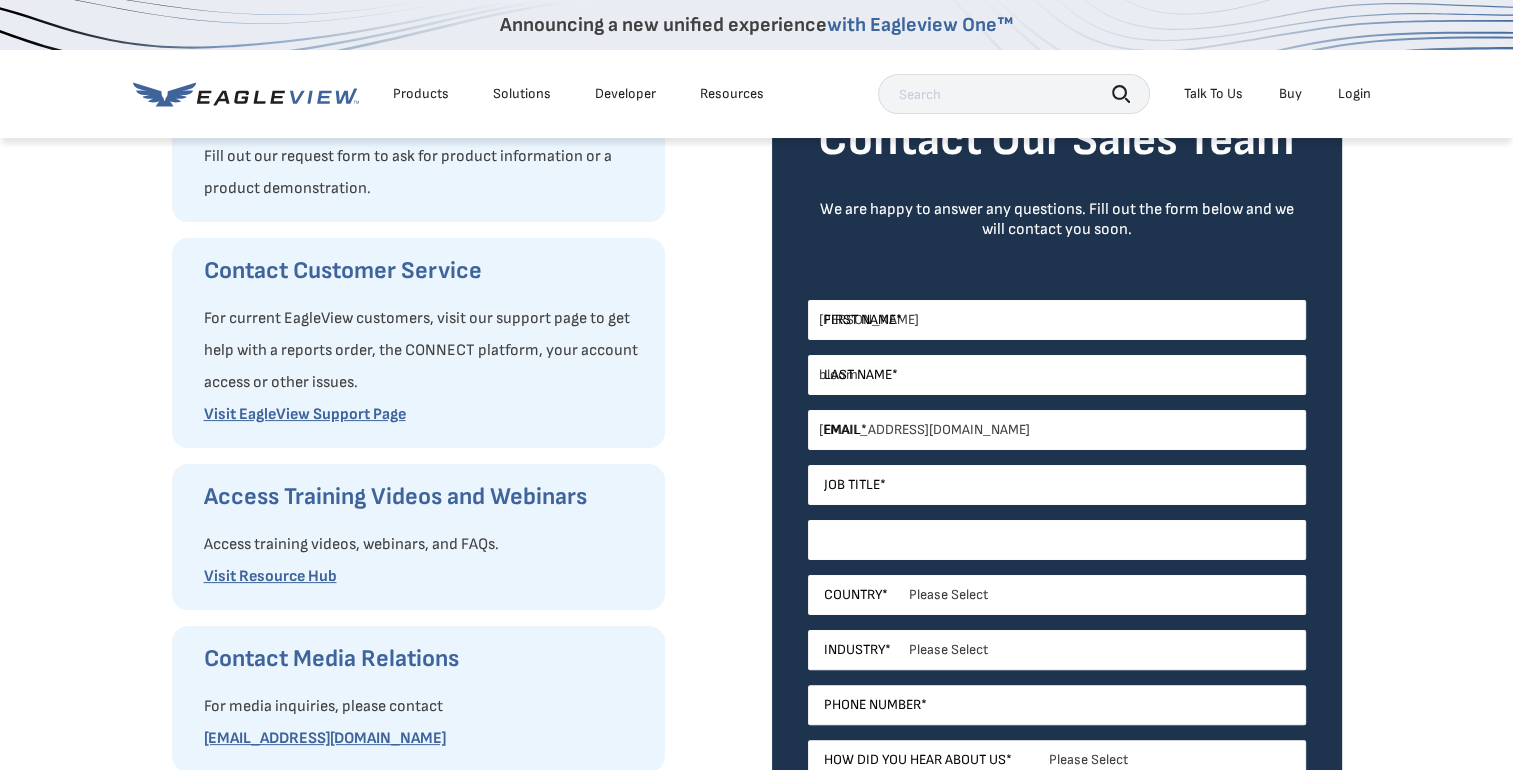 type on "Gallagher Real Estate" 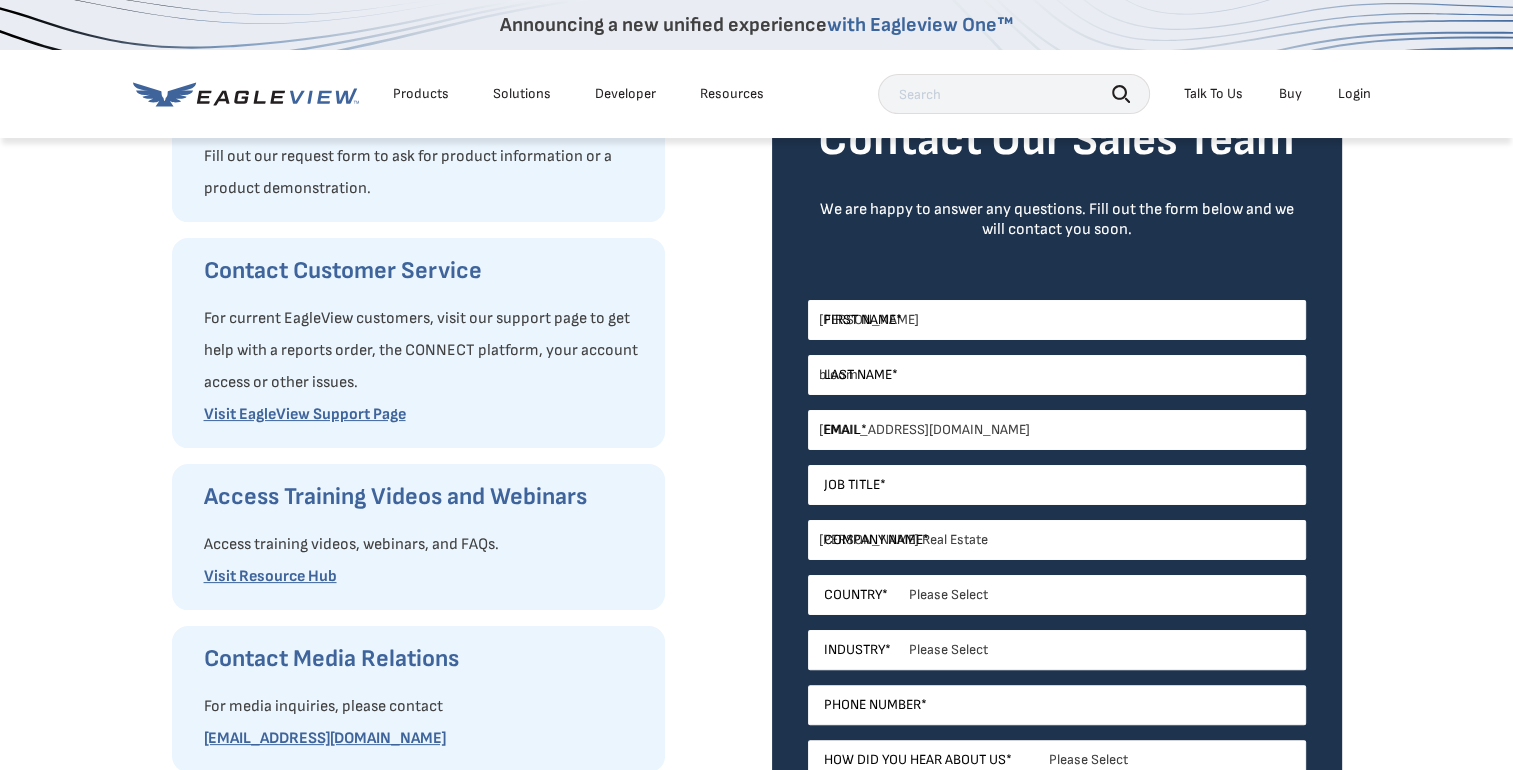 select on "[GEOGRAPHIC_DATA]" 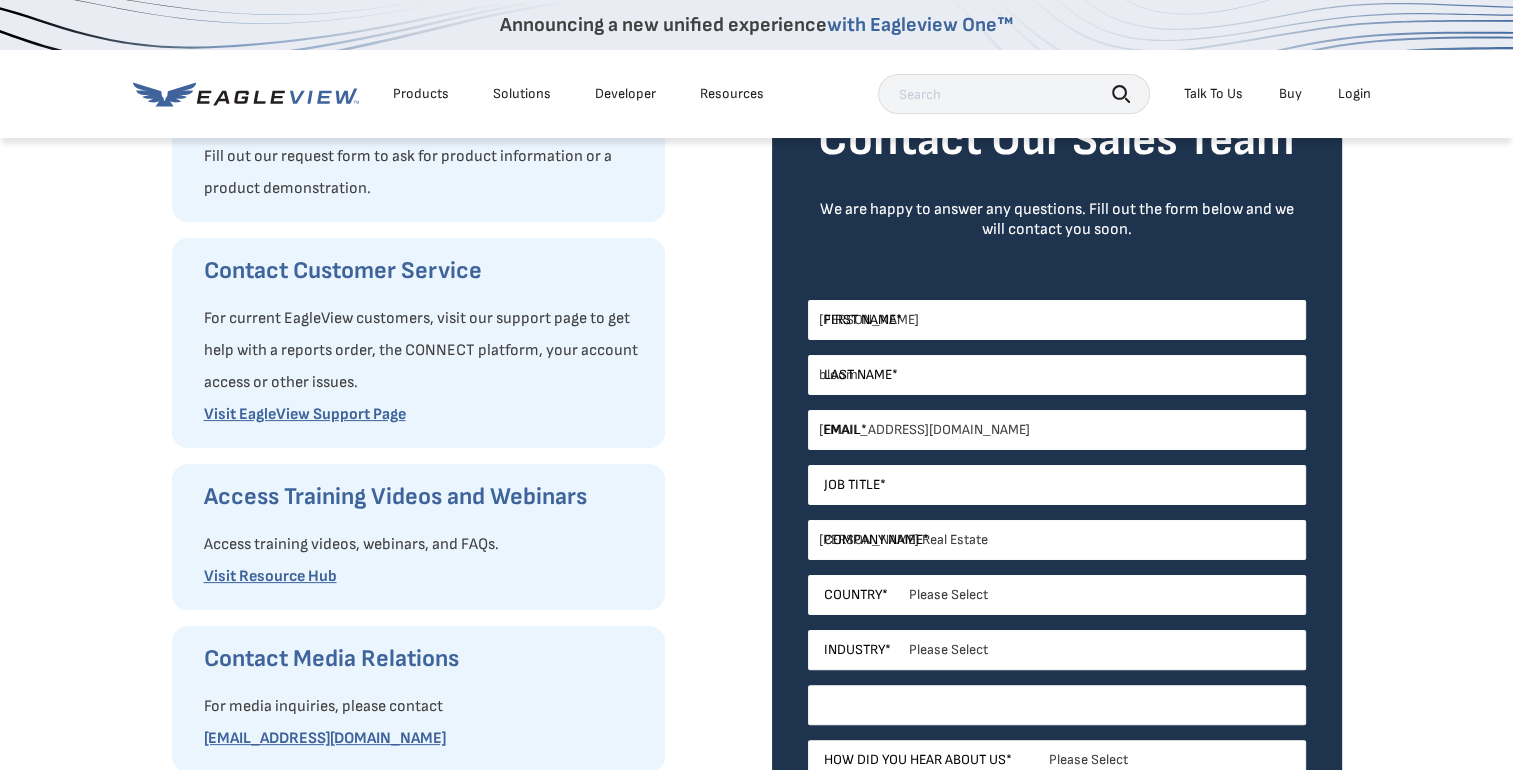 type on "14136875743" 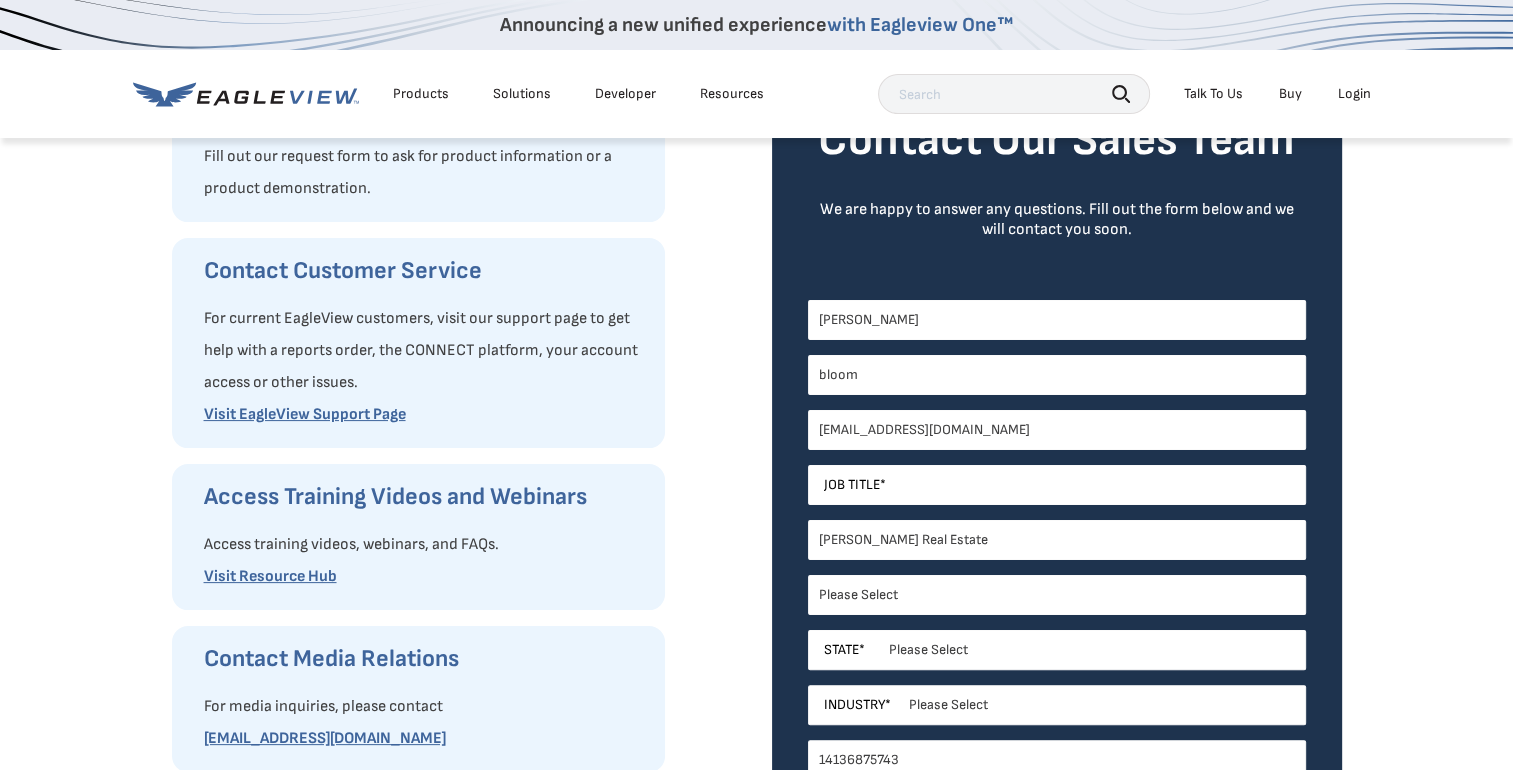 select on "Massachusetts" 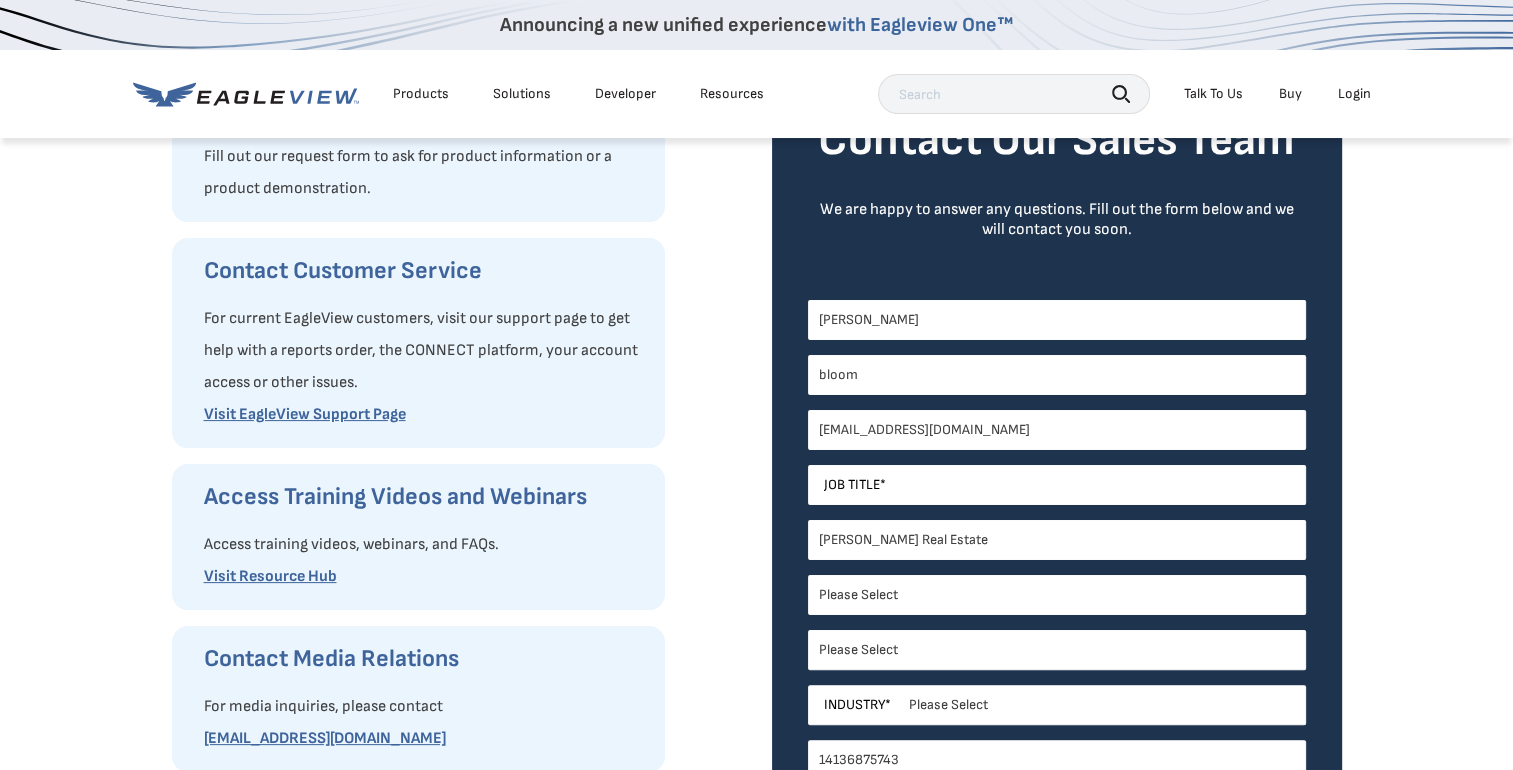 click on "Gallagher Real Estate" at bounding box center (1057, 540) 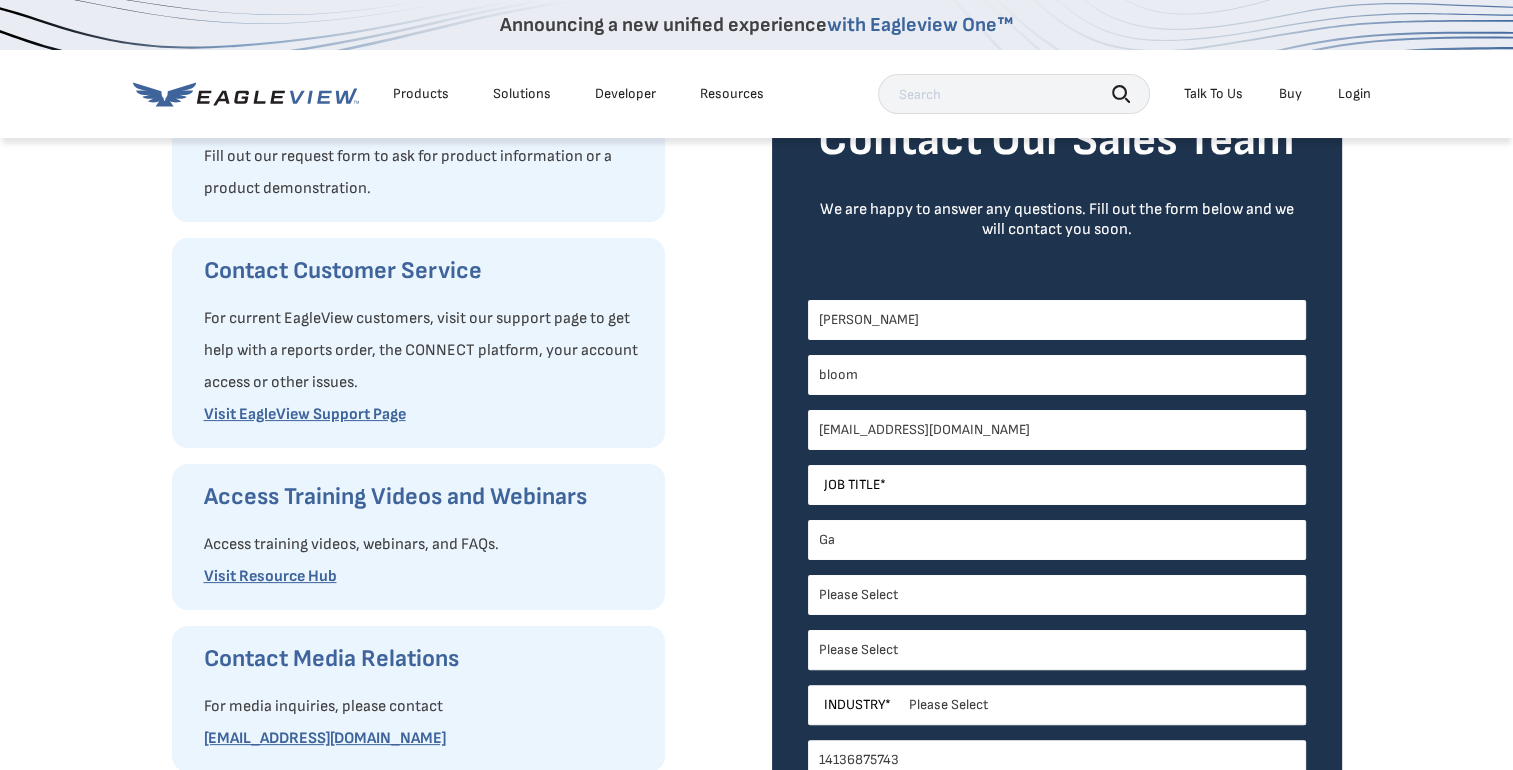 type on "G" 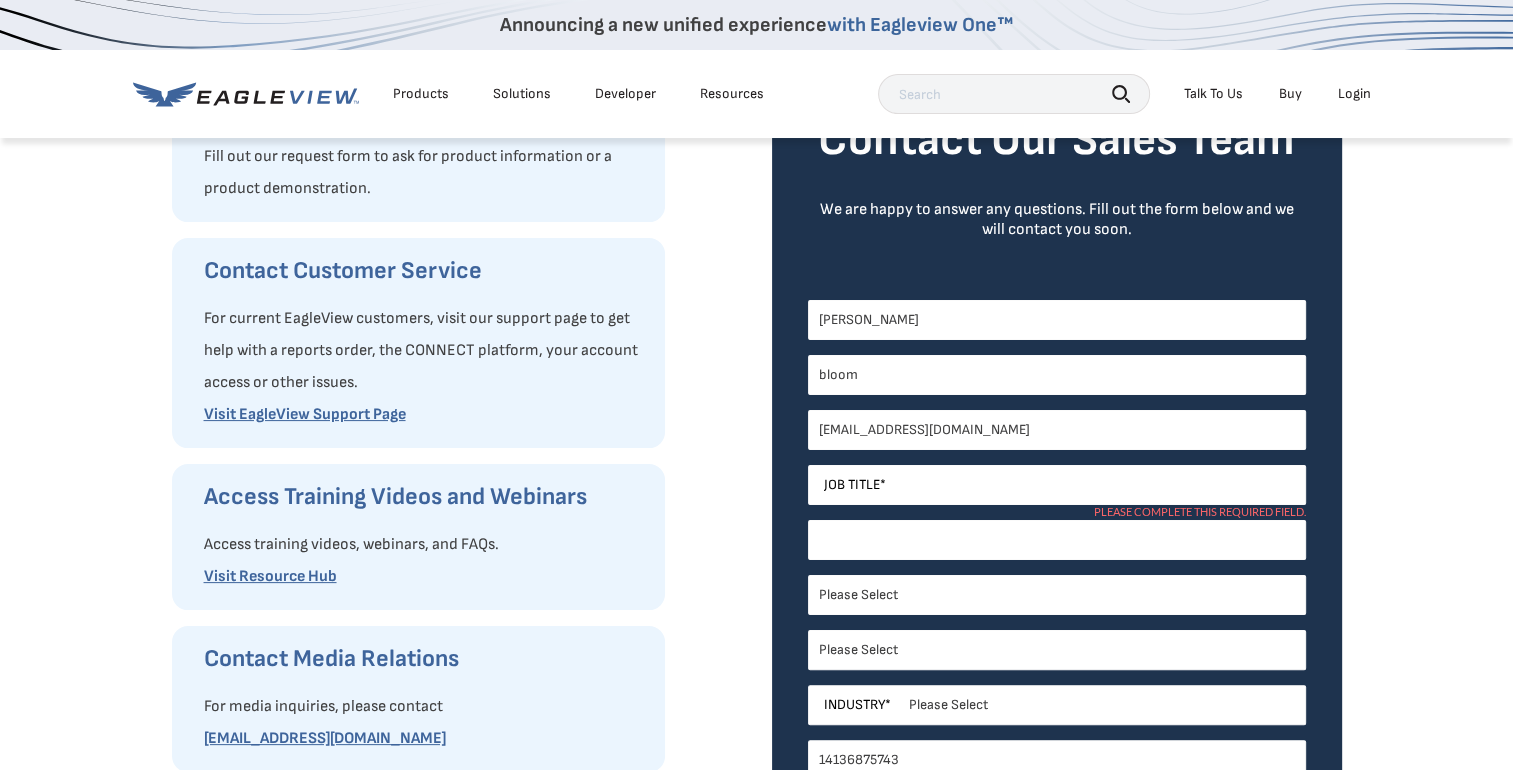 type 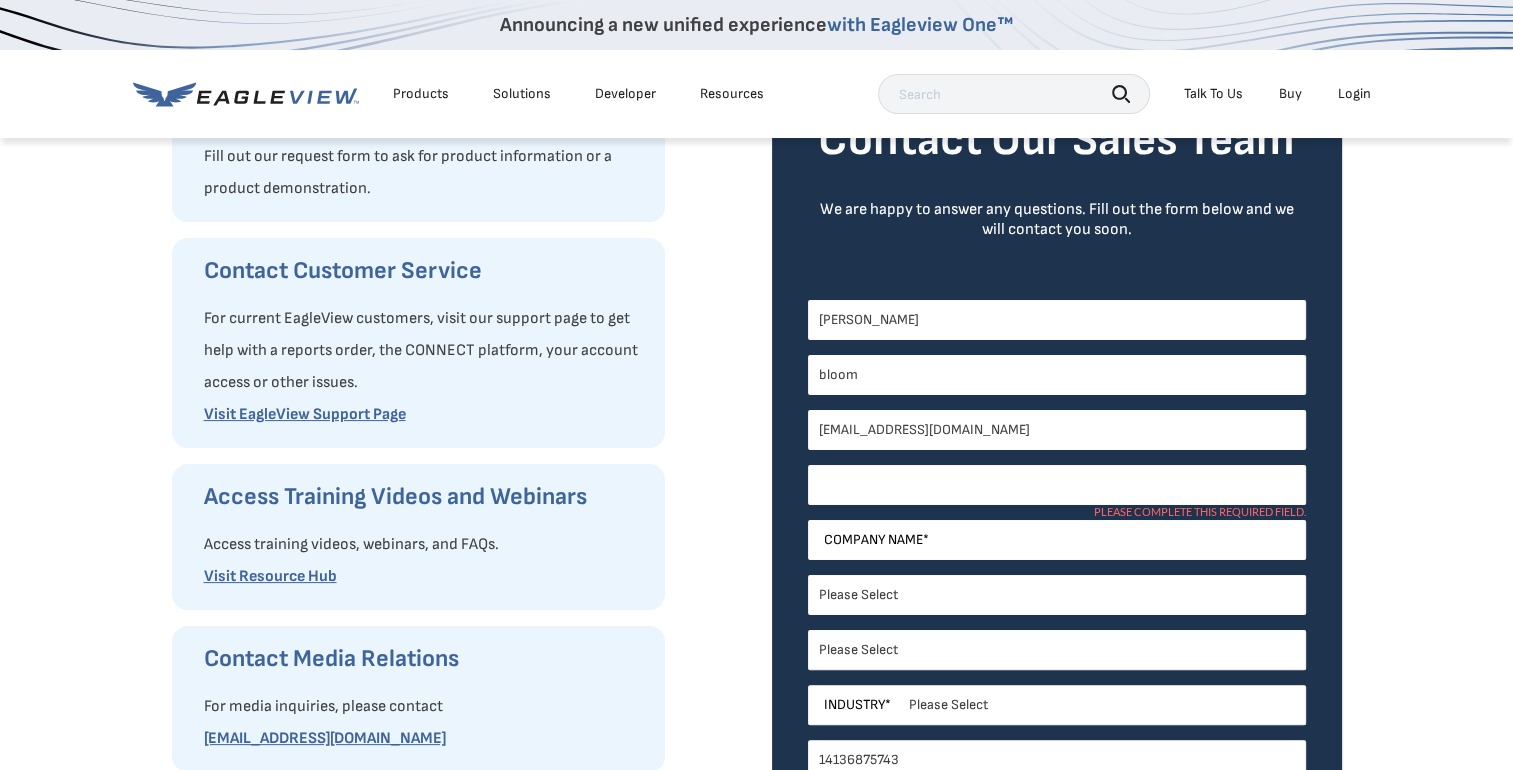 click on "Job Title *" at bounding box center (1057, 485) 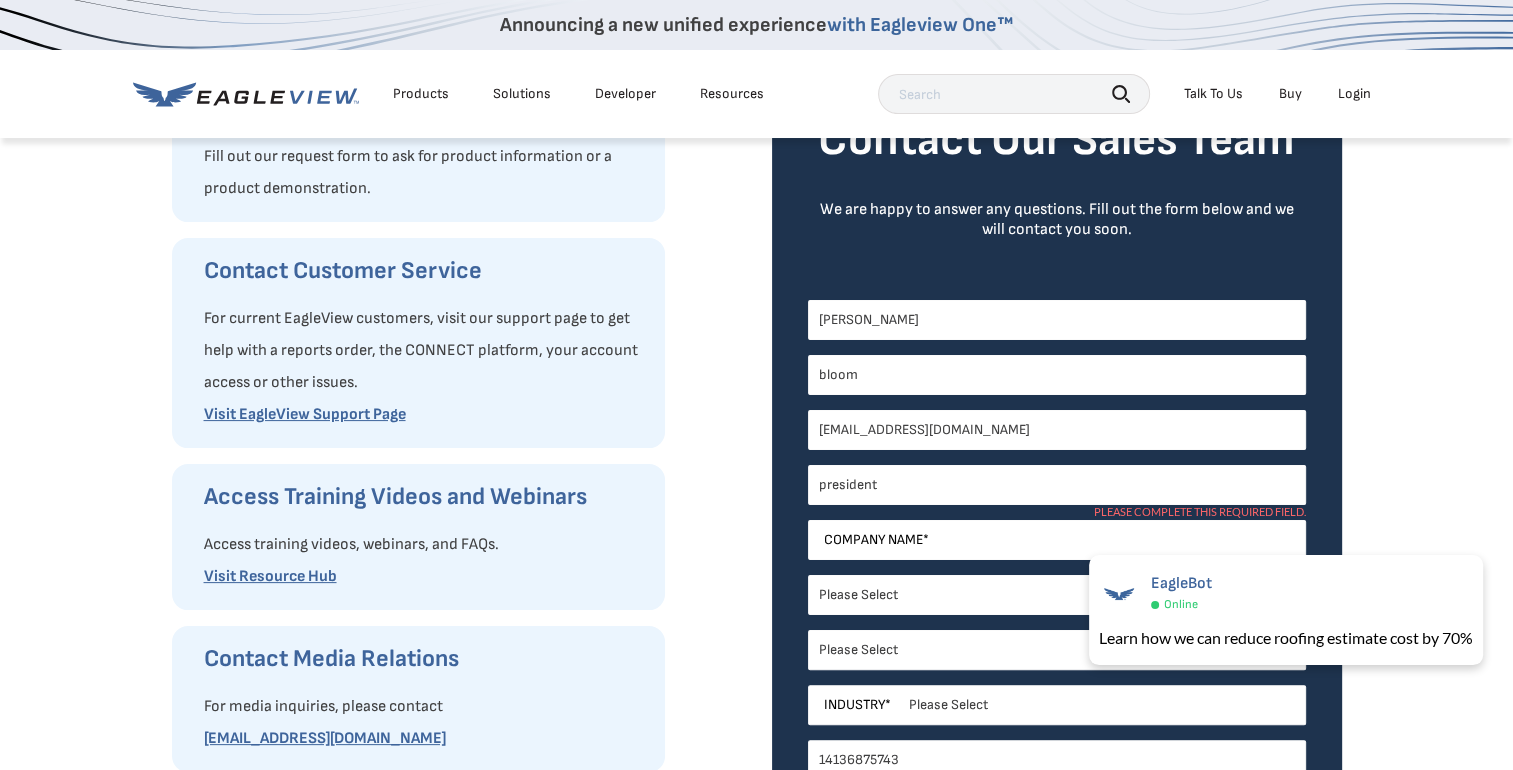 type on "president" 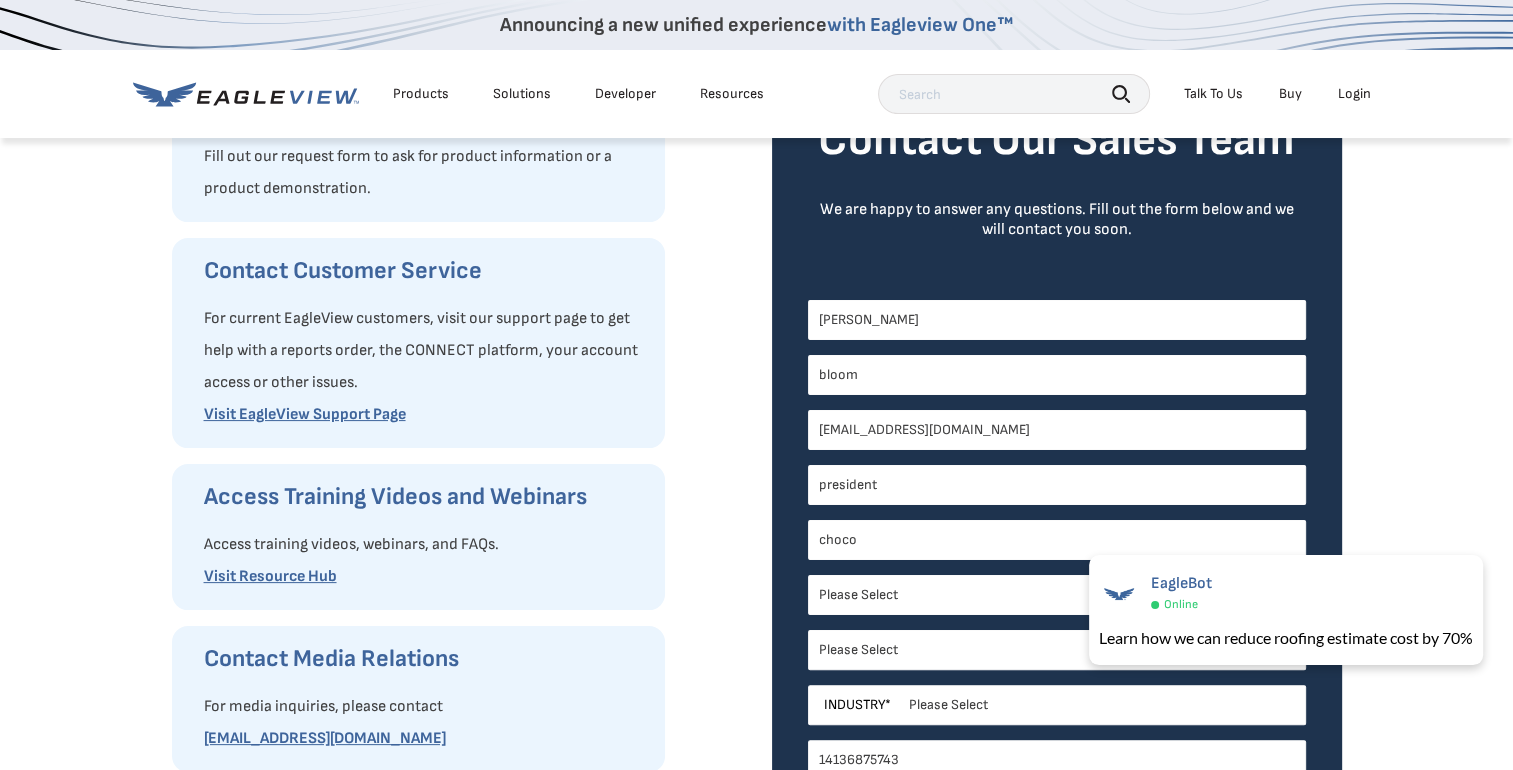 type on "Chocorua Realty Investments LL" 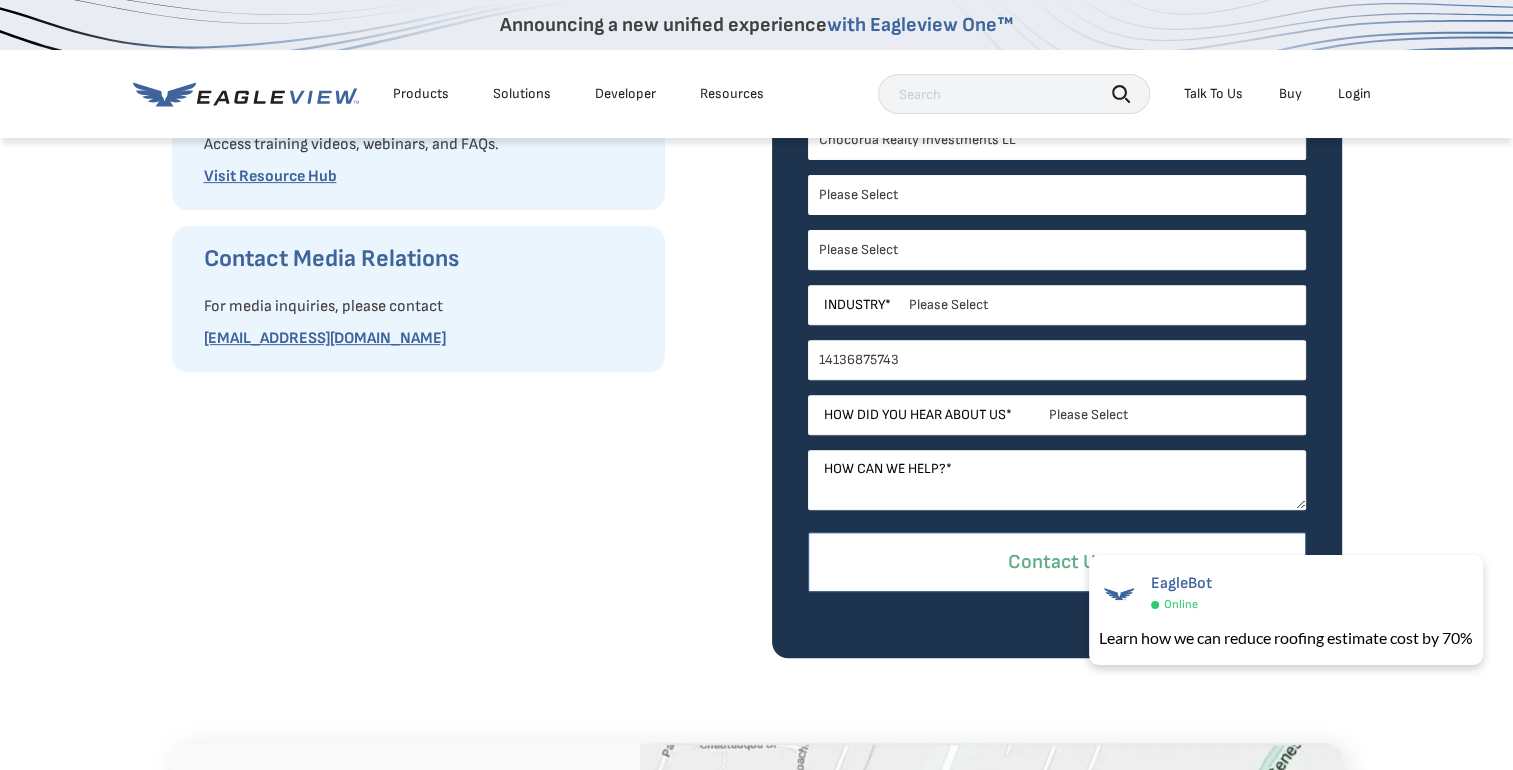 scroll, scrollTop: 700, scrollLeft: 0, axis: vertical 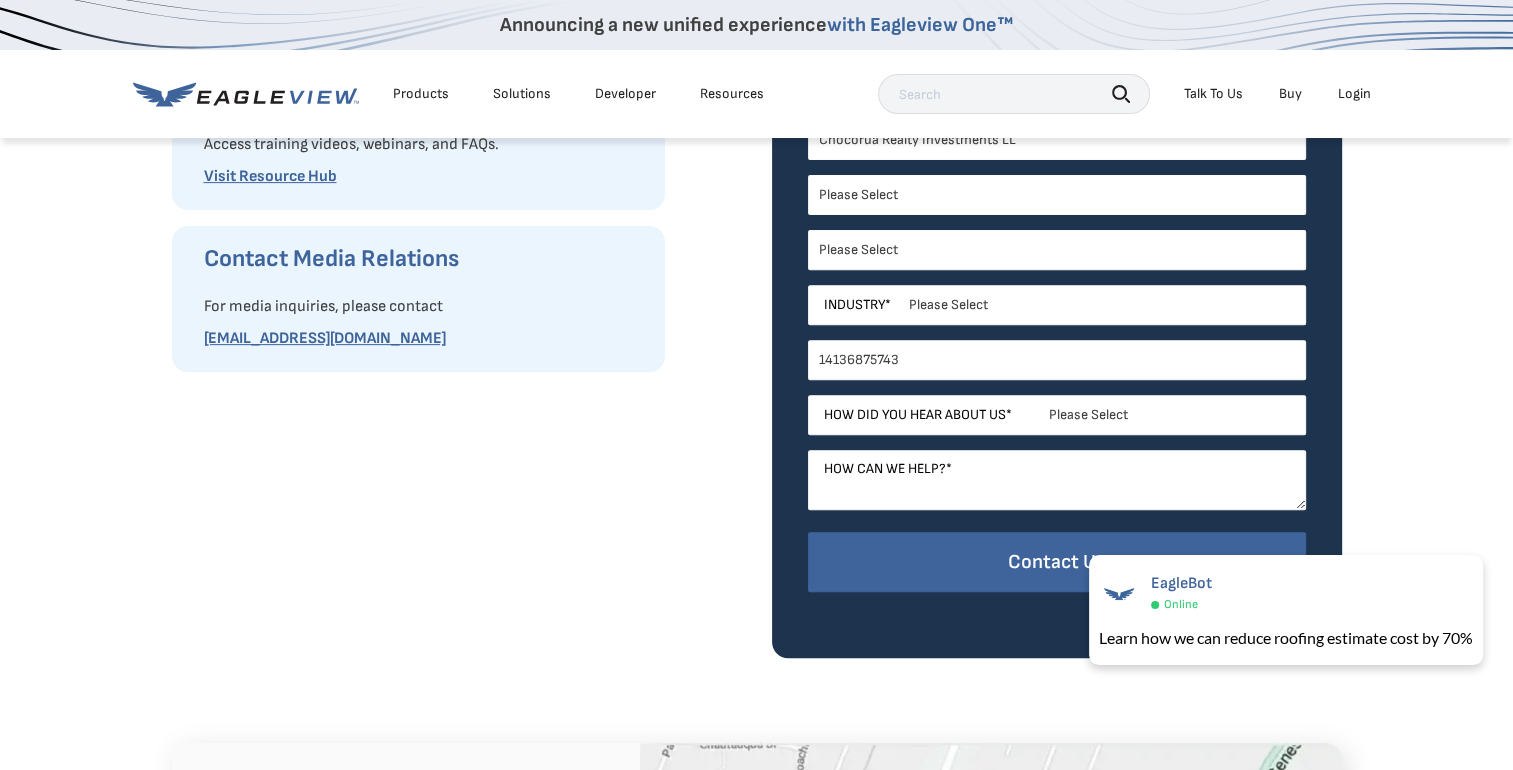 click on "EagleBot Online Learn how we can reduce roofing estimate cost by 70% ×" at bounding box center [1286, 610] 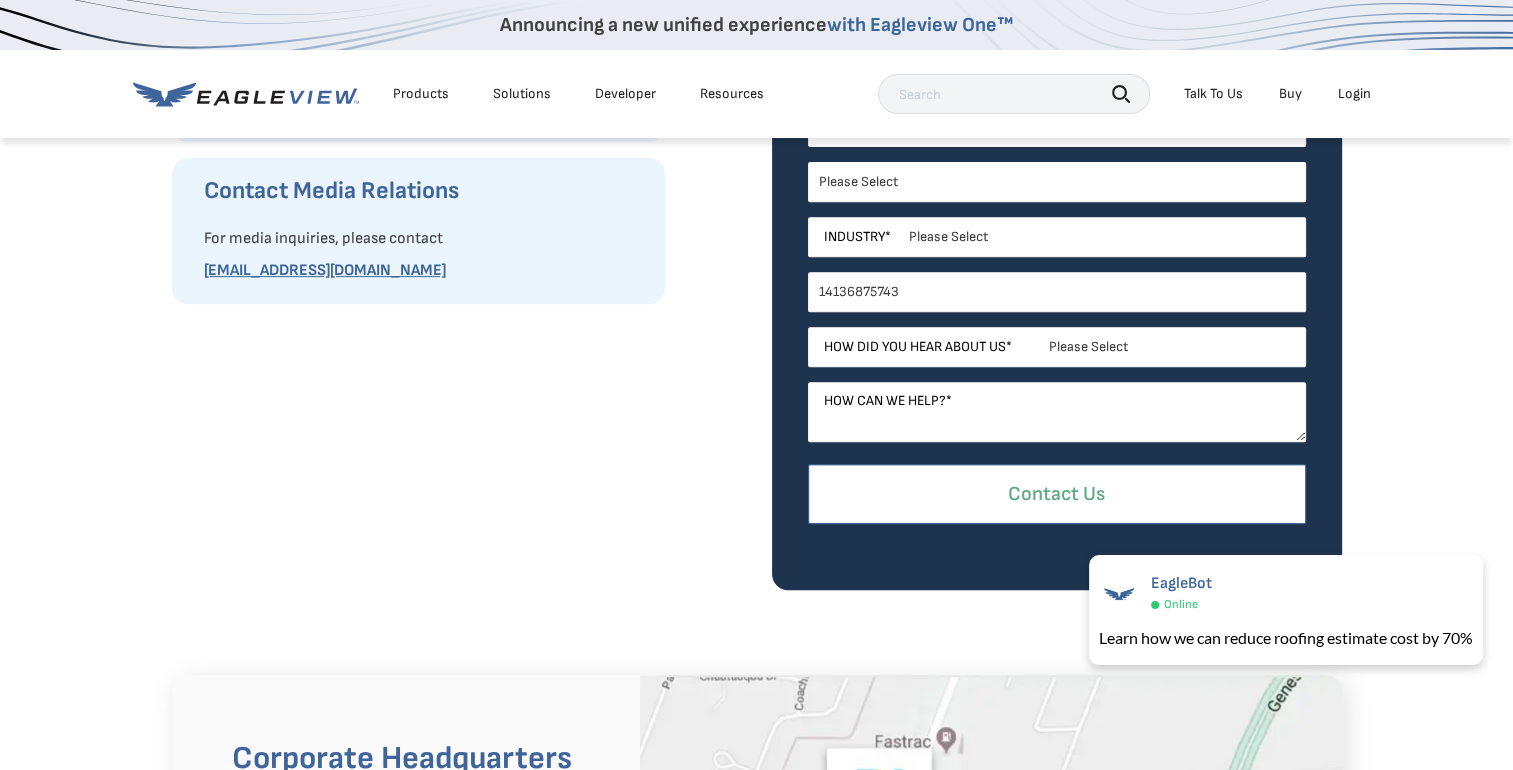 scroll, scrollTop: 900, scrollLeft: 0, axis: vertical 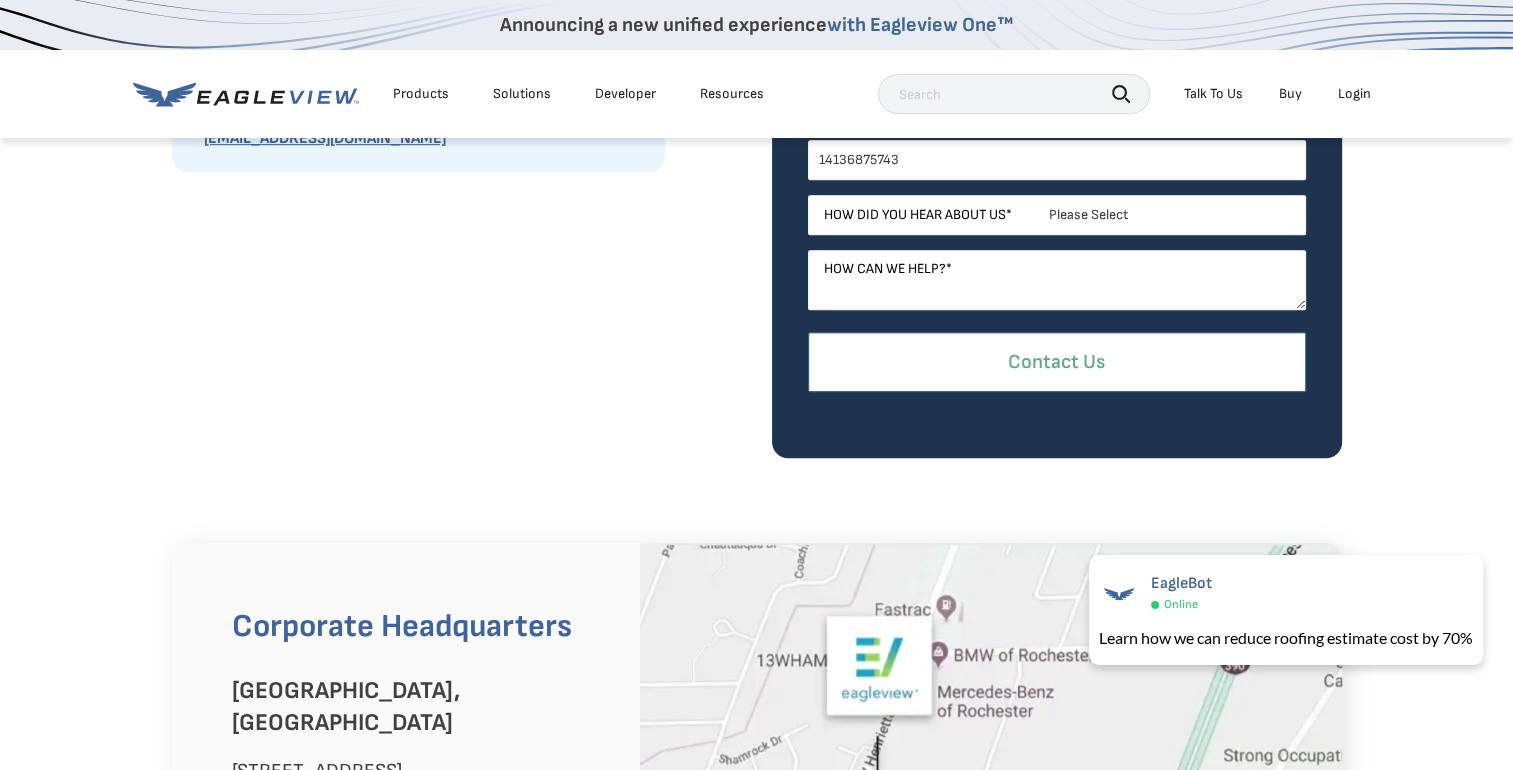 click on "Contact Us" at bounding box center (1057, 362) 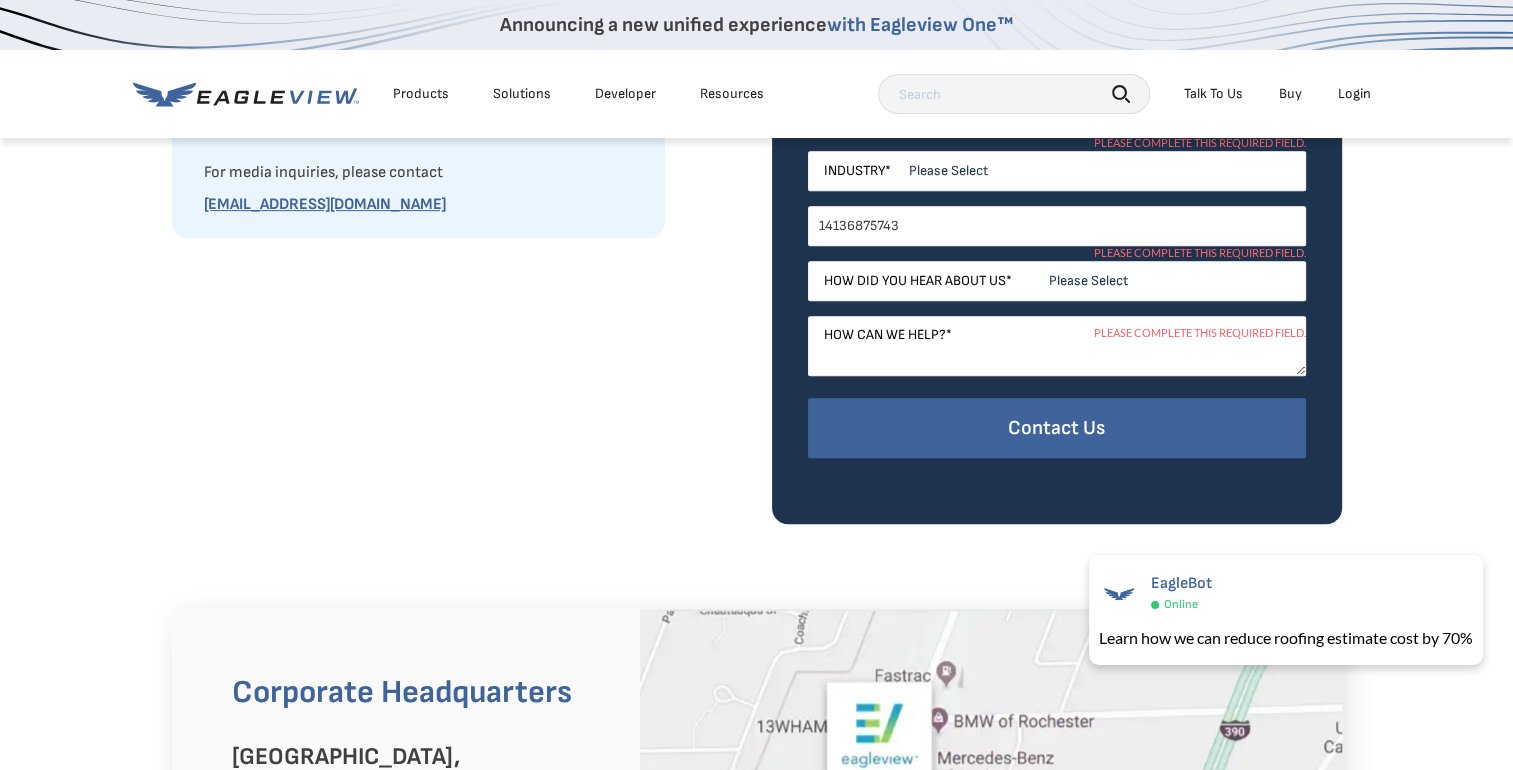 scroll, scrollTop: 800, scrollLeft: 0, axis: vertical 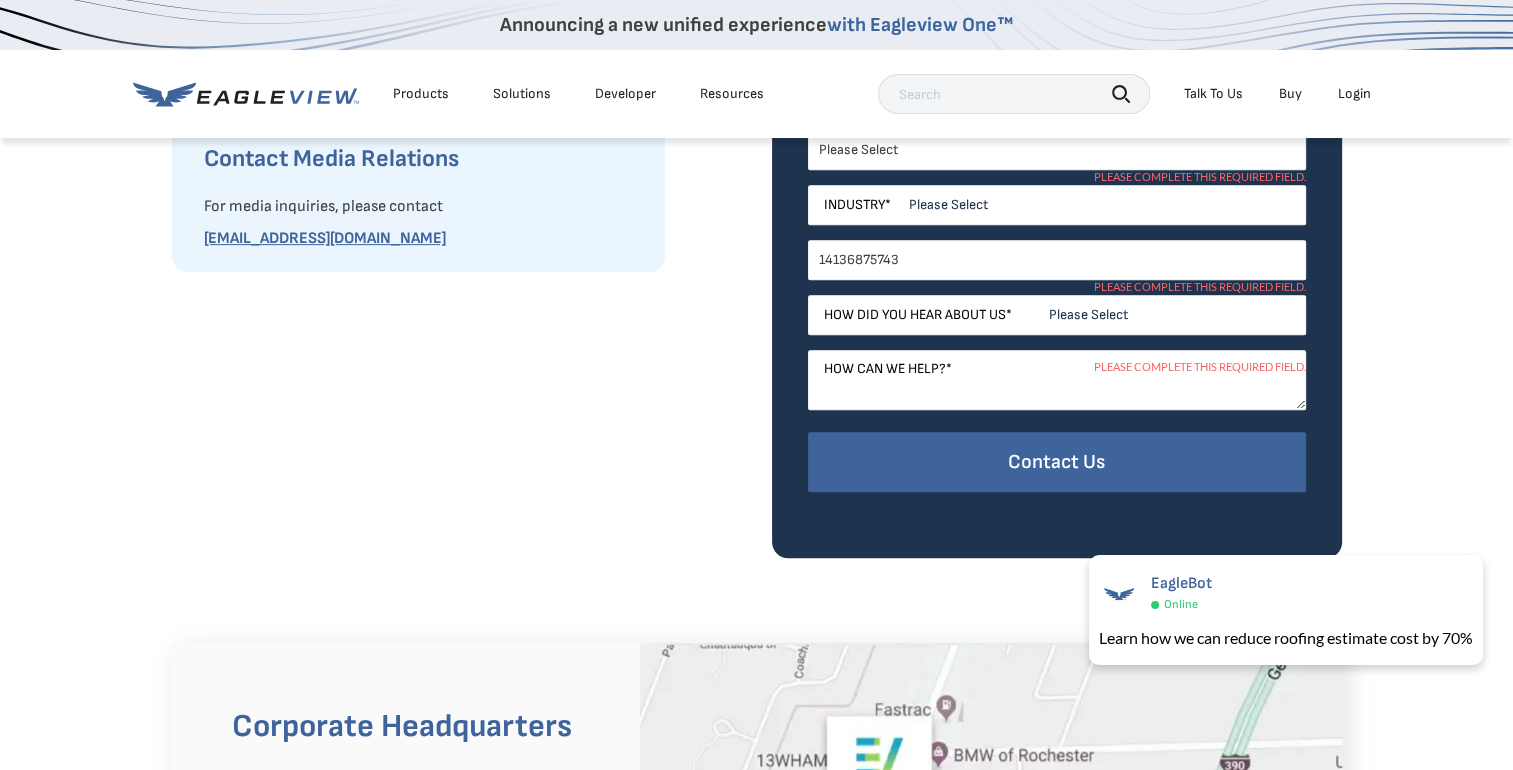 click on "Please Select Search Engine Social Media Word of Mouth Podcast Online Advertisement Event or Webinar Other" at bounding box center [1057, 315] 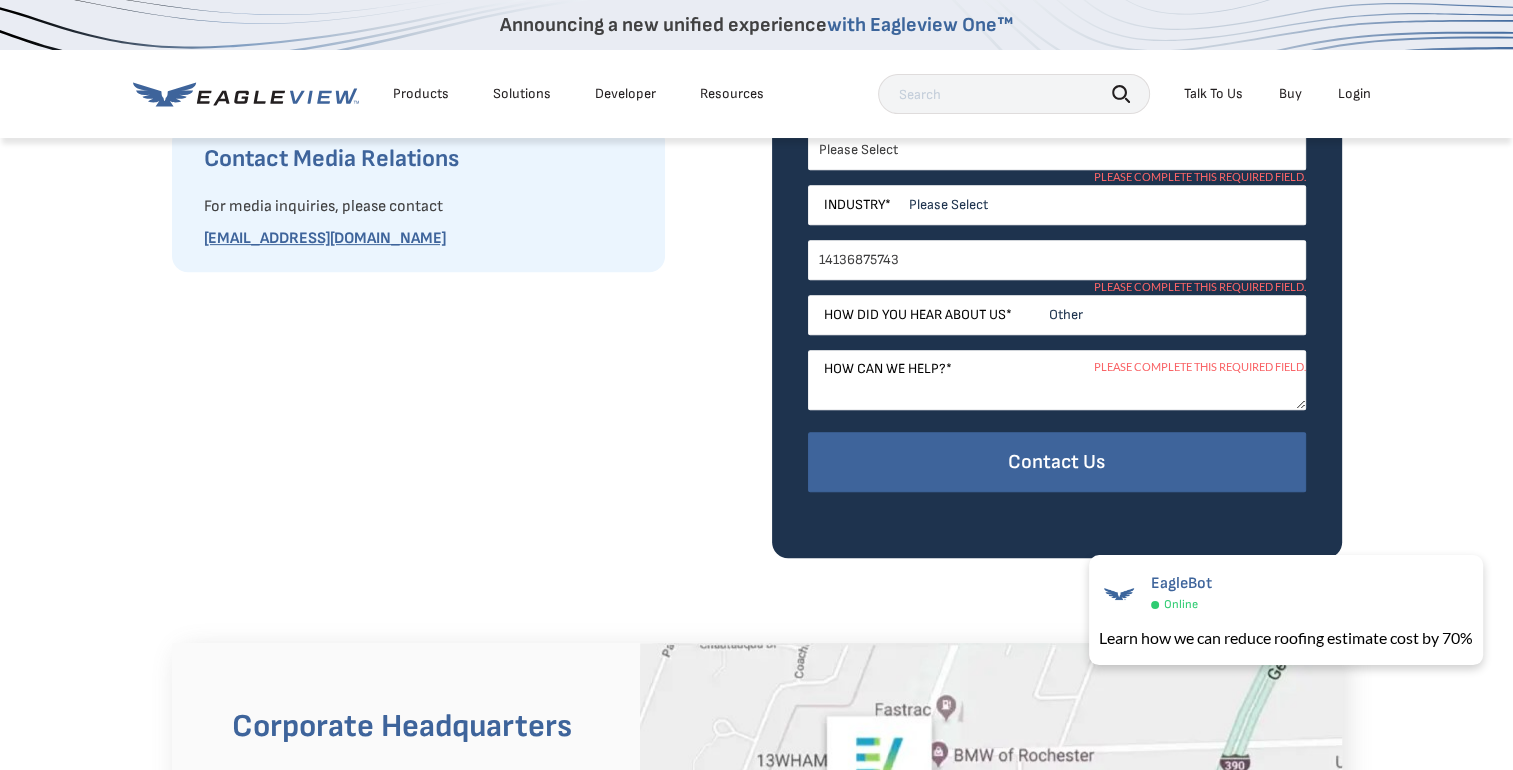 click on "Please Select Search Engine Social Media Word of Mouth Podcast Online Advertisement Event or Webinar Other" at bounding box center (1057, 315) 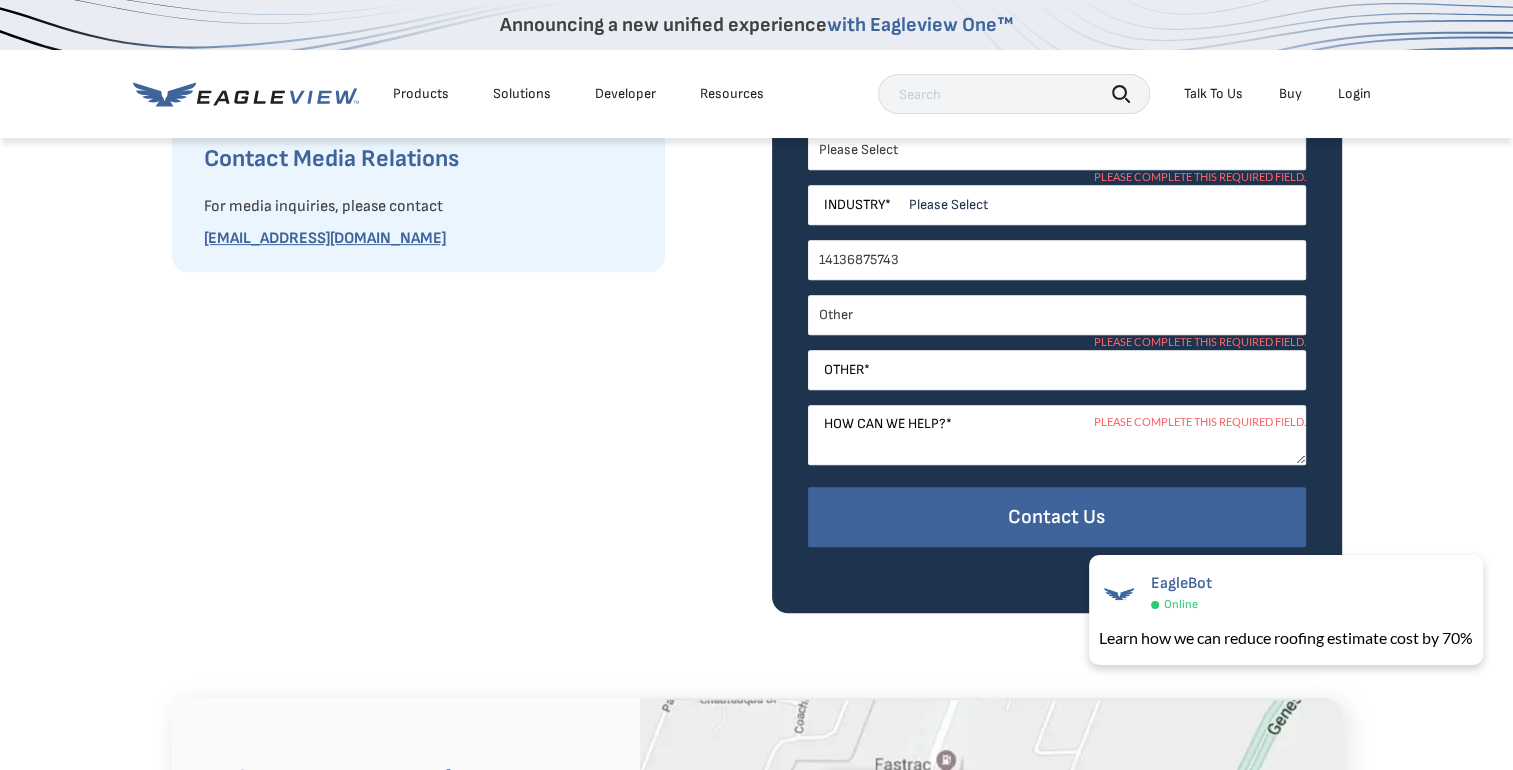 click on "Please complete this required field." at bounding box center (1200, 422) 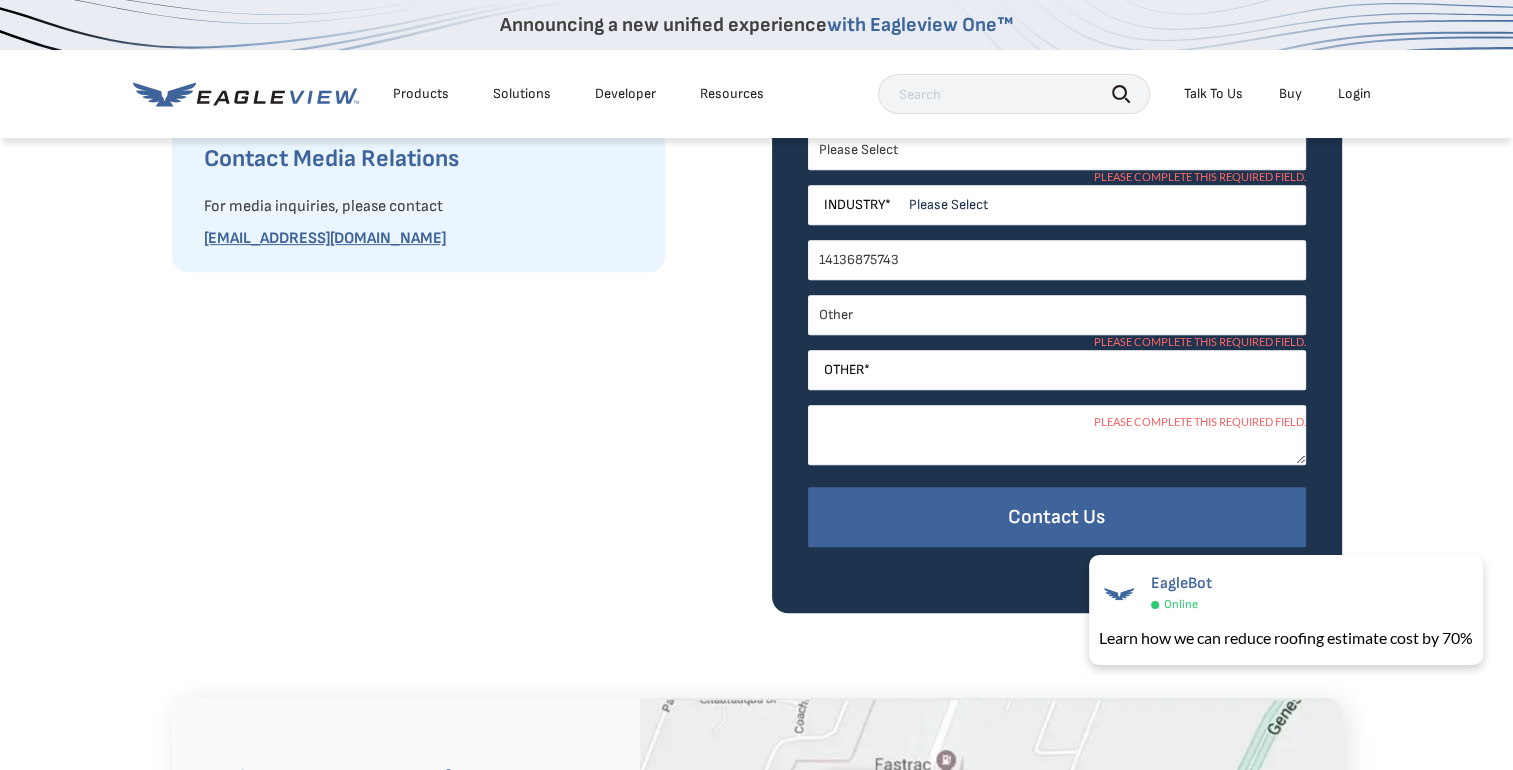 click on "How can we help? *" at bounding box center (1057, 435) 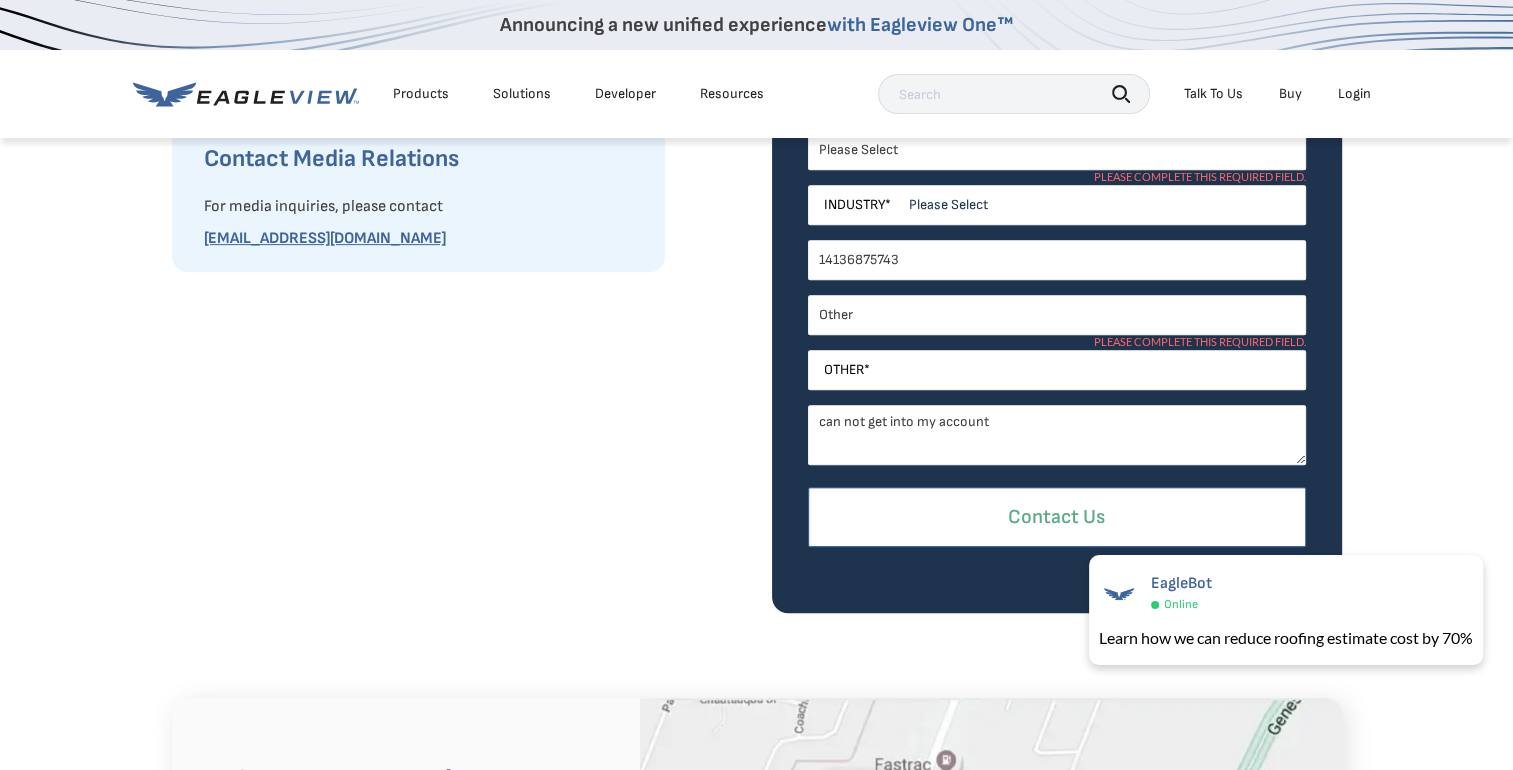 type on "can not get into my account" 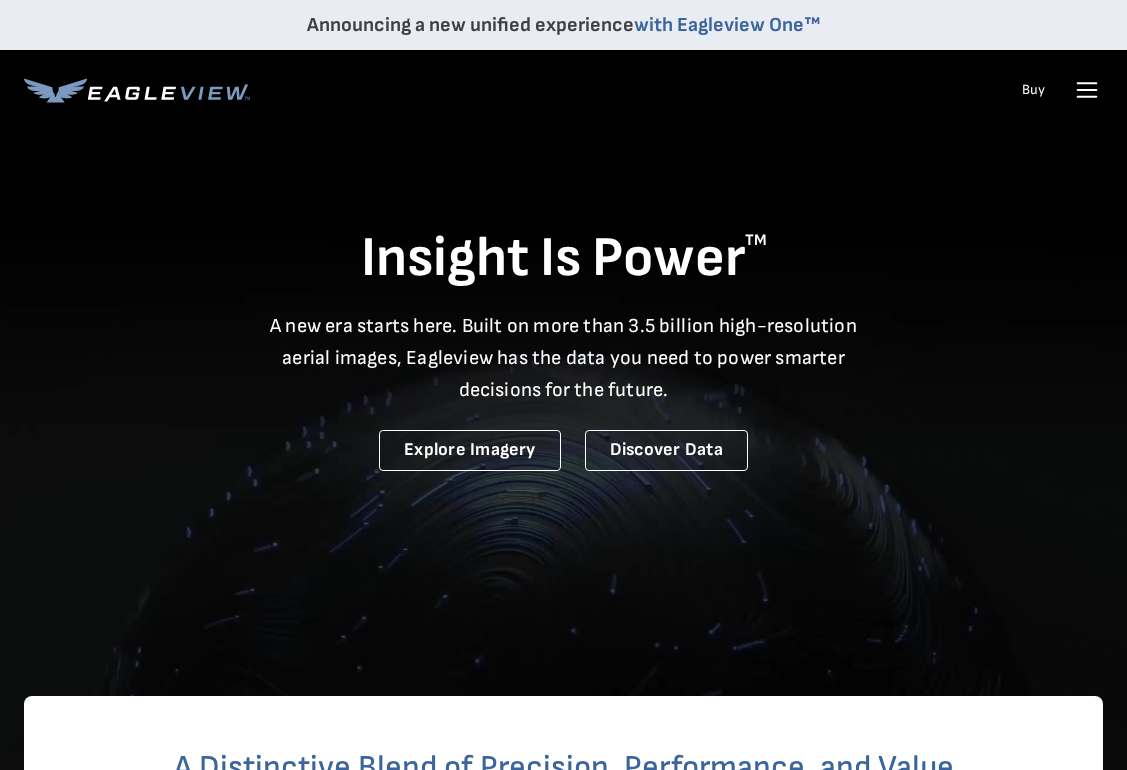 scroll, scrollTop: 0, scrollLeft: 0, axis: both 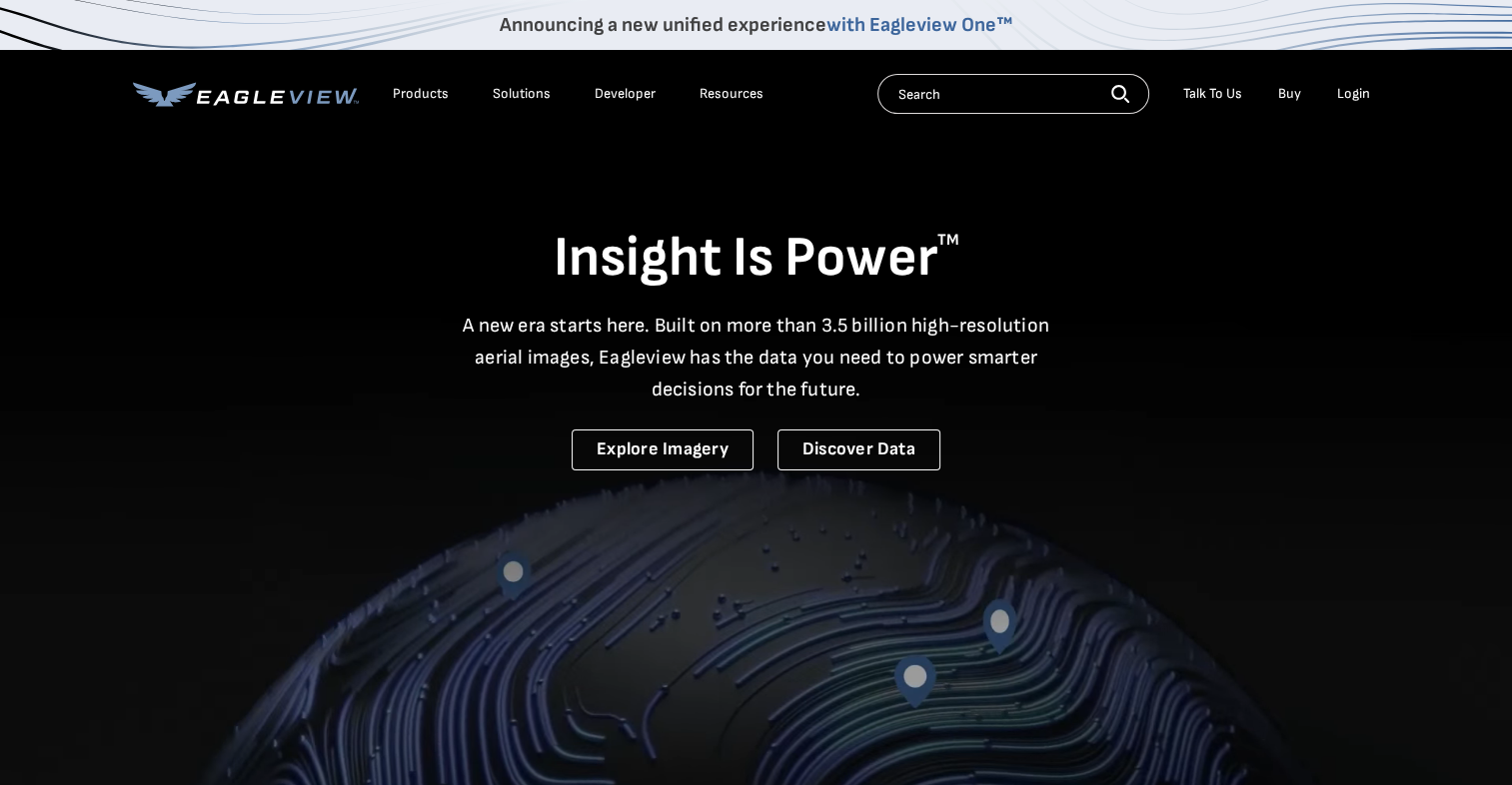 click on "Login" at bounding box center (1353, 94) 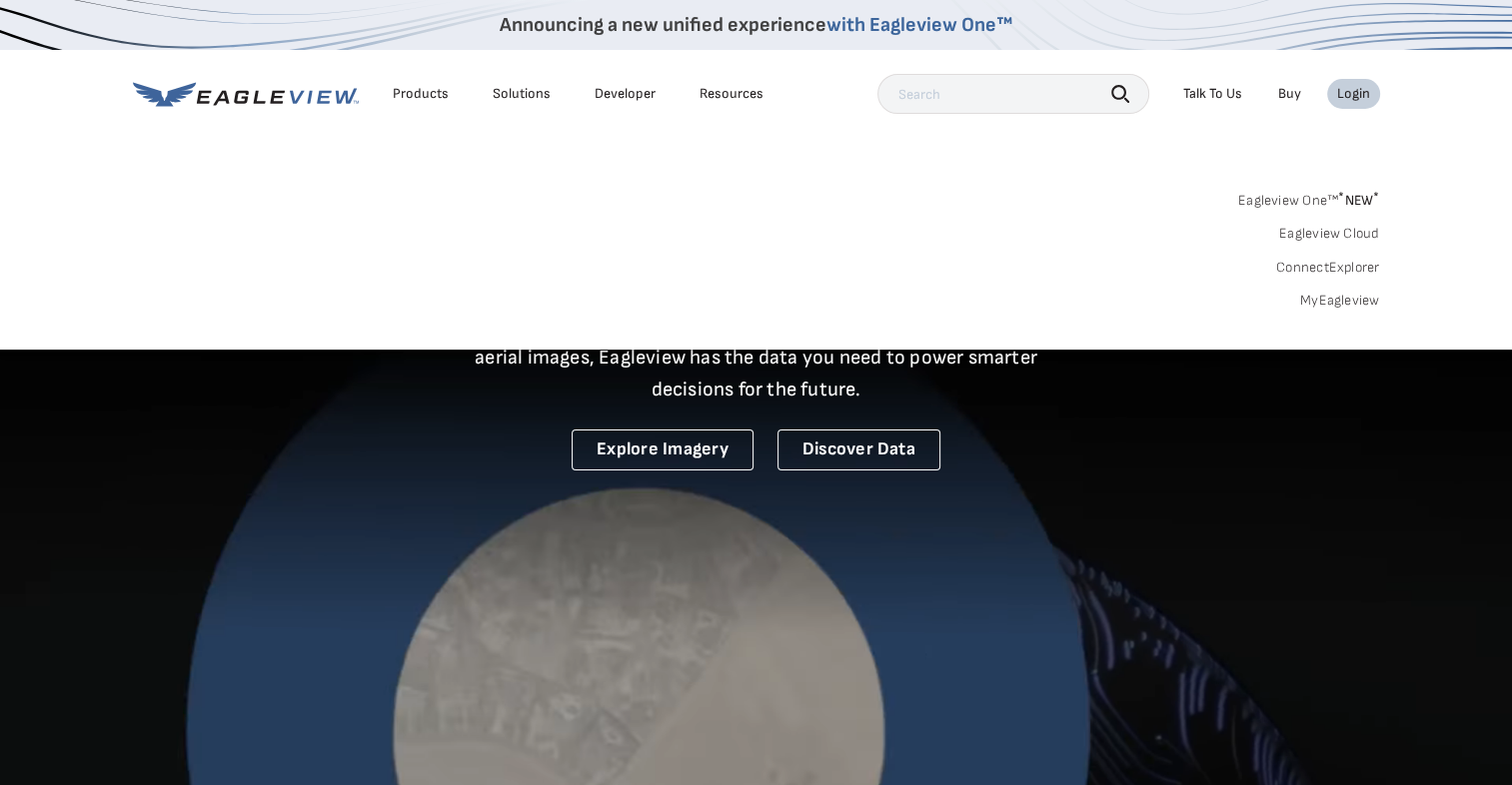 click on "MyEagleview" at bounding box center (1340, 301) 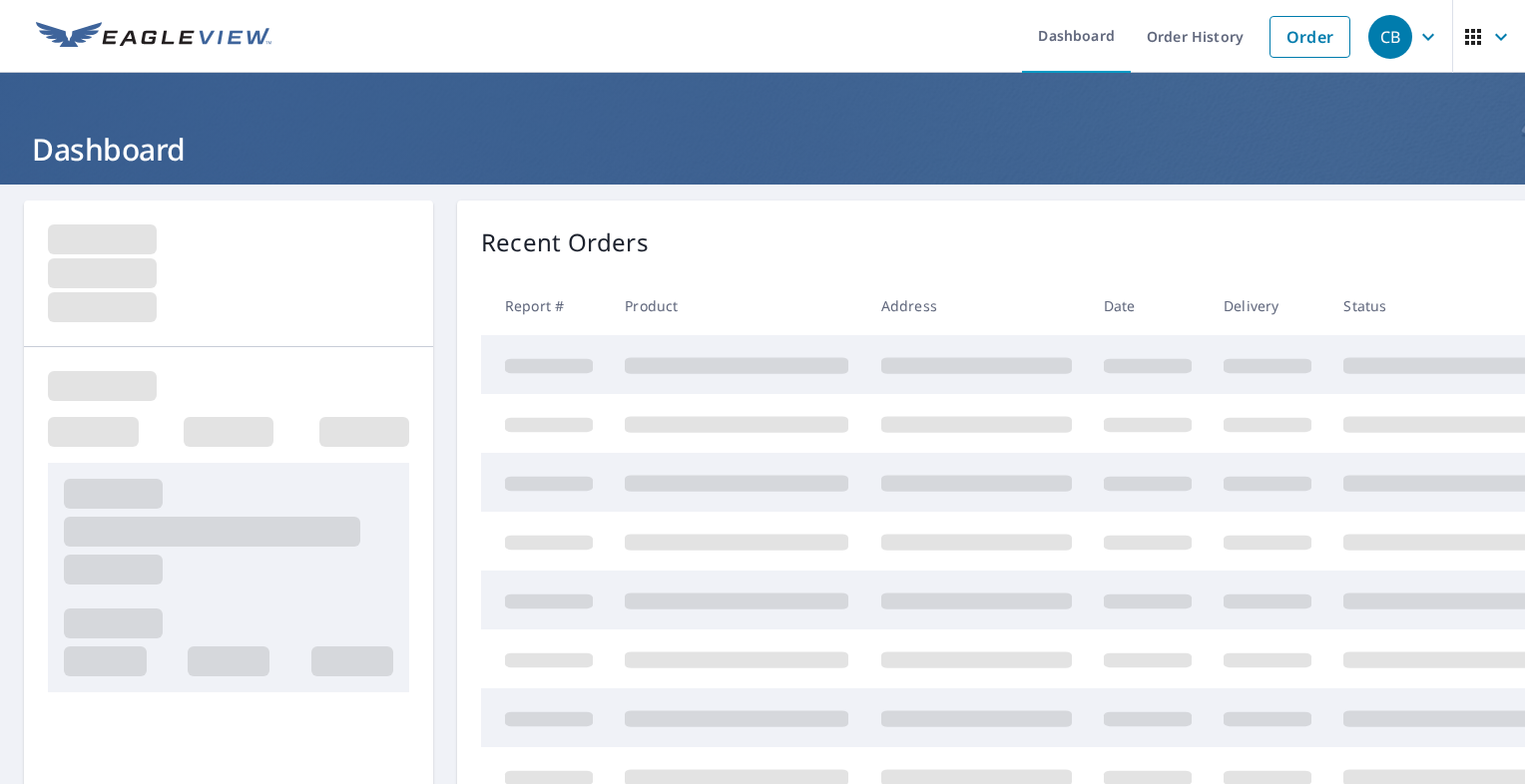 scroll, scrollTop: 0, scrollLeft: 0, axis: both 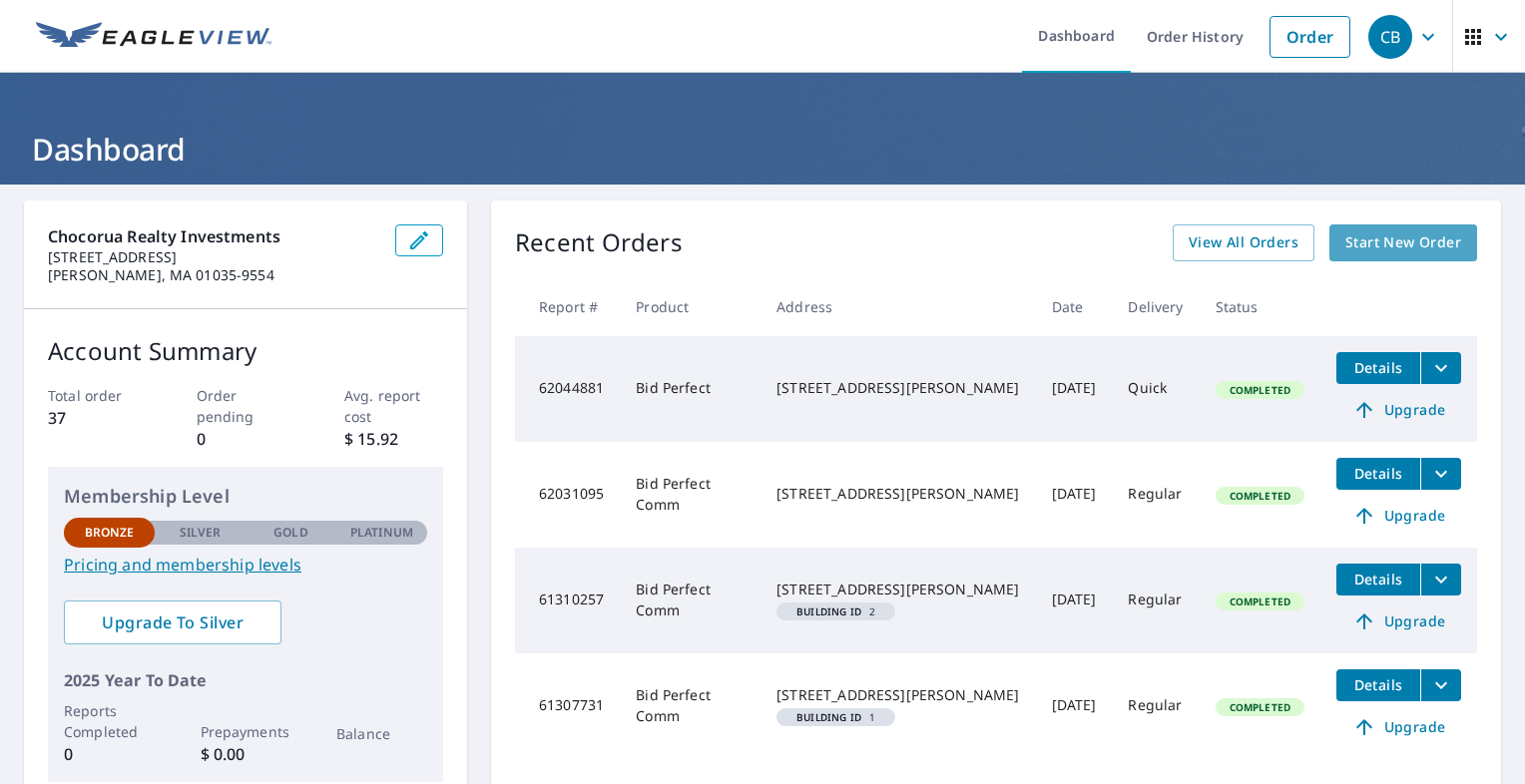 click on "Start New Order" at bounding box center [1403, 242] 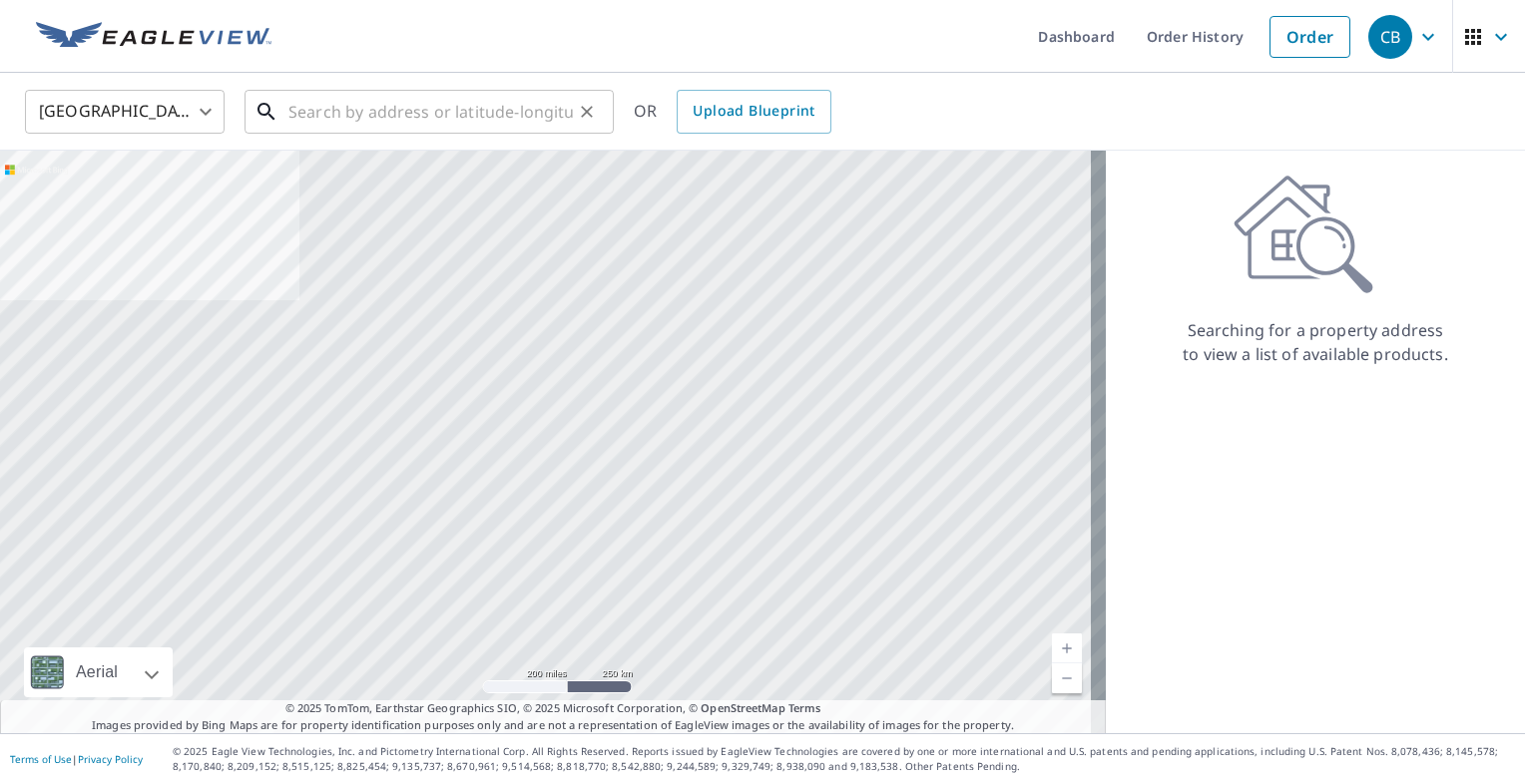 click at bounding box center [430, 112] 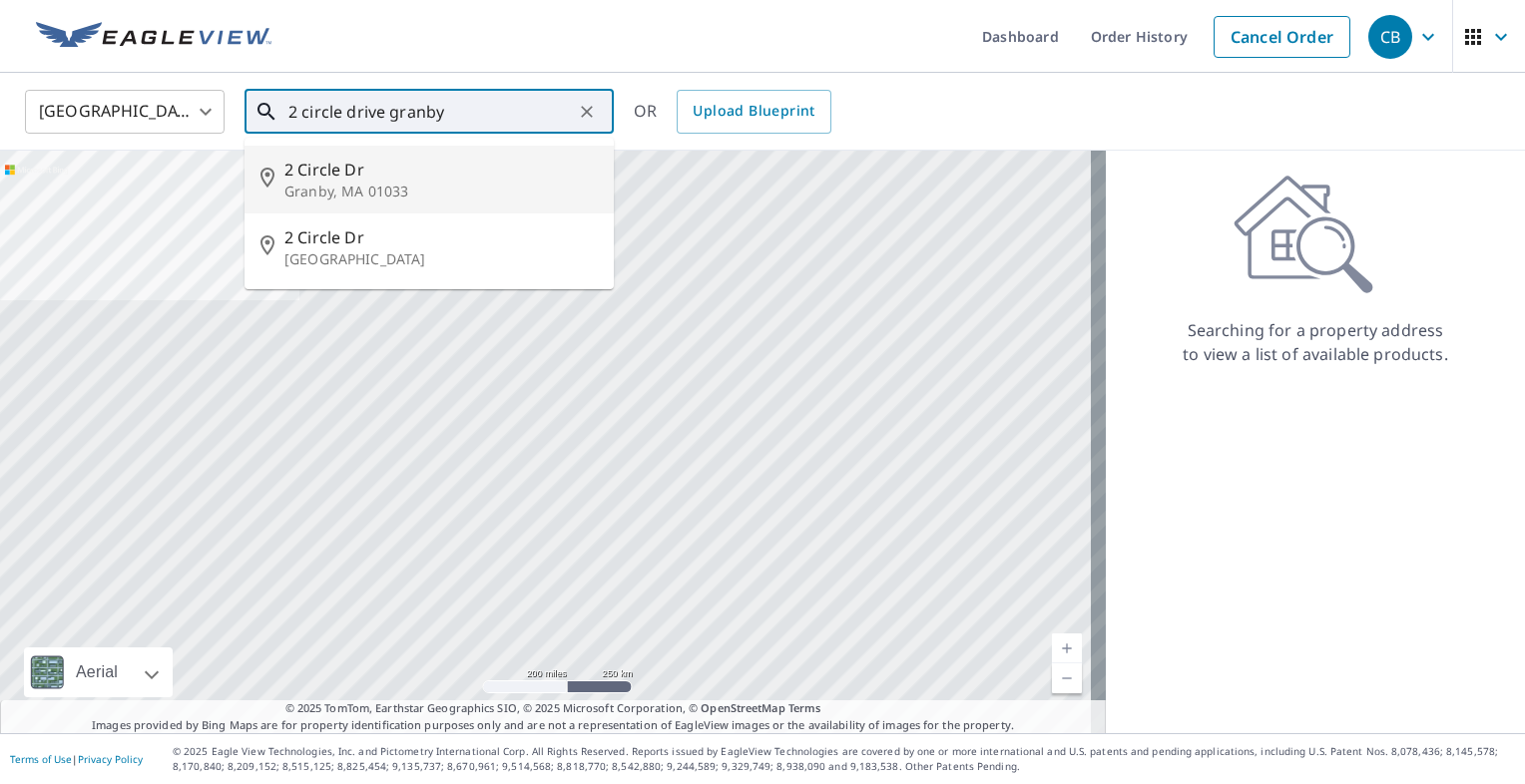 click on "2 Circle Dr" at bounding box center [441, 170] 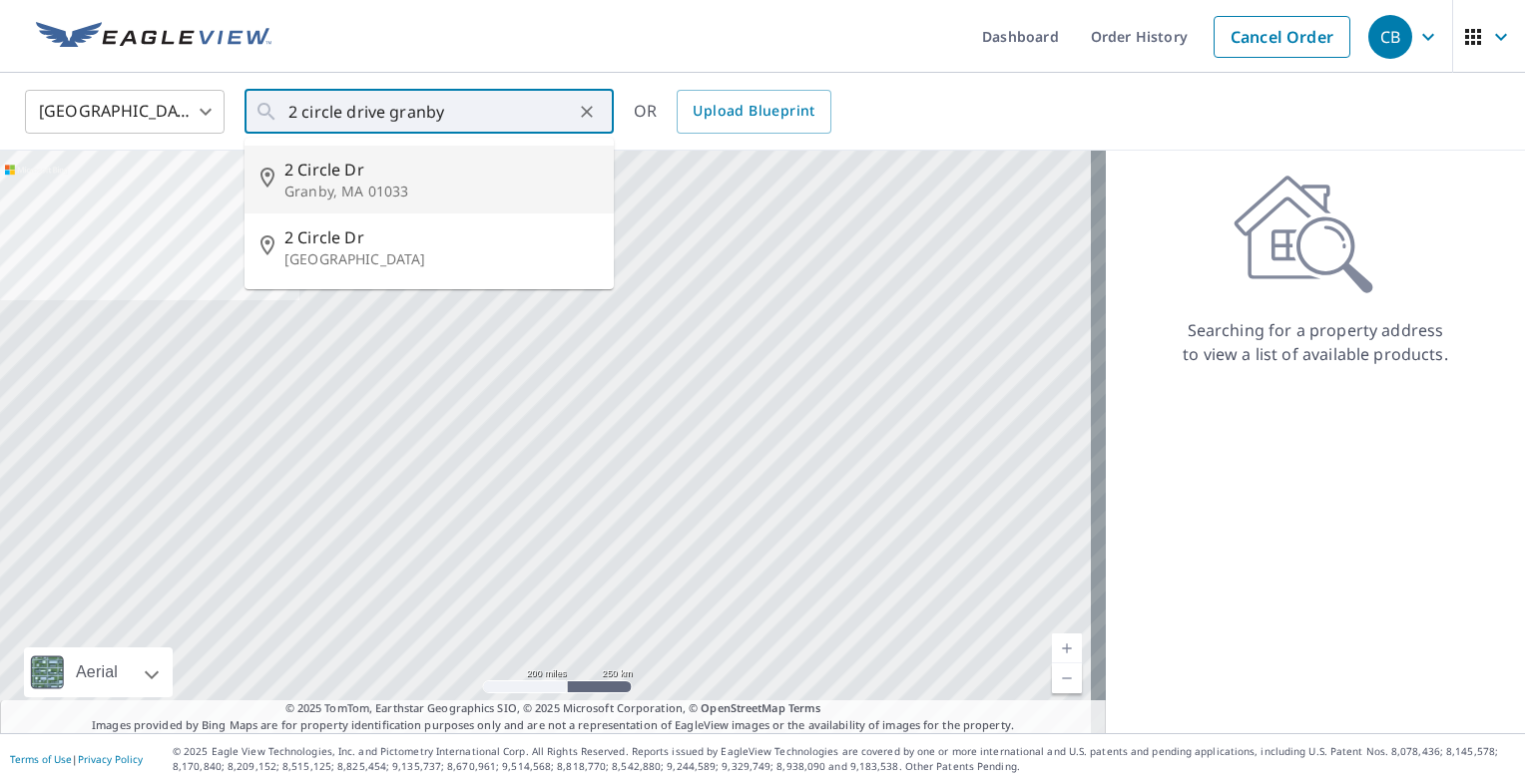 type on "2 Circle Dr Granby, MA 01033" 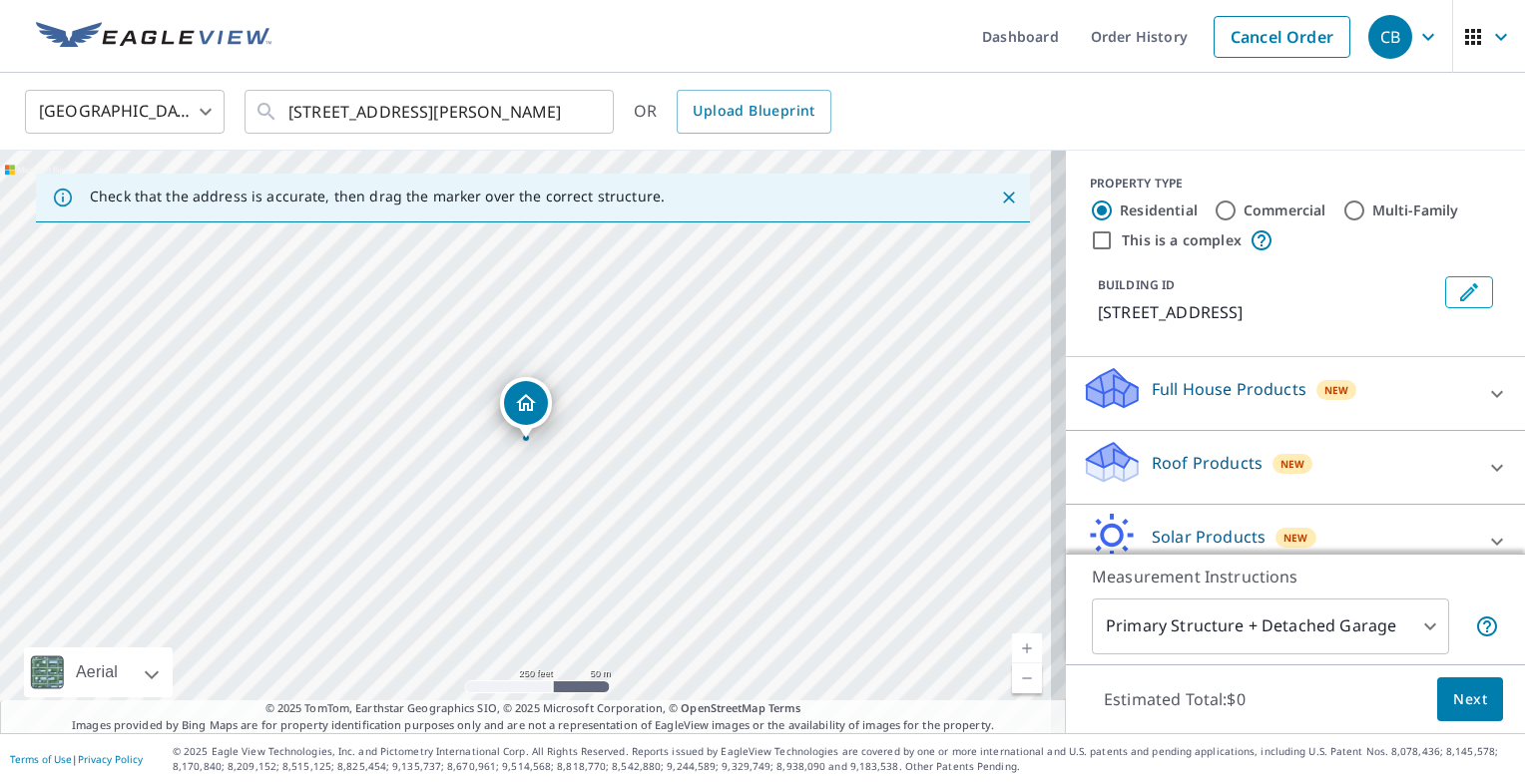 scroll, scrollTop: 98, scrollLeft: 0, axis: vertical 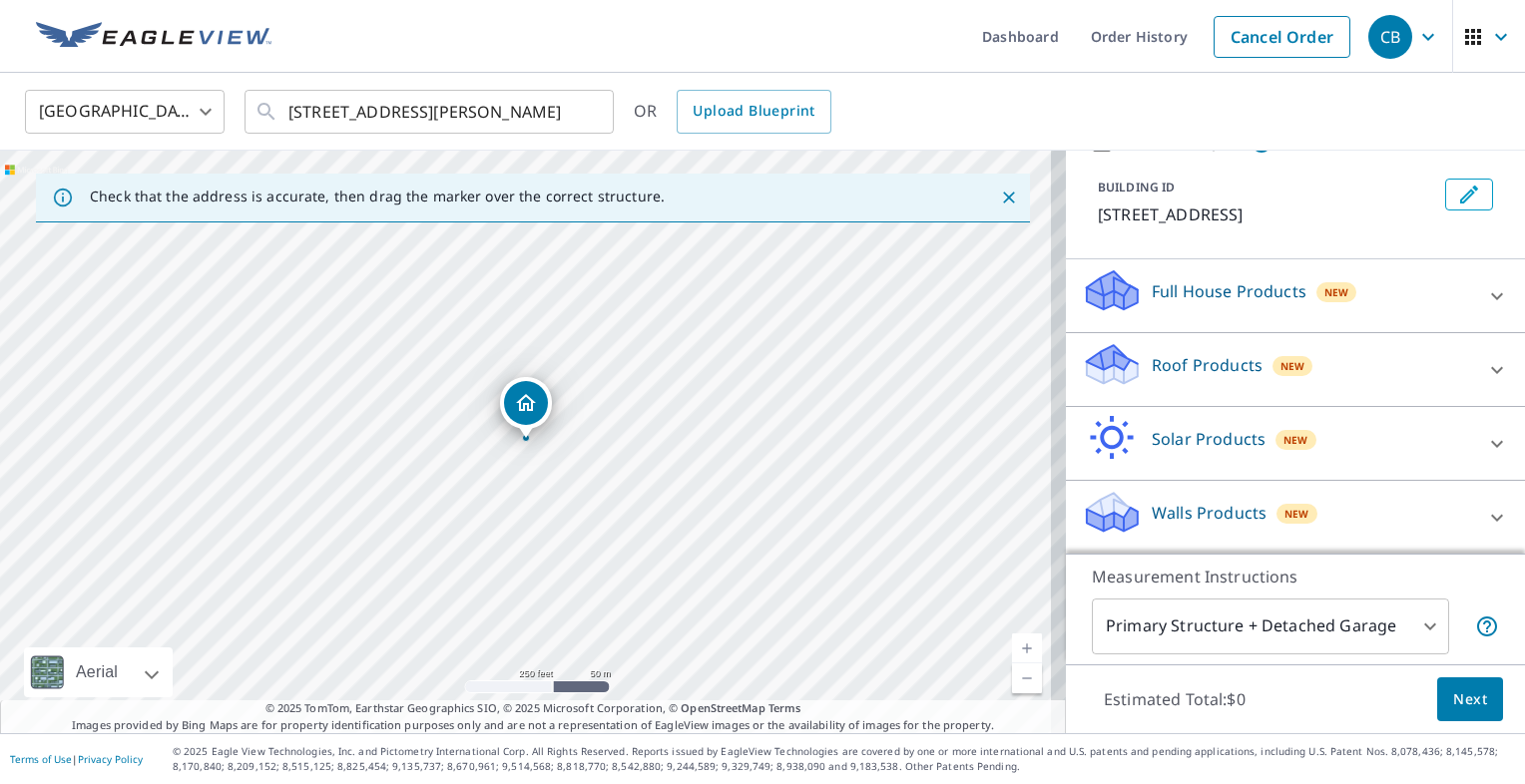 click on "CB CB
Dashboard Order History Cancel Order CB United States US ​ 2 Circle Dr Granby, MA 01033 ​ OR Upload Blueprint Check that the address is accurate, then drag the marker over the correct structure. 2 Circle Dr Granby, MA 01033 Aerial Road A standard road map Aerial A detailed look from above Labels Labels 250 feet 50 m © 2025 TomTom, © Vexcel Imaging, © 2025 Microsoft Corporation,  © OpenStreetMap Terms © 2025 TomTom, Earthstar Geographics SIO, © 2025 Microsoft Corporation, ©   OpenStreetMap   Terms Images provided by Bing Maps are for property identification purposes only and are not a representation of EagleView images or the availability of images for the property. PROPERTY TYPE Residential Commercial Multi-Family This is a complex BUILDING ID 2 Circle Dr, Granby, MA, 01033 Full House Products New Full House™ $105 Roof Products New Premium $32.75 - $87 QuickSquares™ $18 Gutter $13.75 Bid Perfect™ $18 Solar Products New Inform Essentials+ $63.25 Inform Advanced $79 $30 $105.5 New 1" at bounding box center (762, 392) 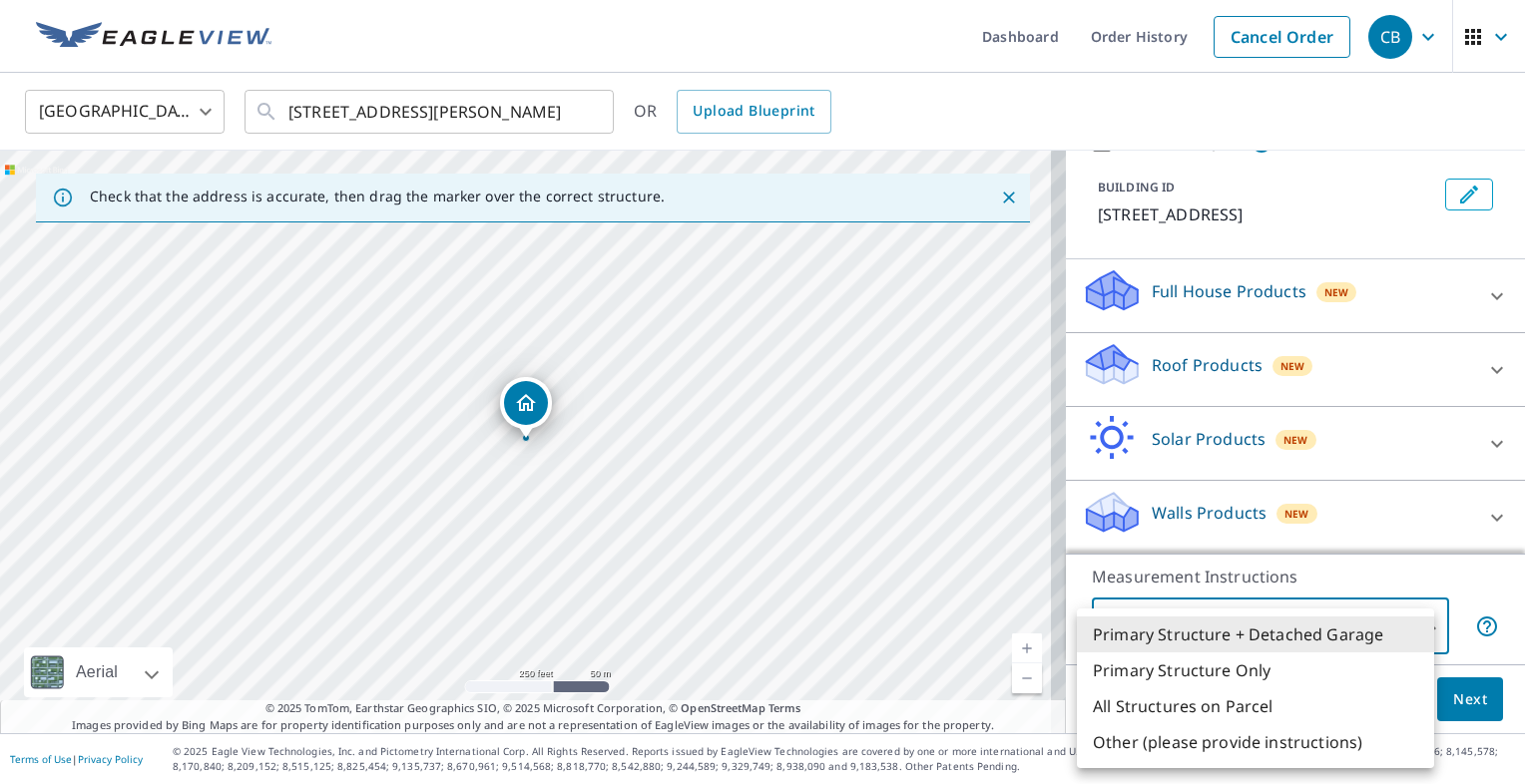 click at bounding box center (762, 392) 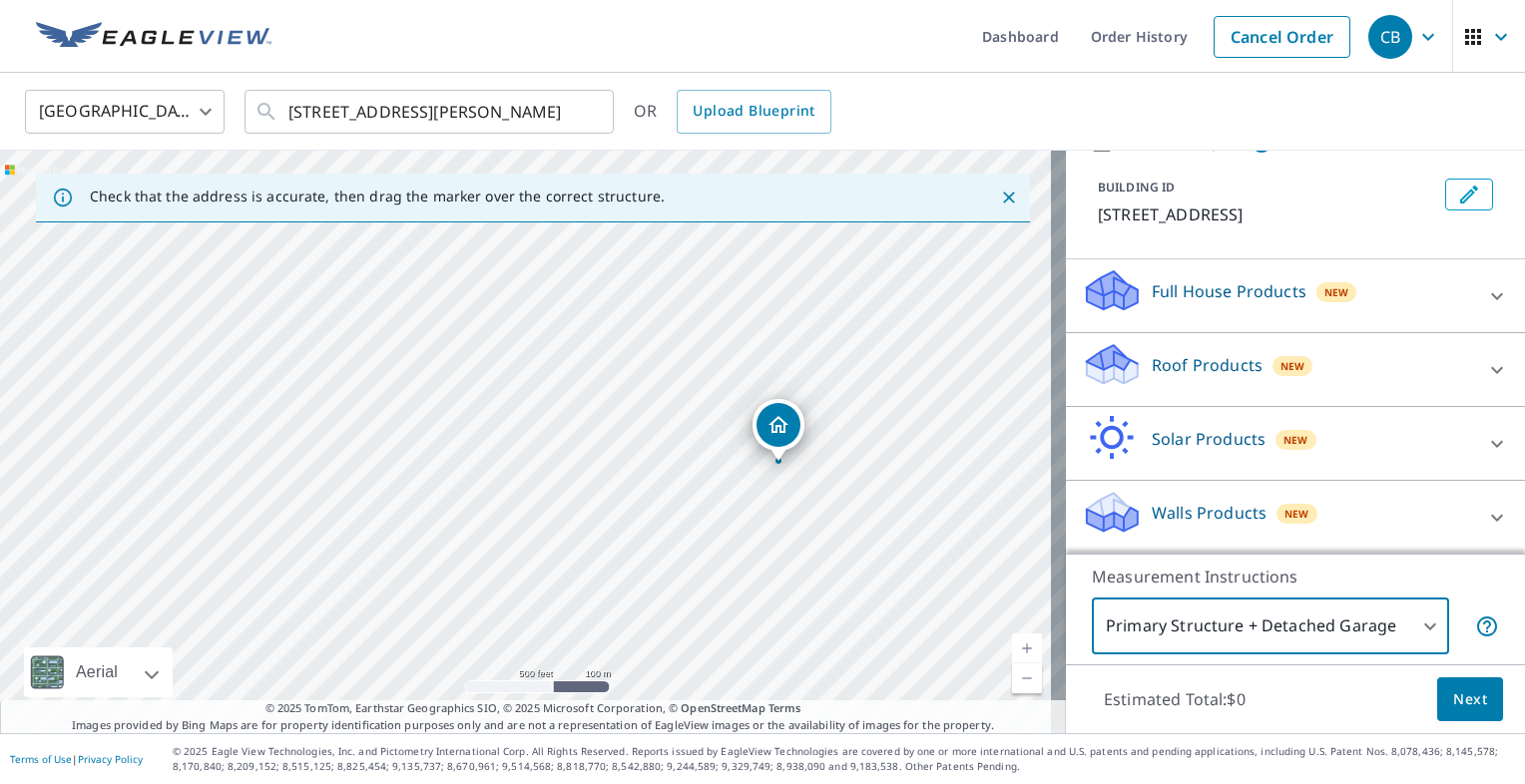 click on "CB CB
Dashboard Order History Cancel Order CB United States US ​ 2 Circle Dr Granby, MA 01033 ​ OR Upload Blueprint Check that the address is accurate, then drag the marker over the correct structure. 2 Circle Dr Granby, MA 01033 Aerial Road A standard road map Aerial A detailed look from above Labels Labels 500 feet 100 m © 2025 TomTom, © Vexcel Imaging, © 2025 Microsoft Corporation,  © OpenStreetMap Terms © 2025 TomTom, Earthstar Geographics SIO, © 2025 Microsoft Corporation, ©   OpenStreetMap   Terms Images provided by Bing Maps are for property identification purposes only and are not a representation of EagleView images or the availability of images for the property. PROPERTY TYPE Residential Commercial Multi-Family This is a complex BUILDING ID 2 Circle Dr, Granby, MA, 01033 Full House Products New Full House™ $105 Roof Products New Premium $32.75 - $87 QuickSquares™ $18 Gutter $13.75 Bid Perfect™ $18 Solar Products New Inform Essentials+ $63.25 Inform Advanced $79 $30 $105.5 New" at bounding box center [762, 392] 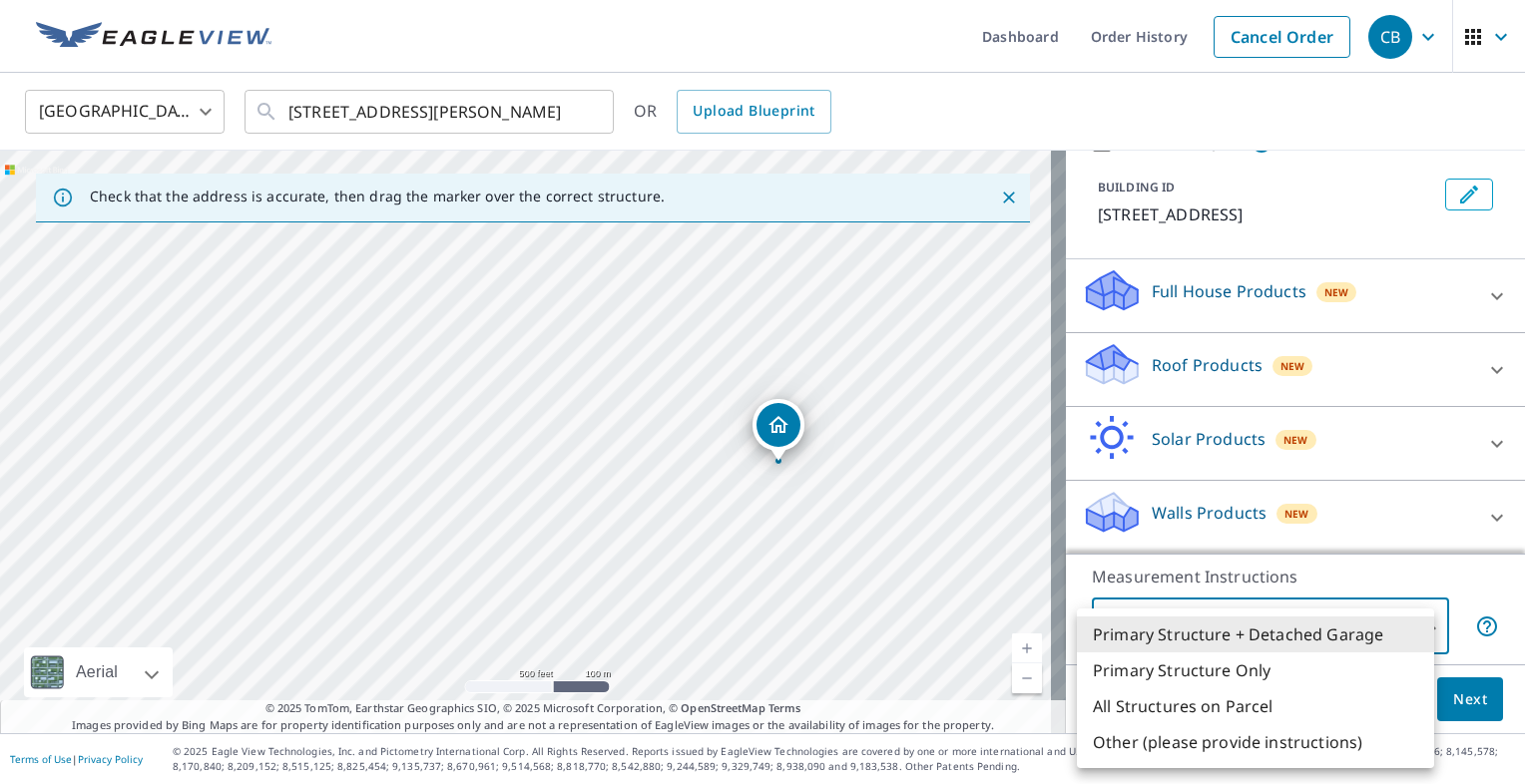 click on "Primary Structure Only" at bounding box center [1256, 670] 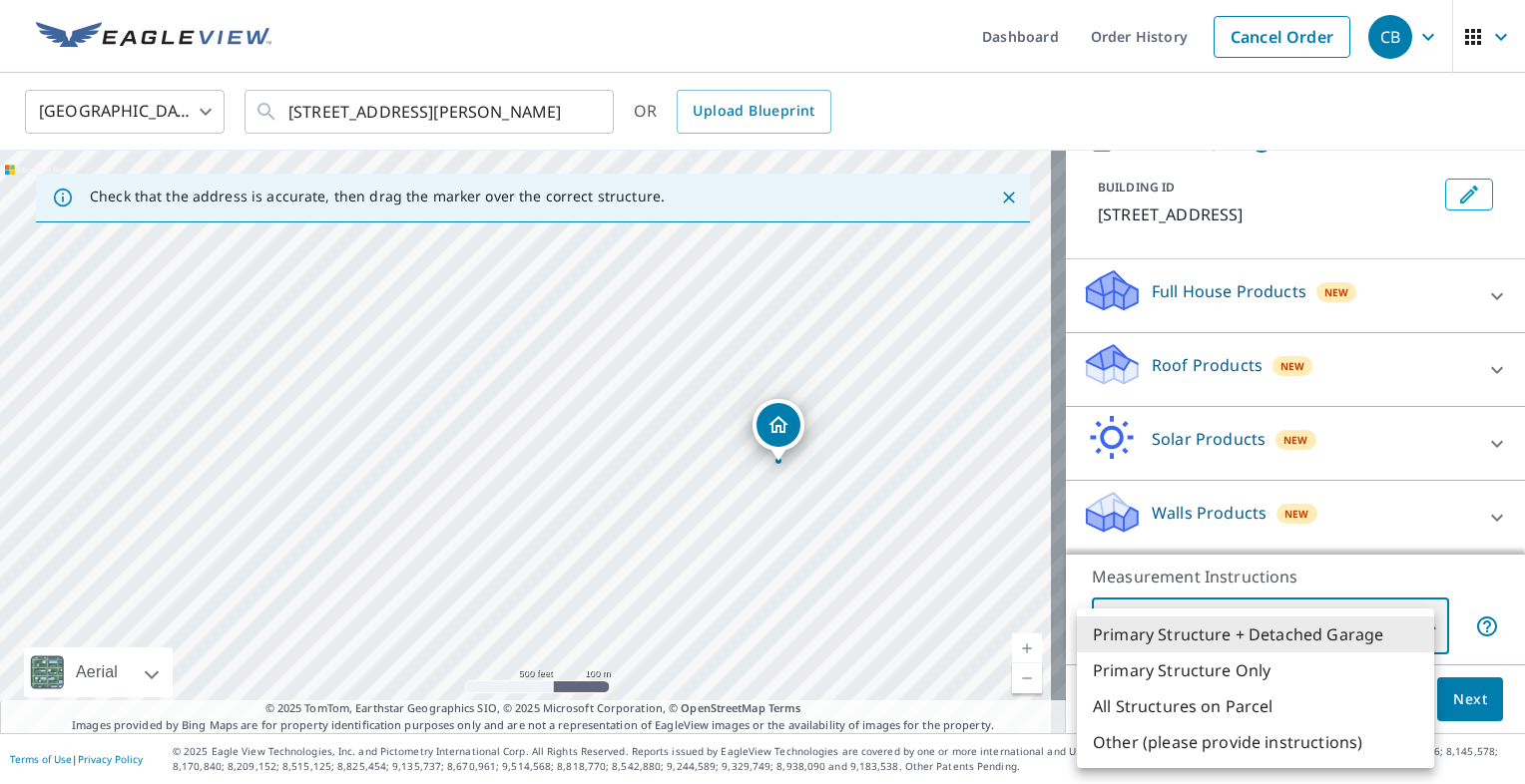 type on "2" 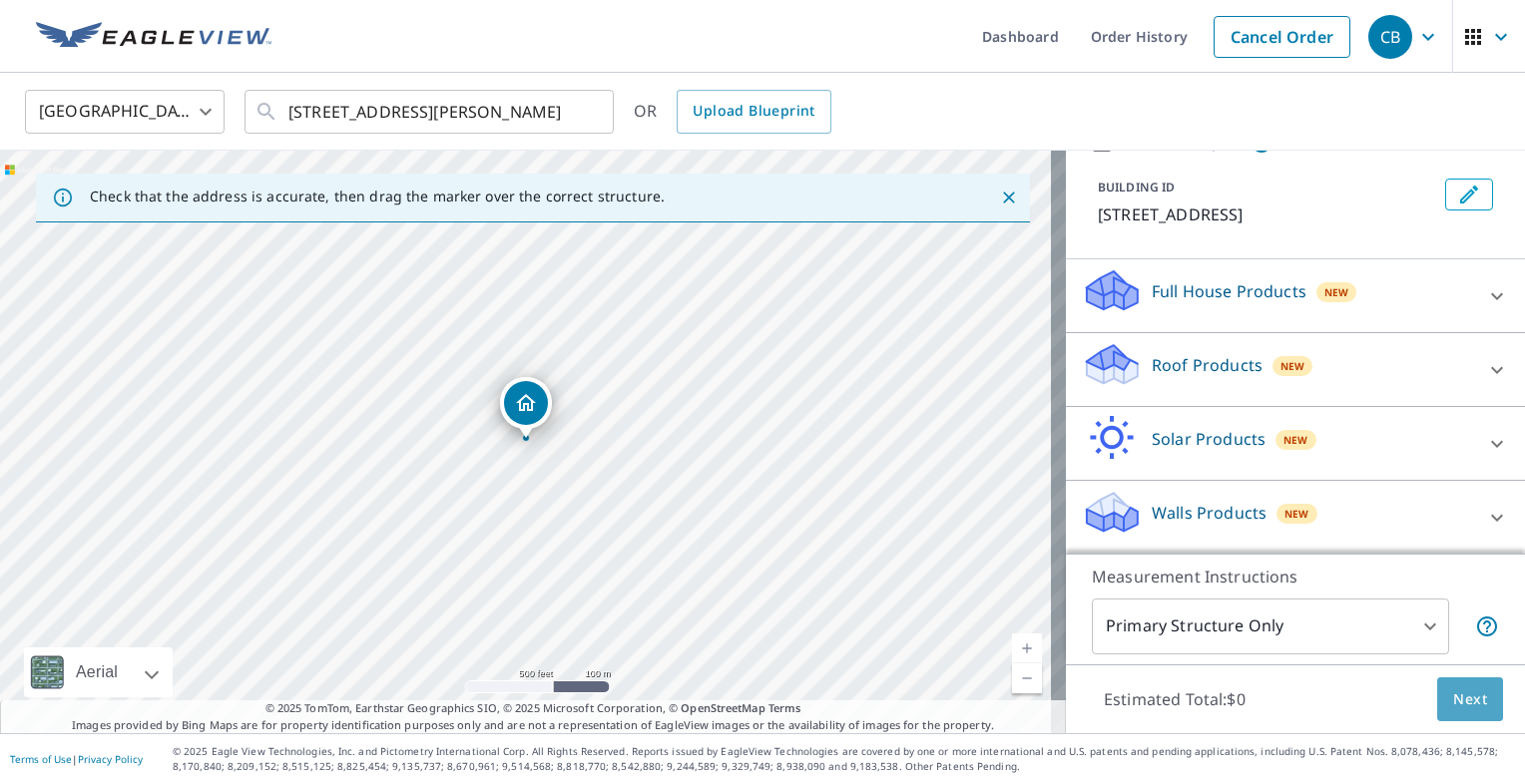 click on "Next" at bounding box center (1470, 699) 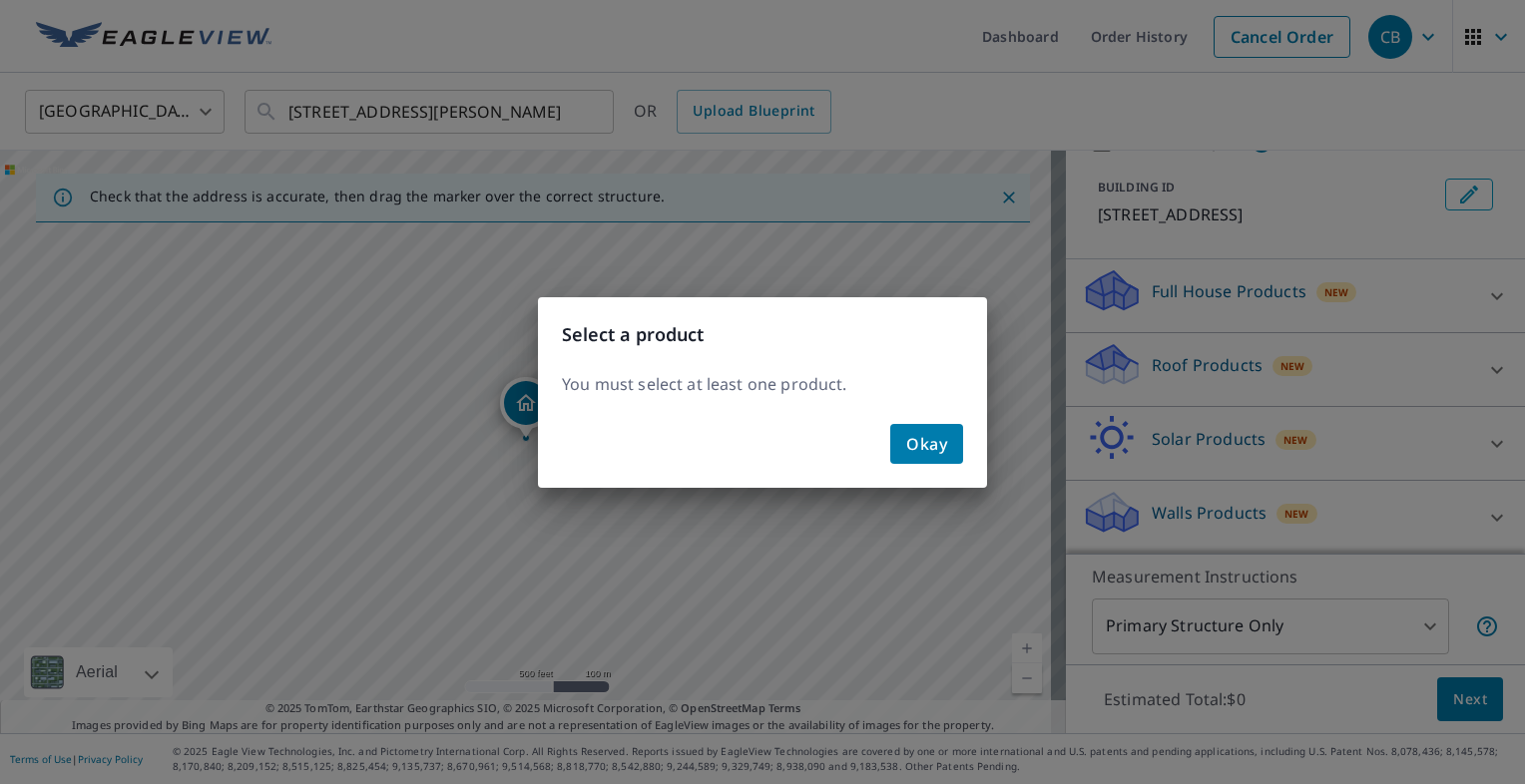 click on "Okay" at bounding box center (926, 444) 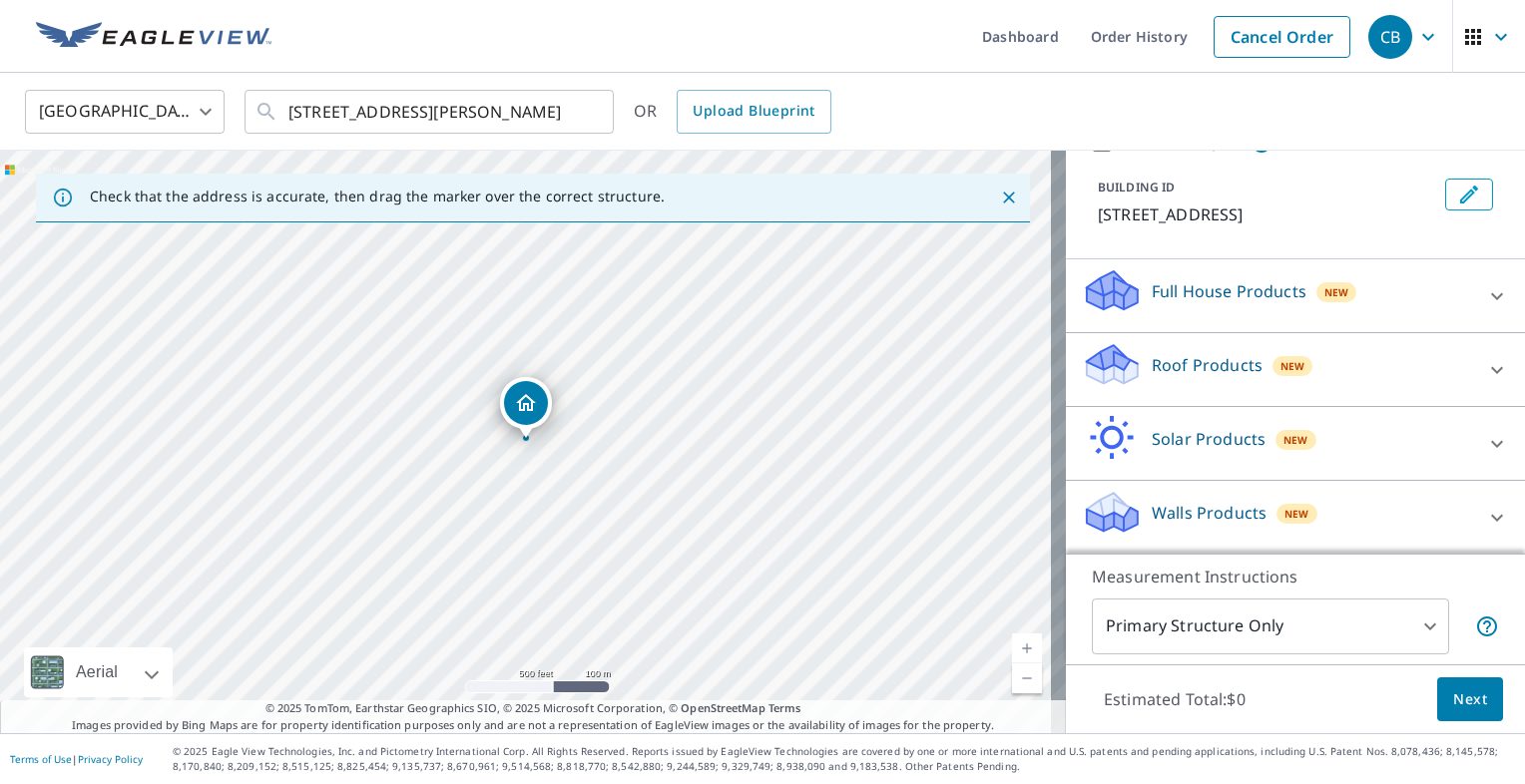 click 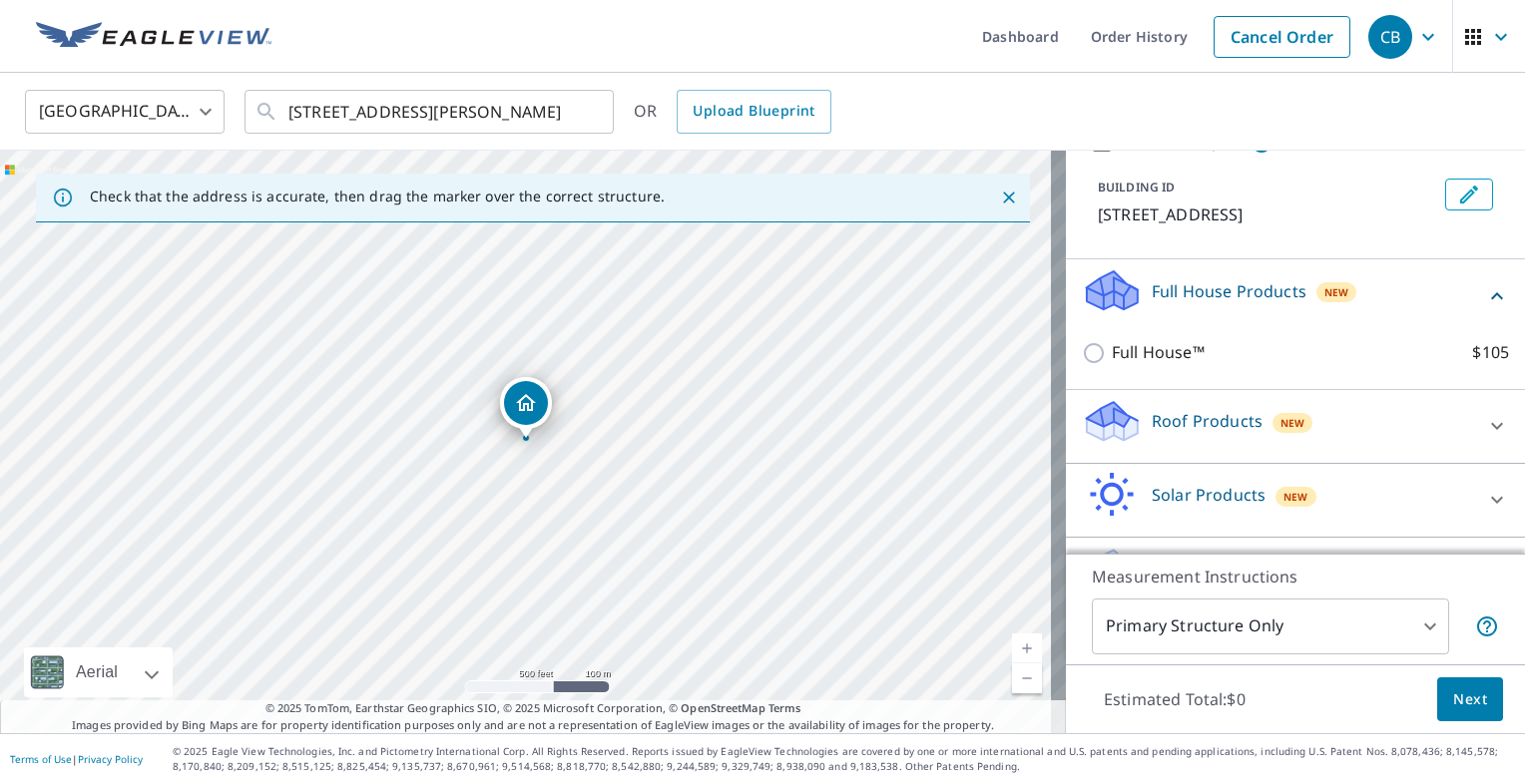 click on "United States US ​ 2 Circle Dr Granby, MA 01033 ​ OR Upload Blueprint" at bounding box center (762, 112) 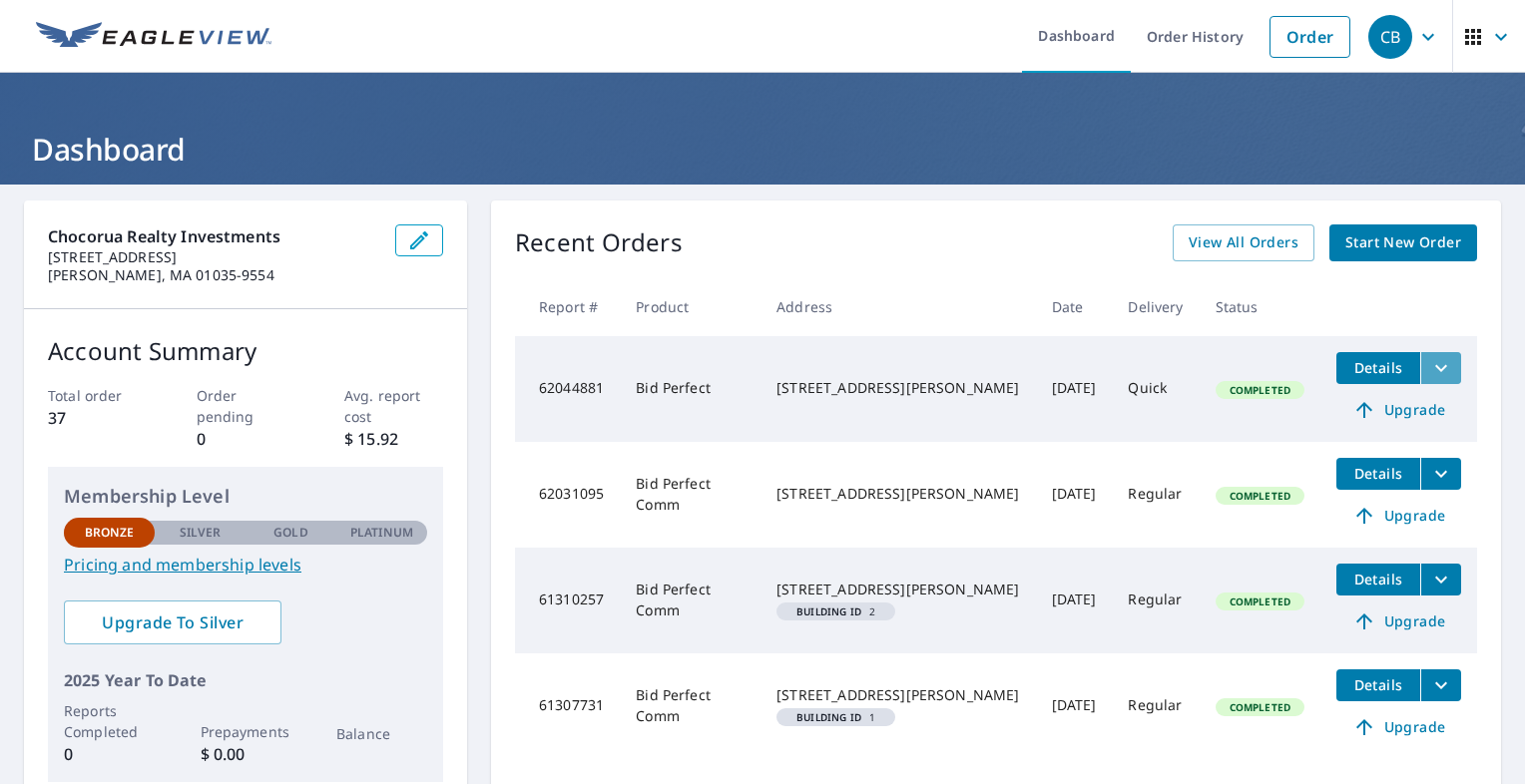 click 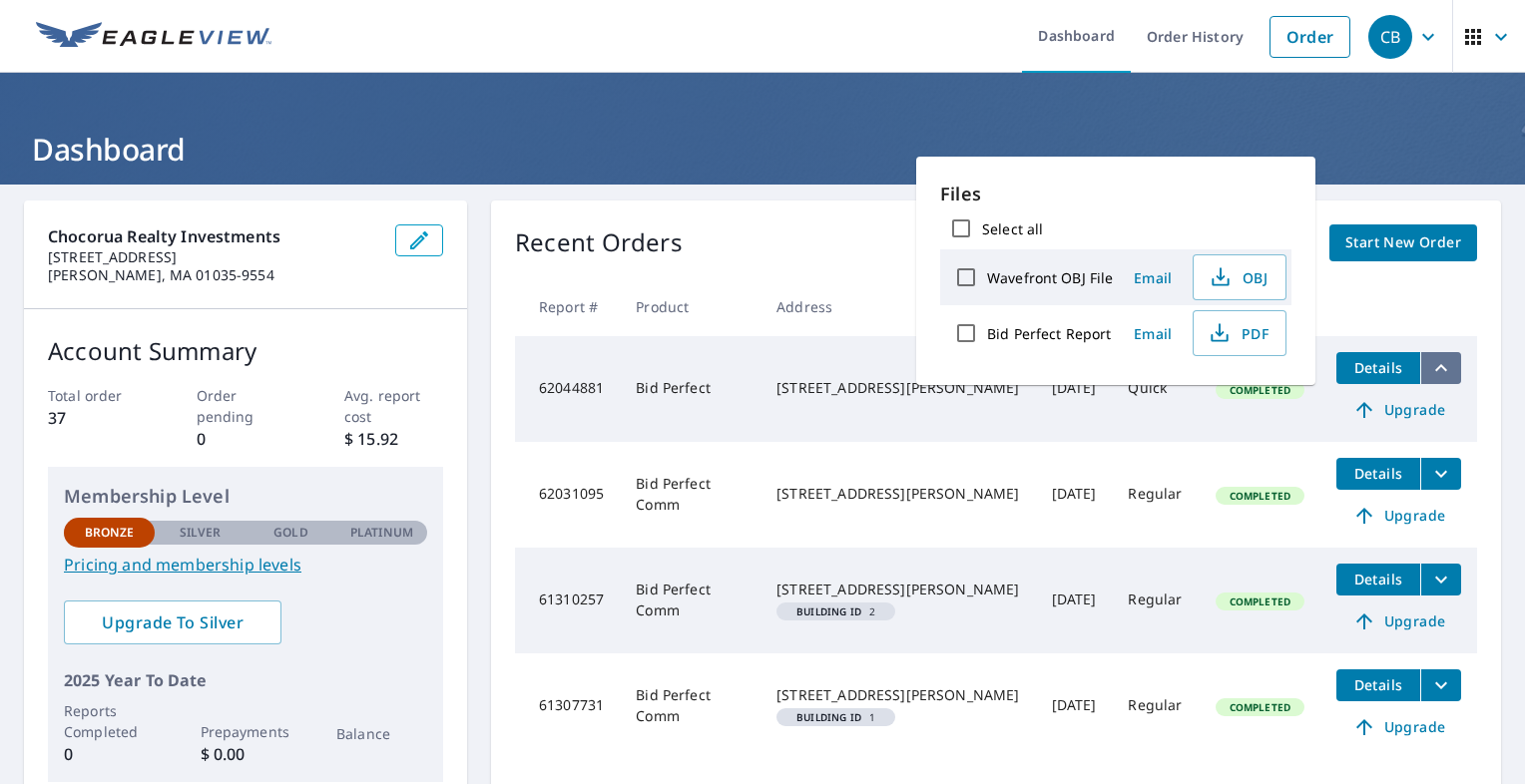 click 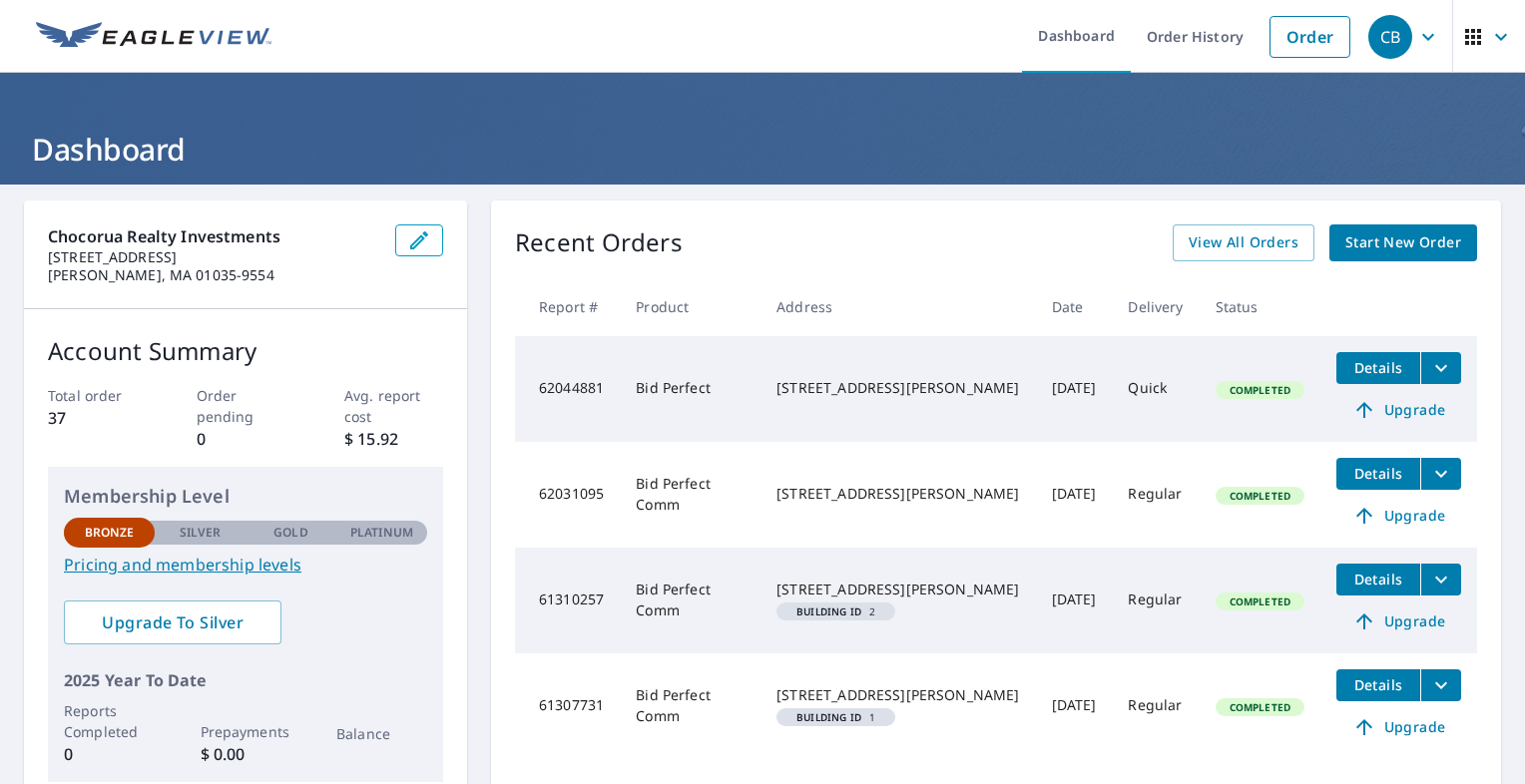 click on "Details" at bounding box center [1378, 367] 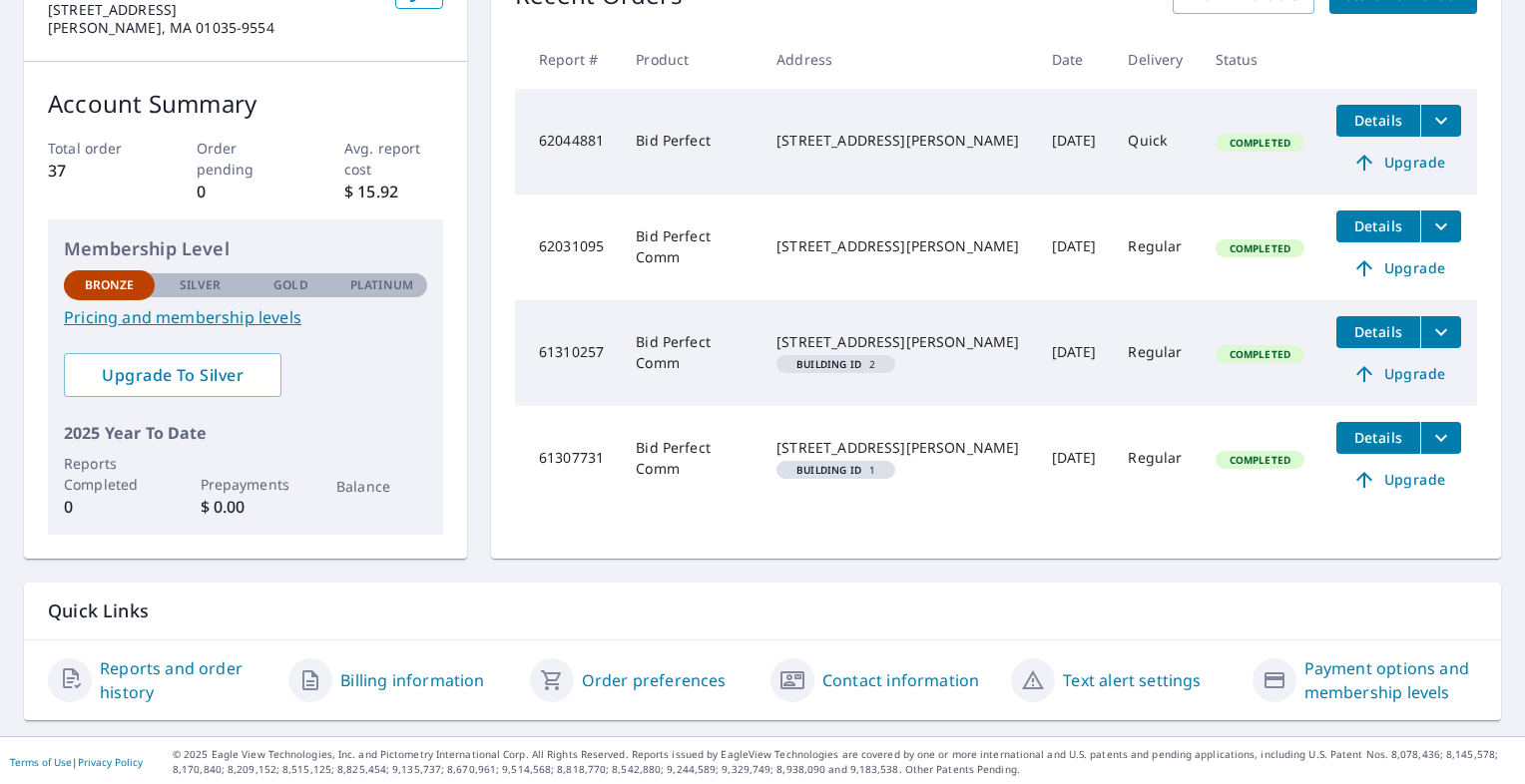 scroll, scrollTop: 249, scrollLeft: 0, axis: vertical 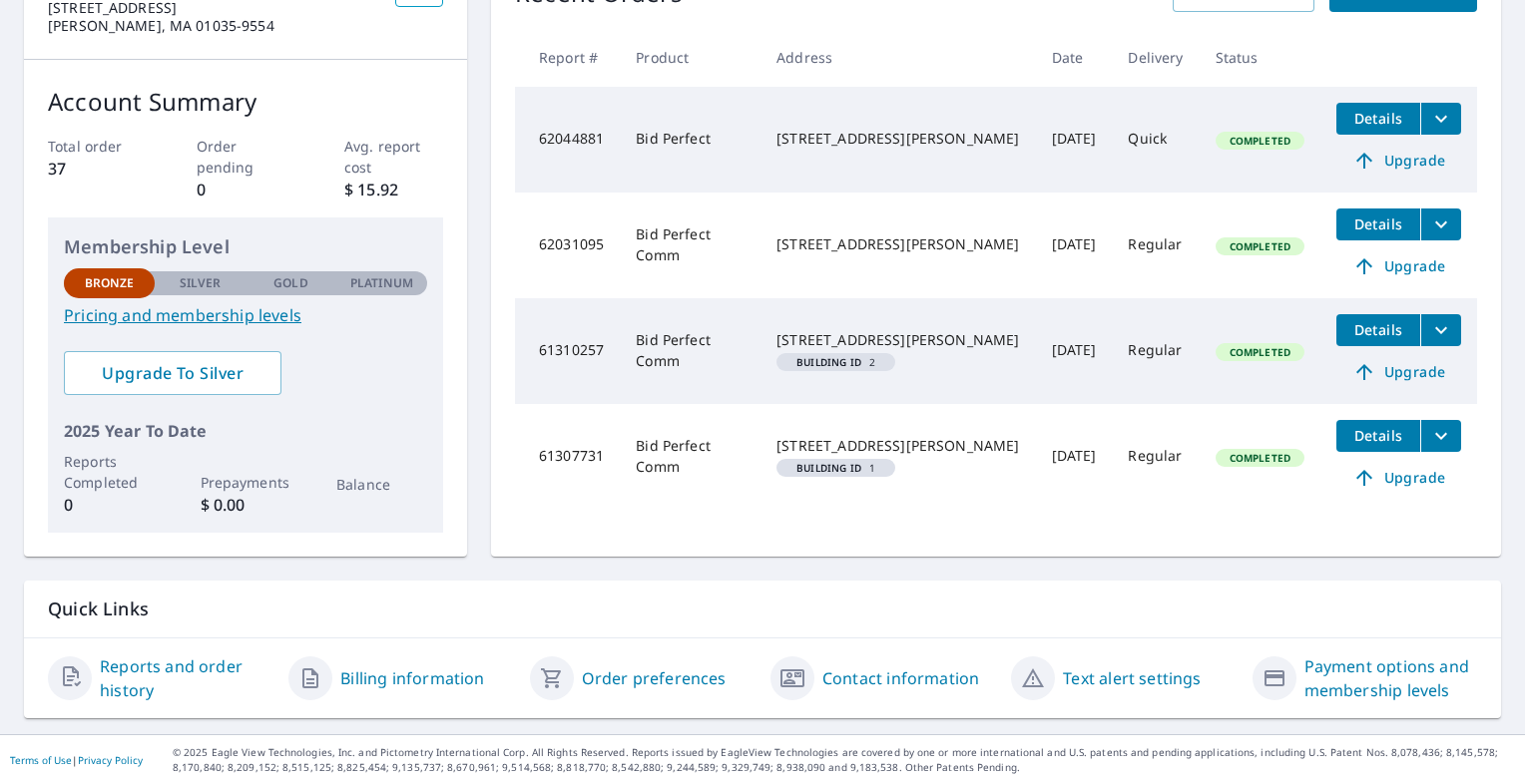 click on "Order preferences" at bounding box center [654, 678] 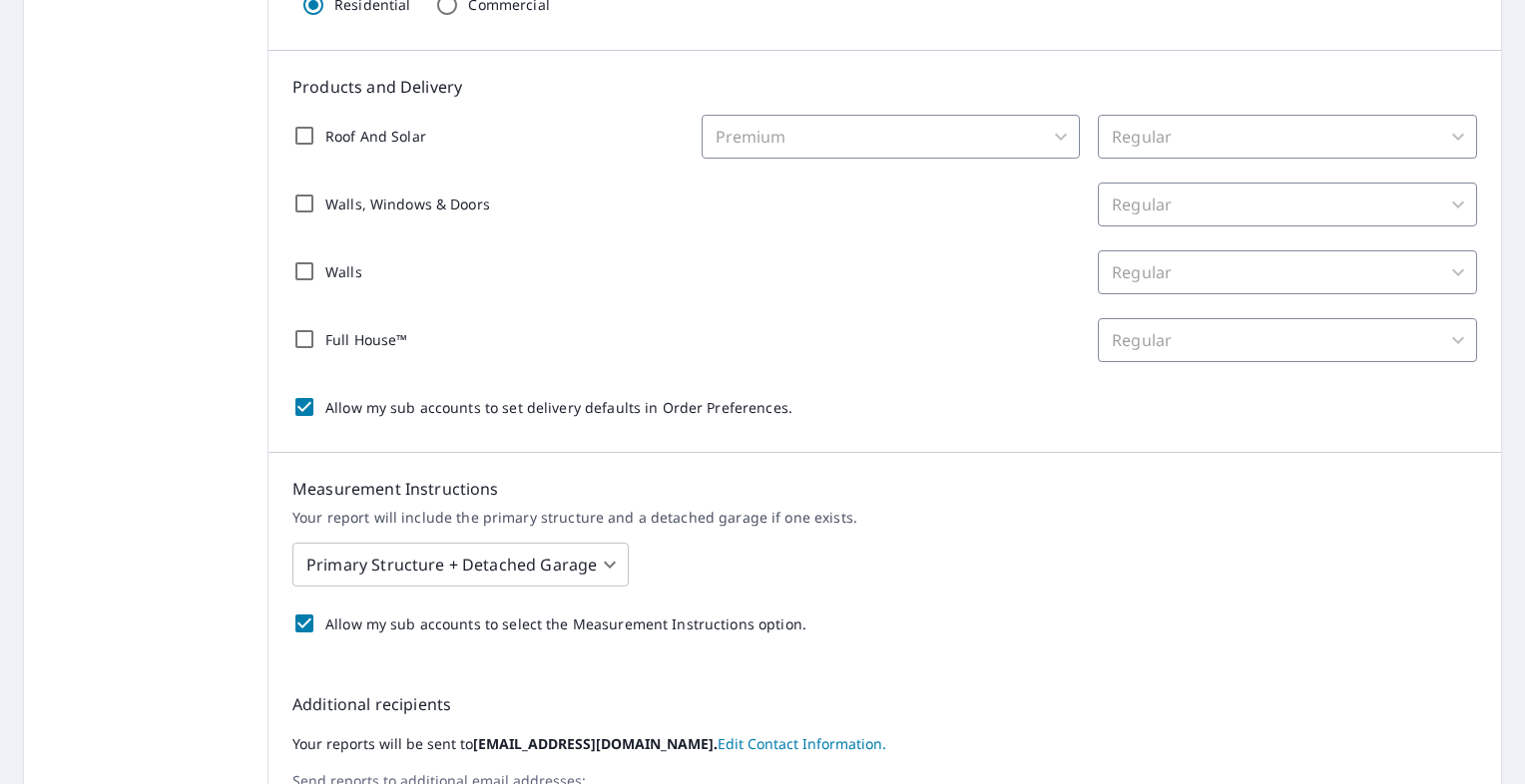 scroll, scrollTop: 199, scrollLeft: 0, axis: vertical 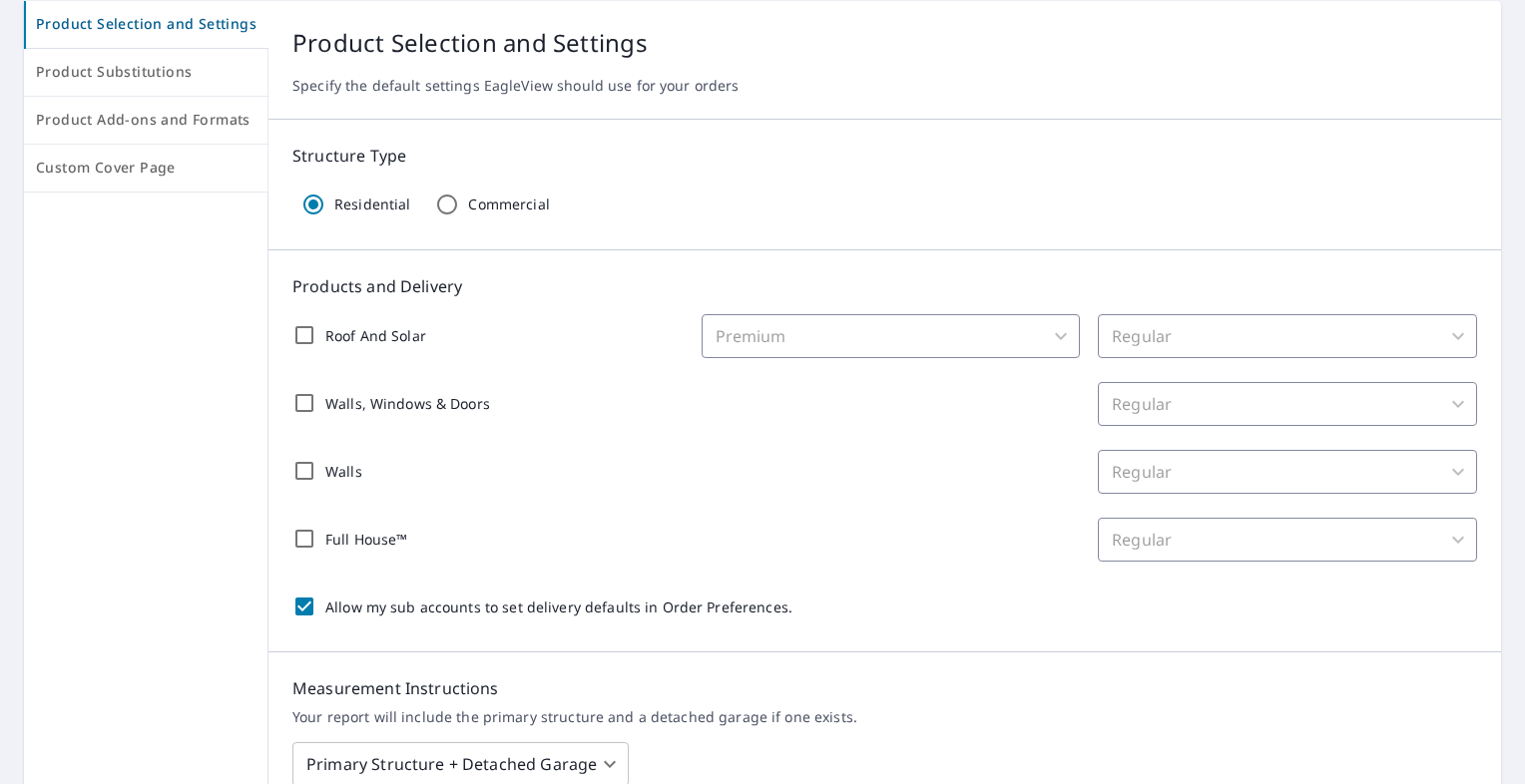 click on "Premium" at bounding box center (891, 336) 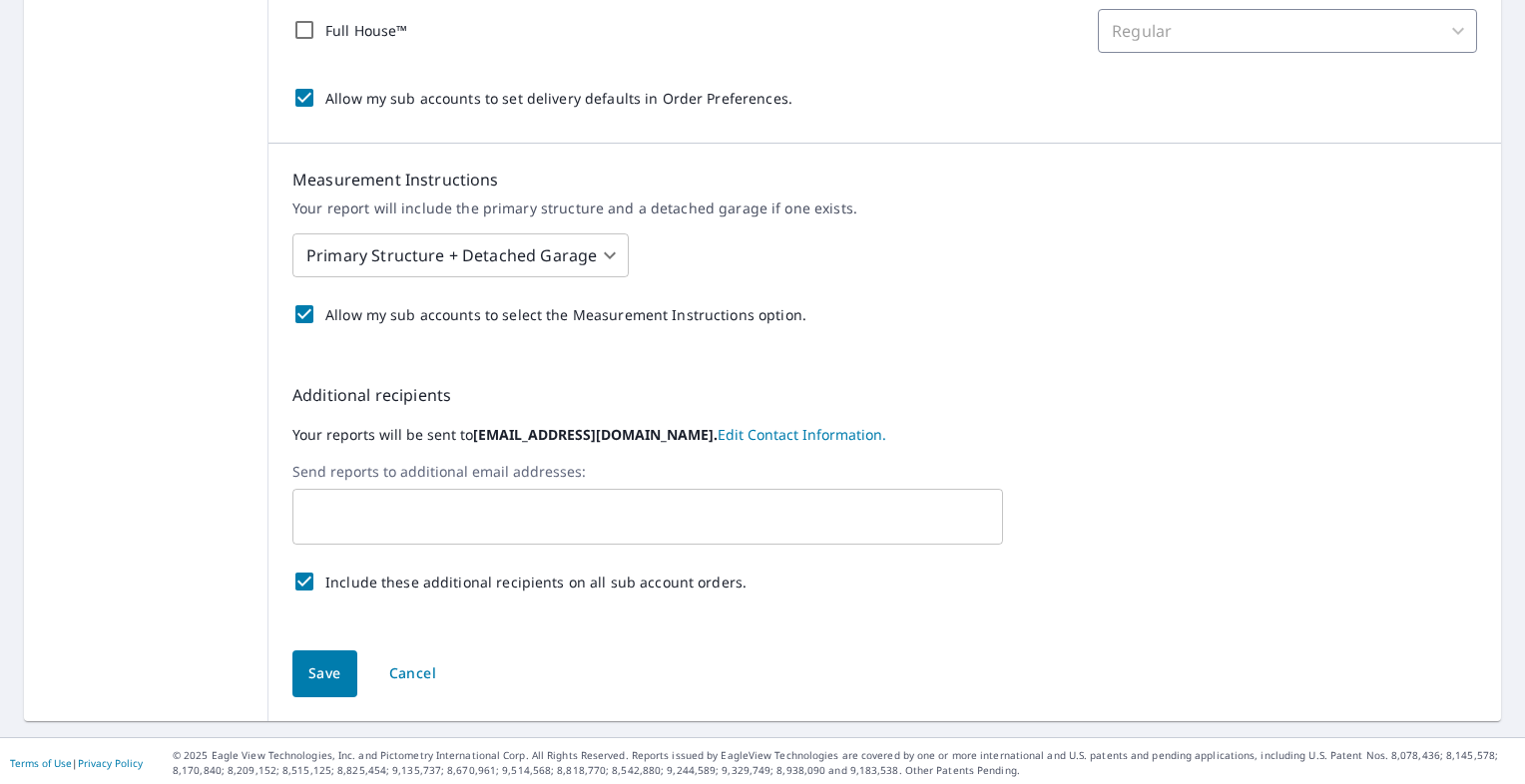 scroll, scrollTop: 710, scrollLeft: 0, axis: vertical 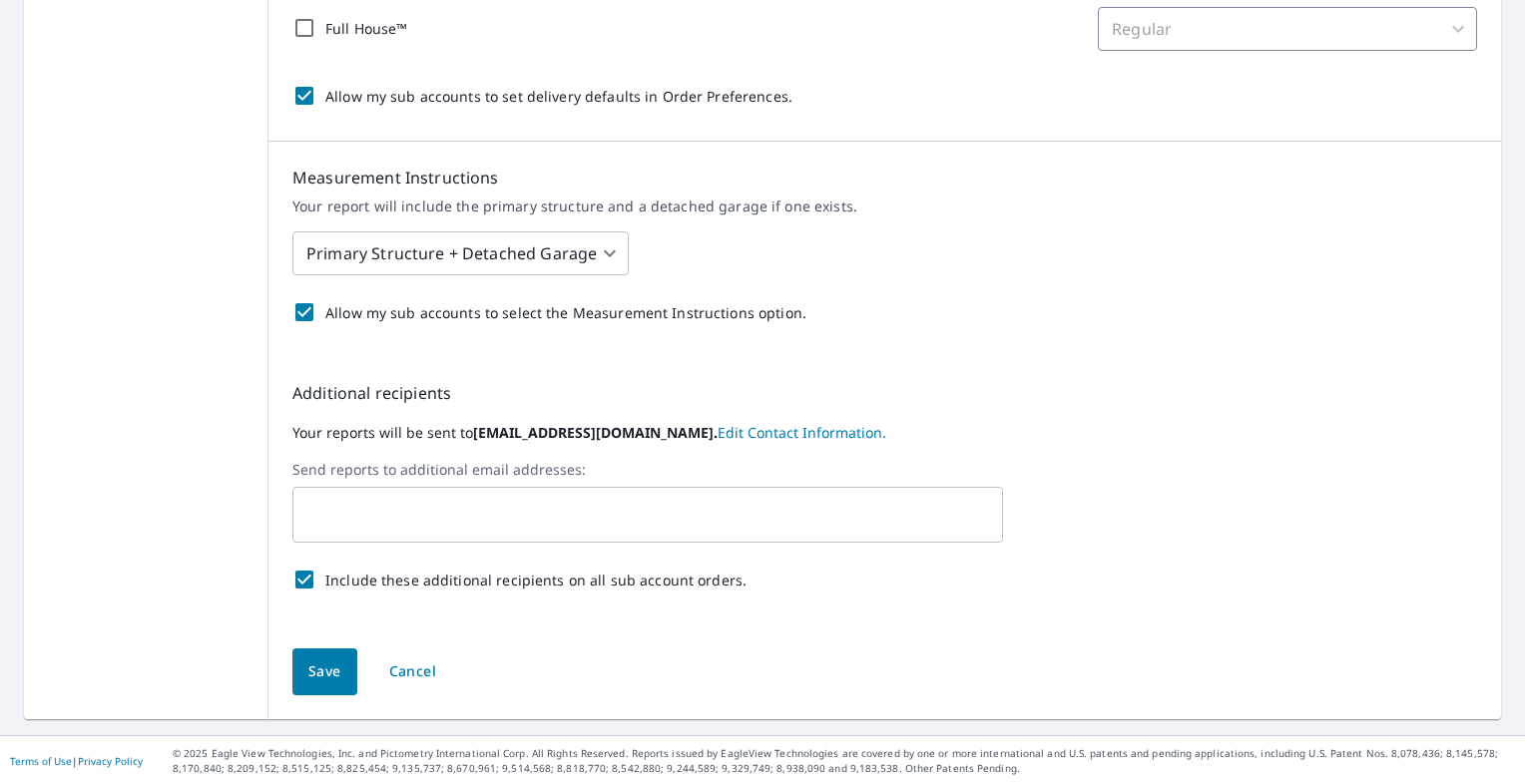 click on "Save" at bounding box center [324, 671] 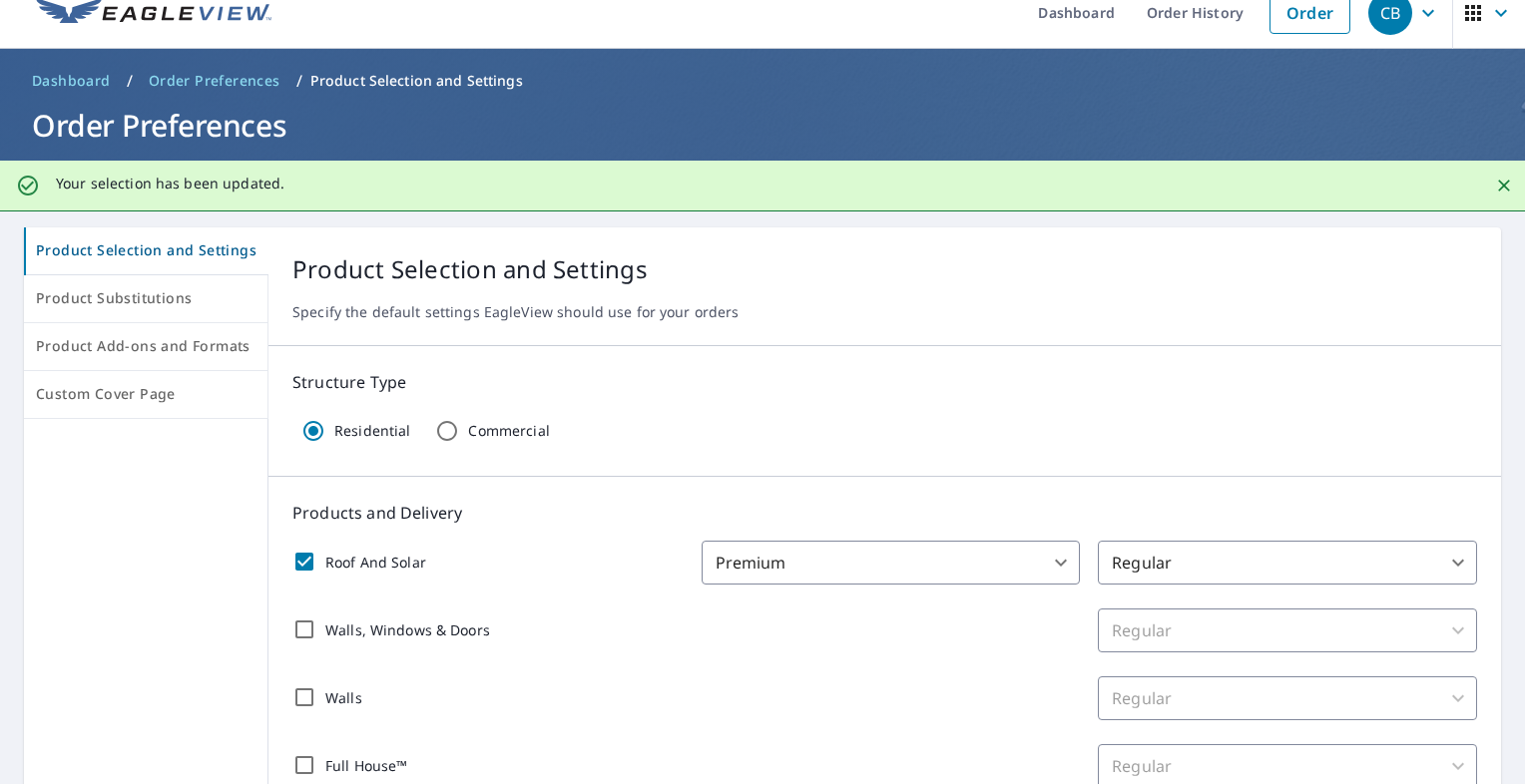 scroll, scrollTop: 0, scrollLeft: 0, axis: both 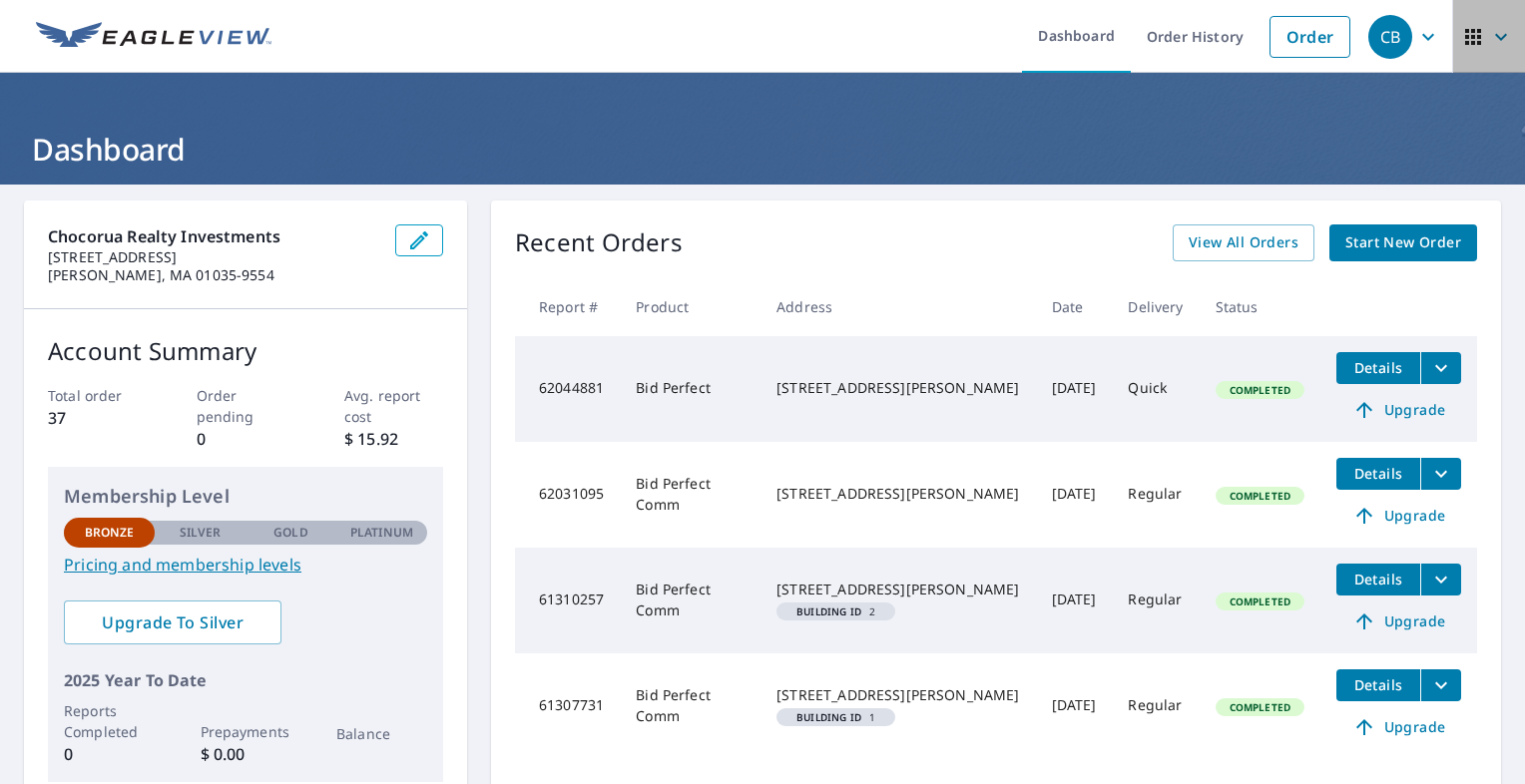 click 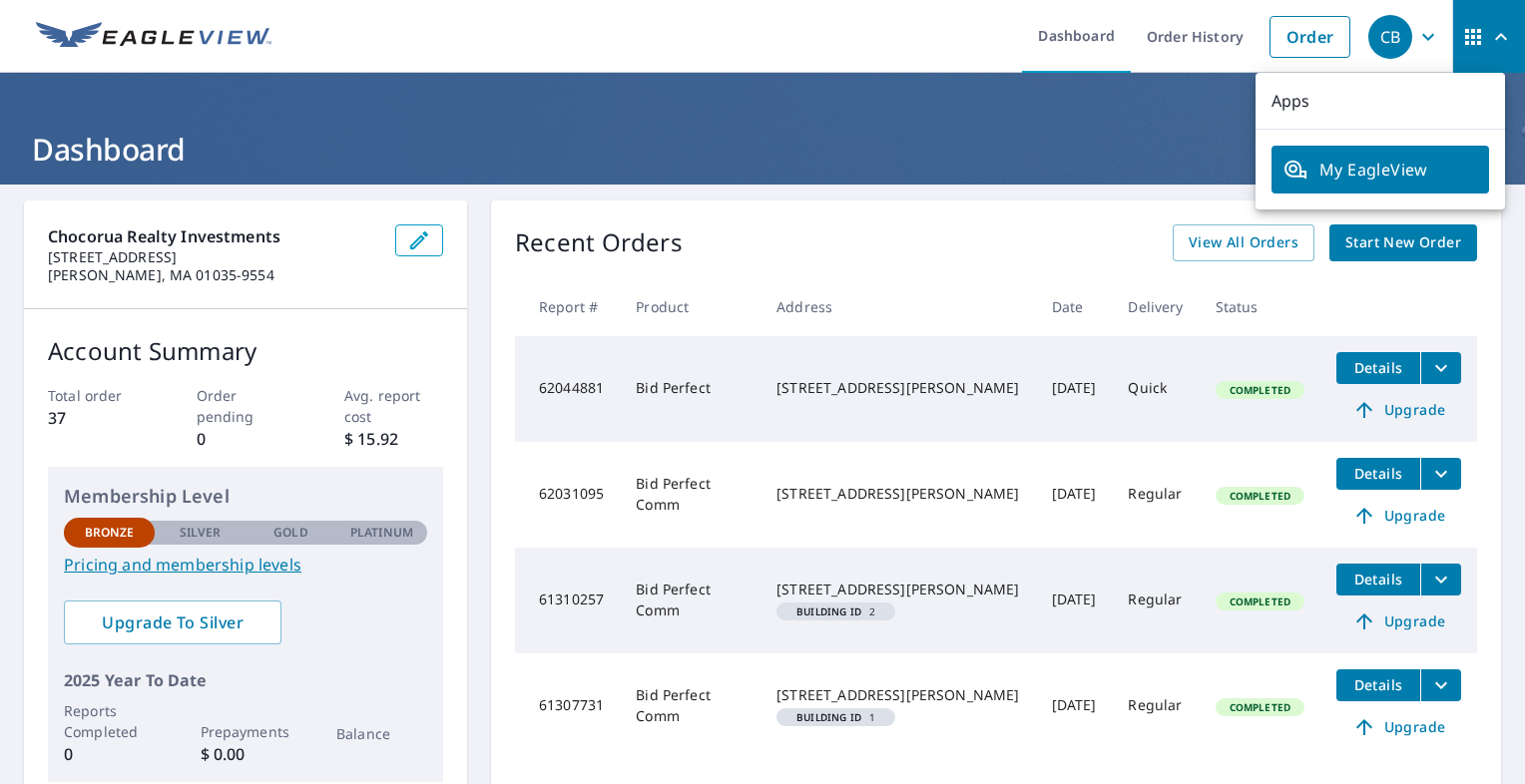 click on "Dashboard" at bounding box center (762, 129) 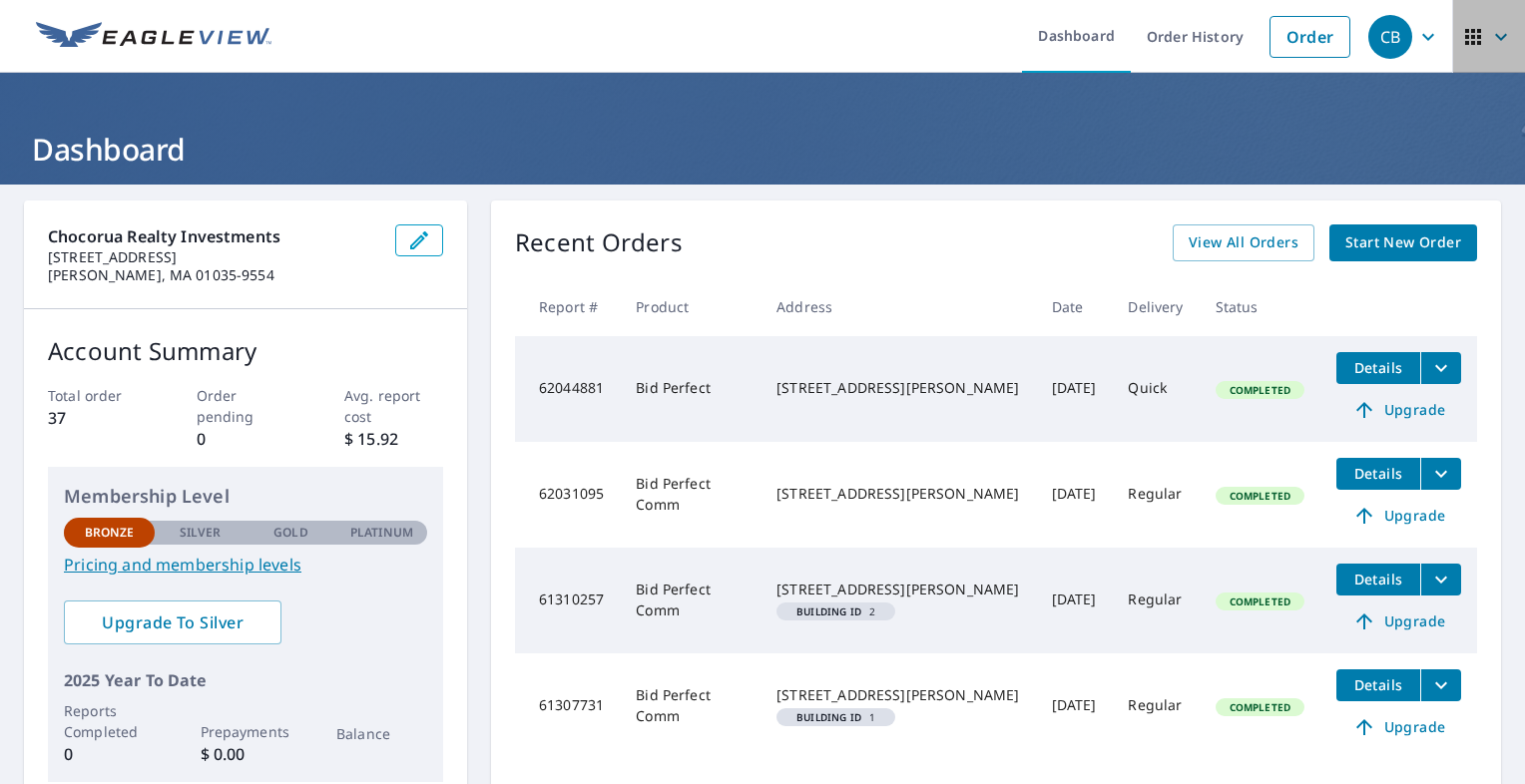 click 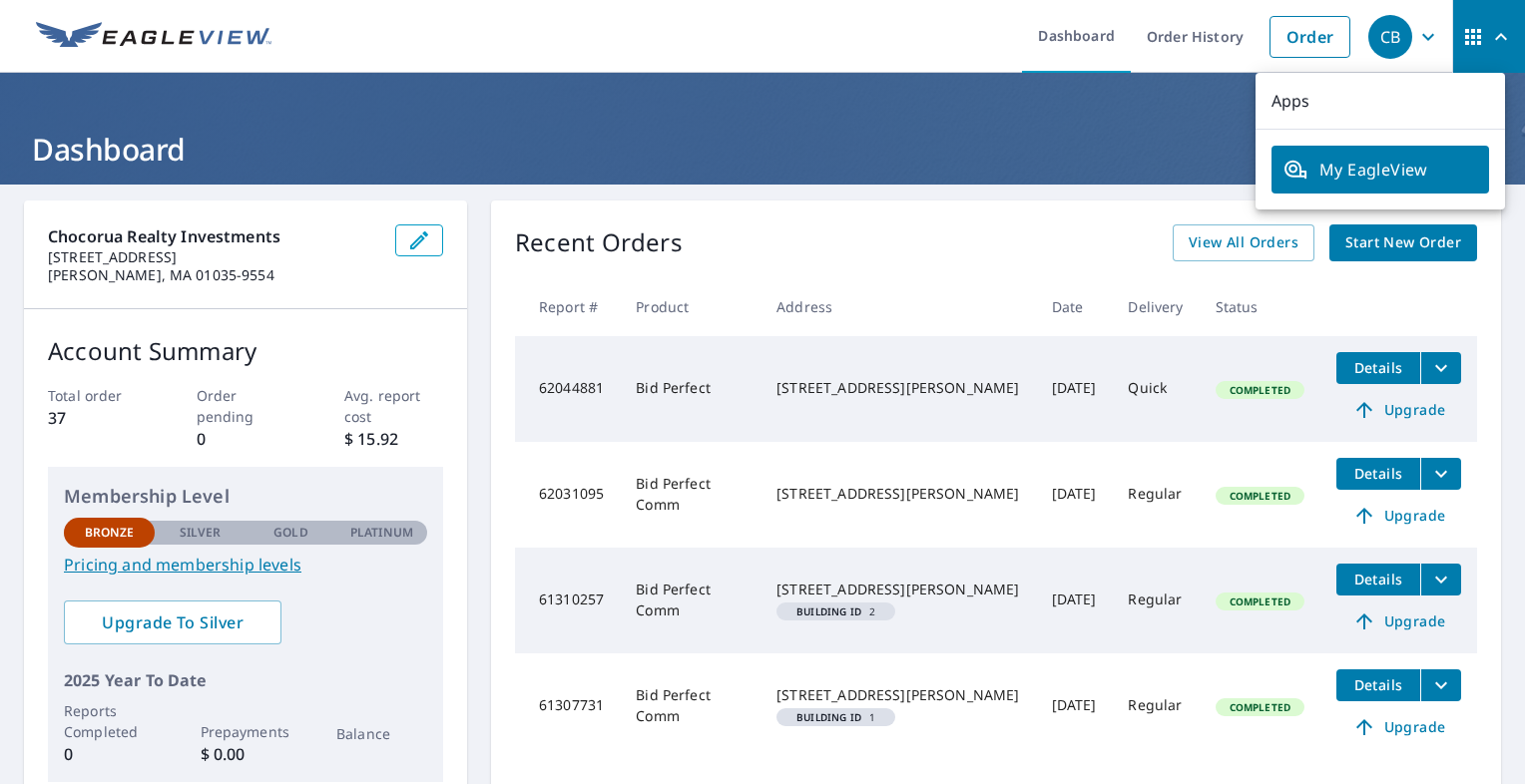click on "Dashboard" at bounding box center [762, 129] 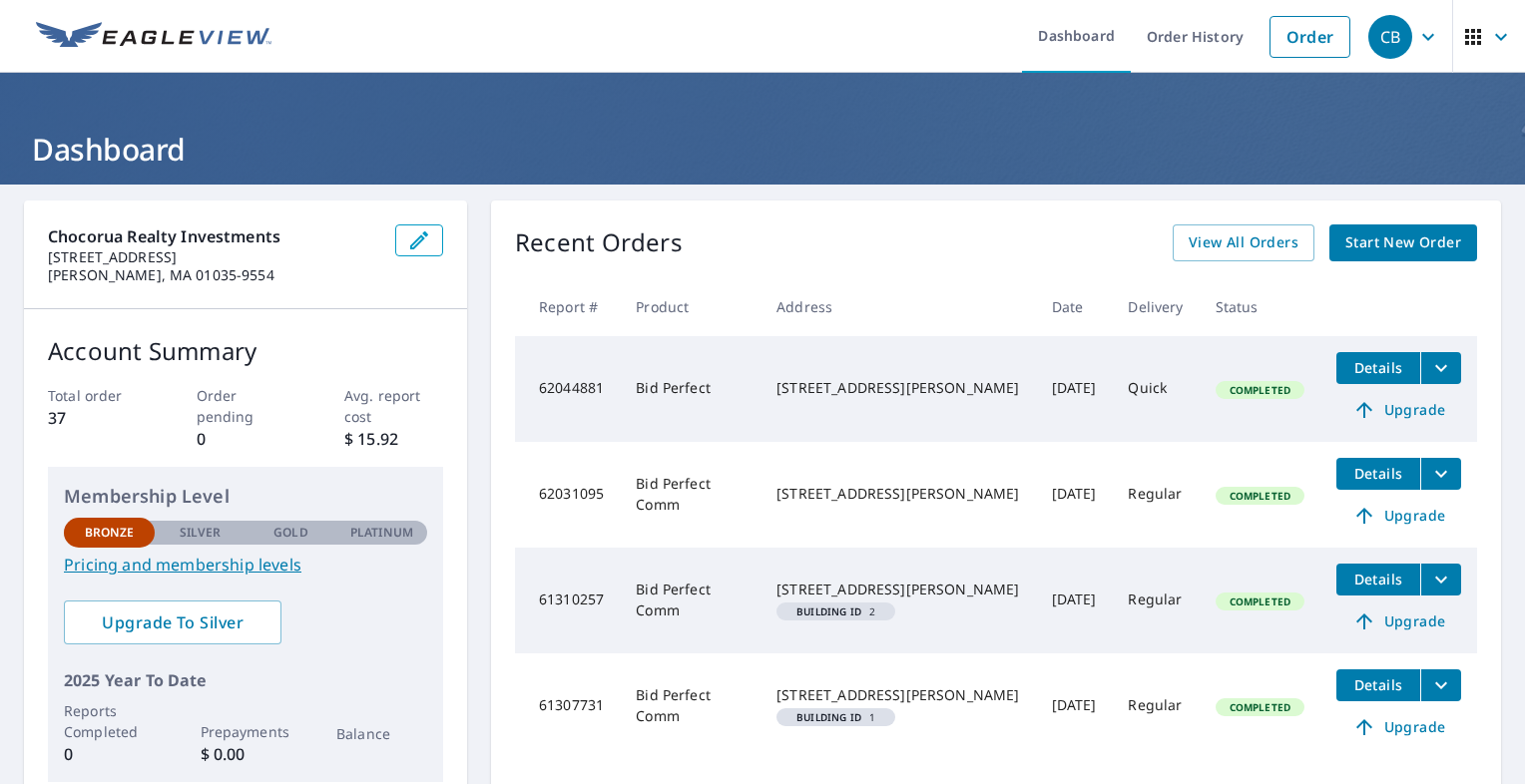 click 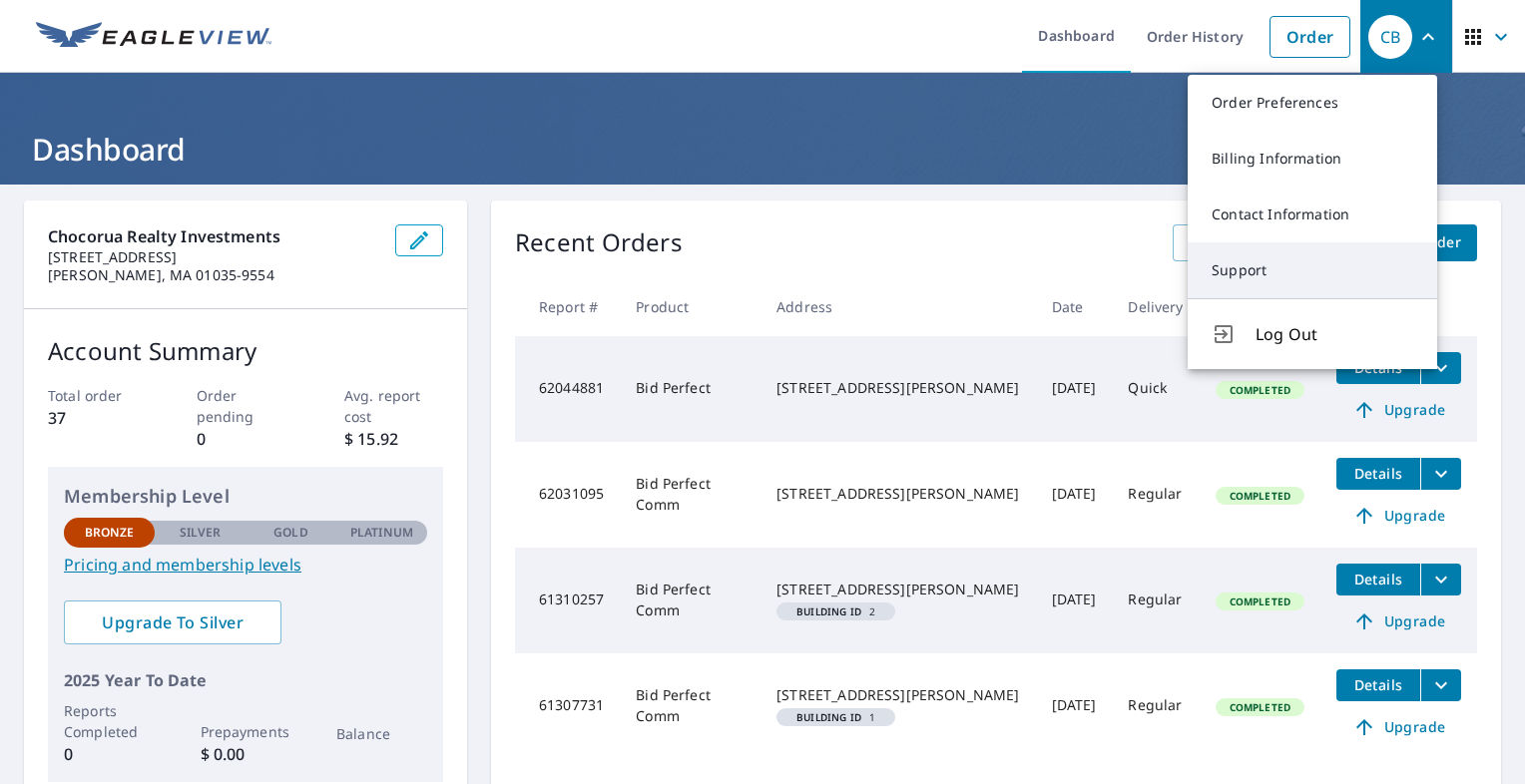 click on "Support" at bounding box center [1312, 270] 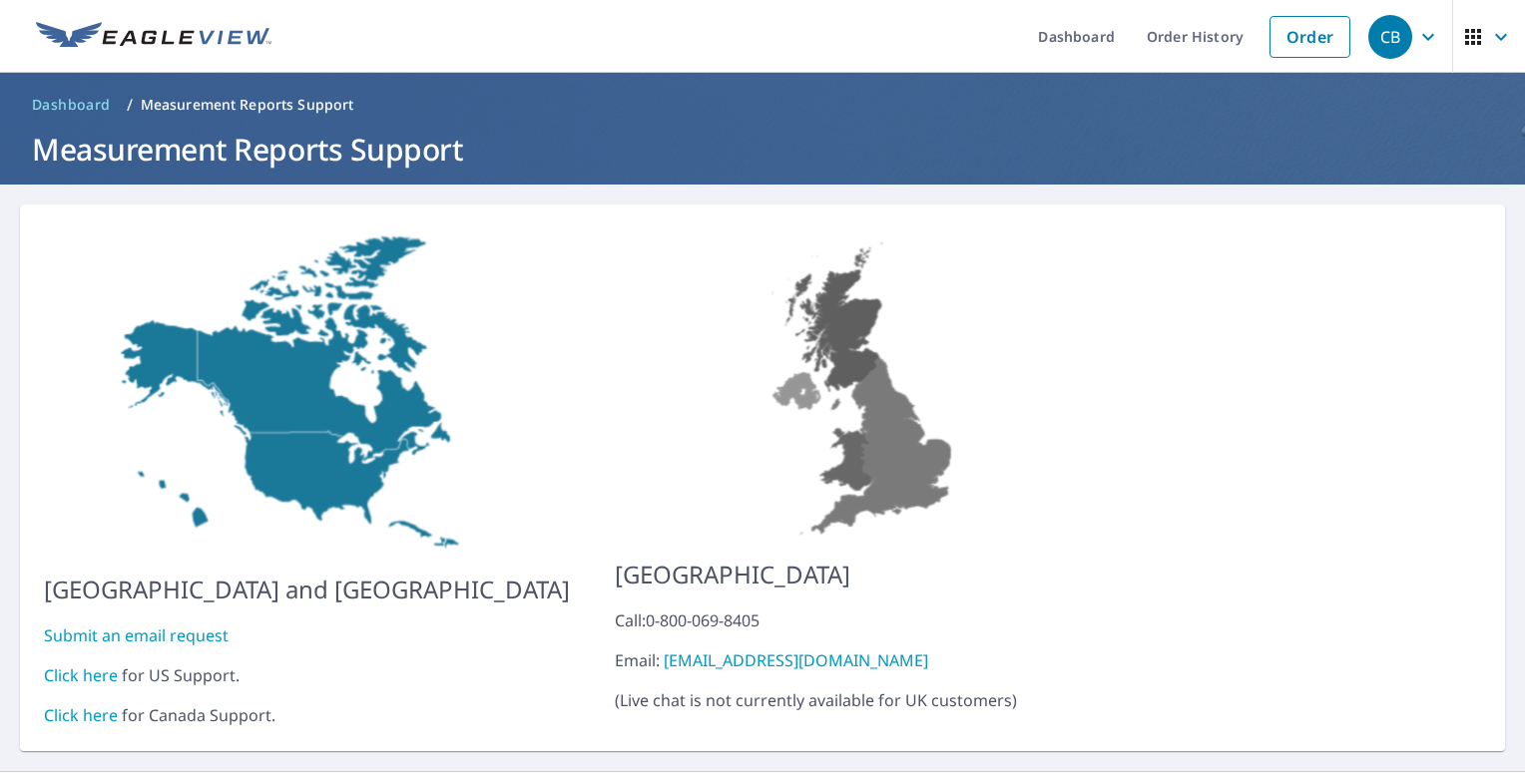 scroll, scrollTop: 23, scrollLeft: 0, axis: vertical 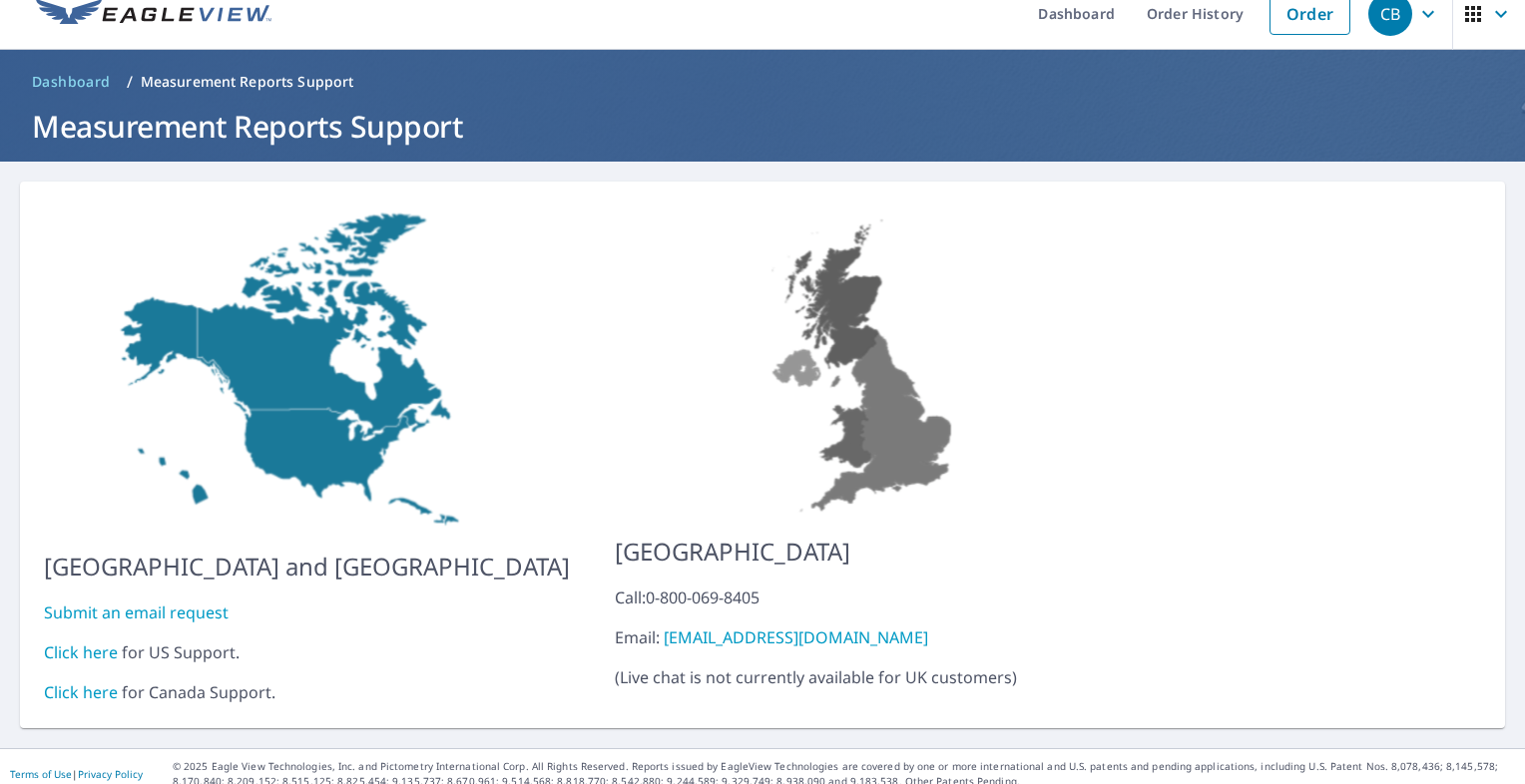 click on "Click here" at bounding box center [81, 652] 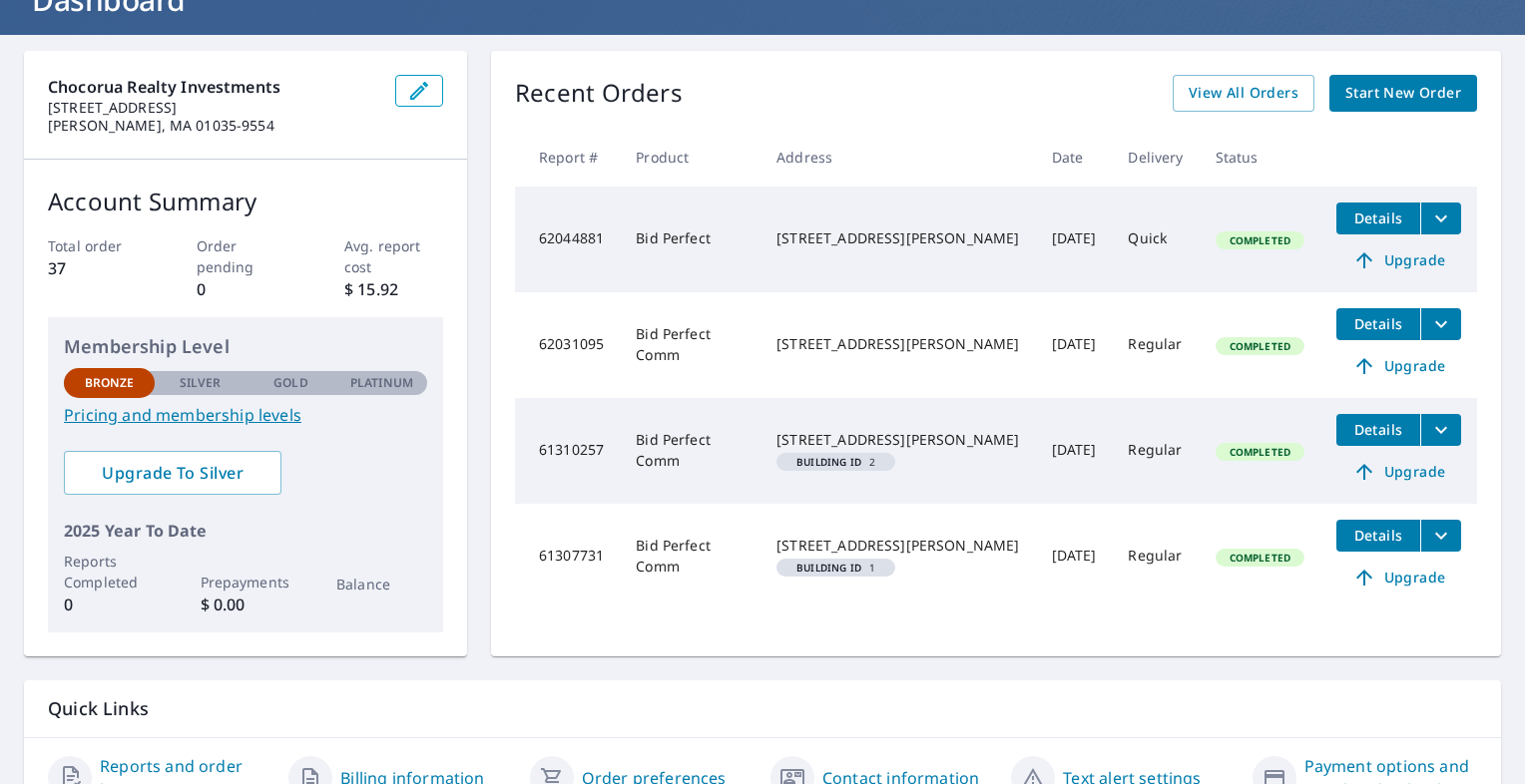 scroll, scrollTop: 50, scrollLeft: 0, axis: vertical 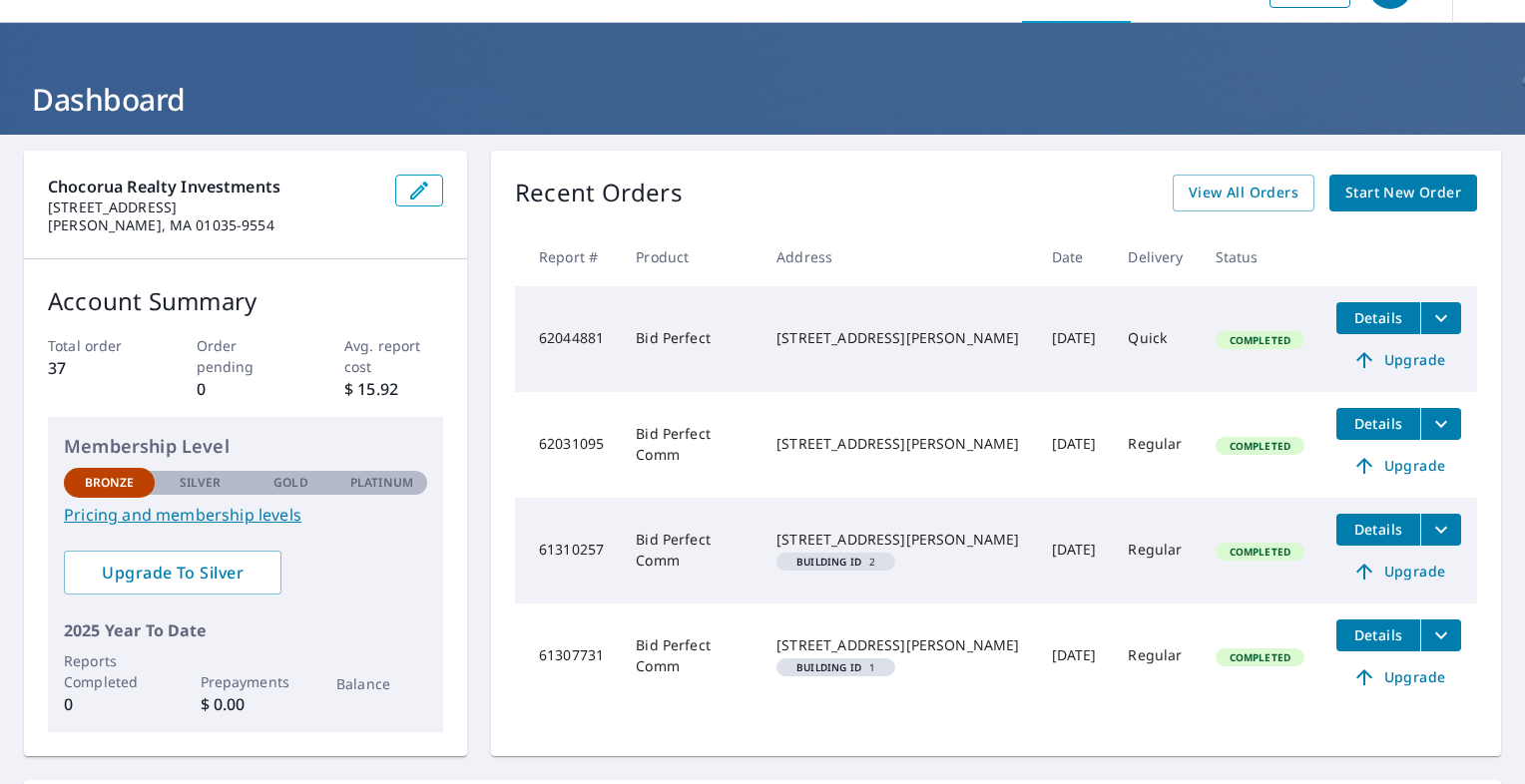 click 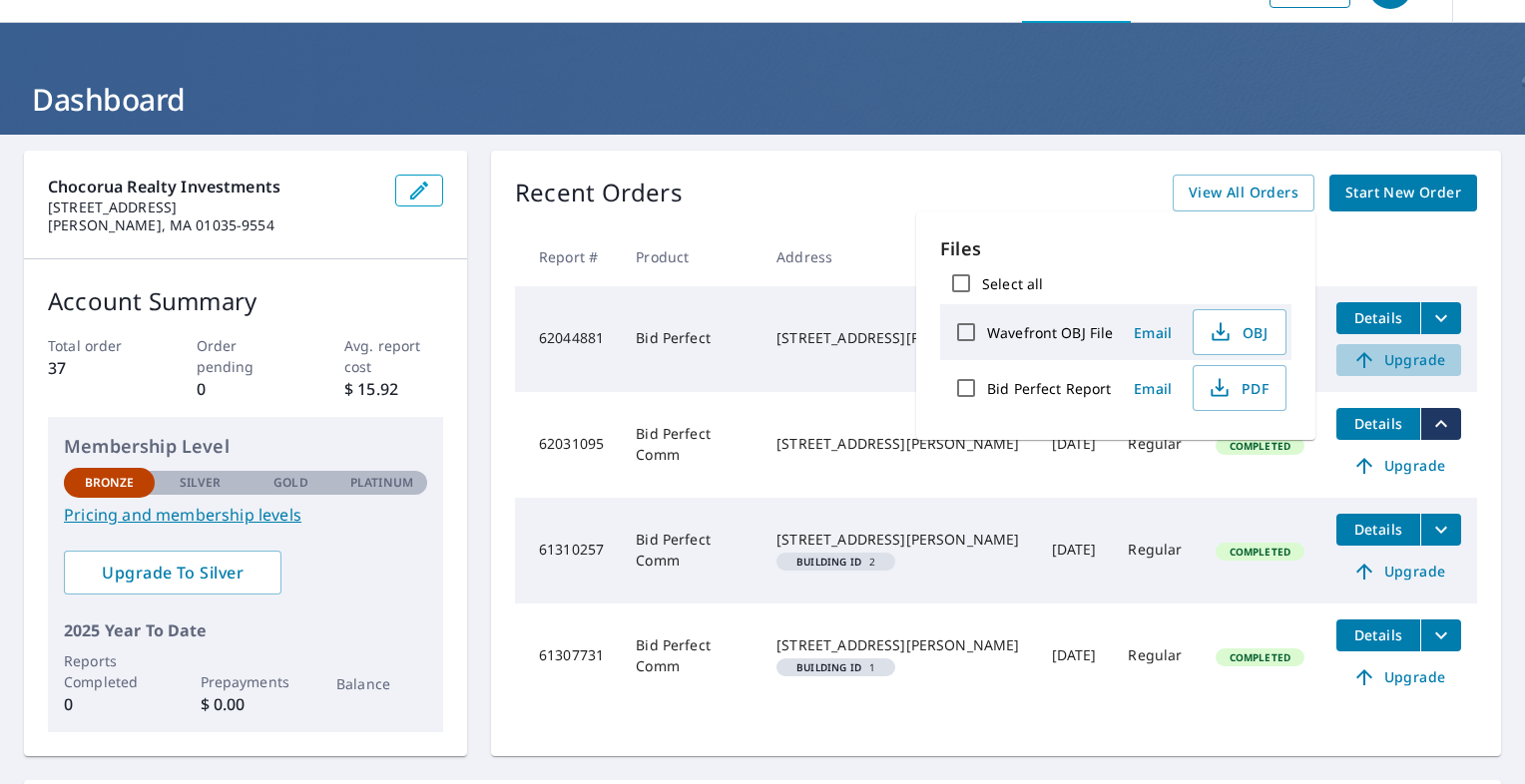 click on "Upgrade" at bounding box center [1398, 360] 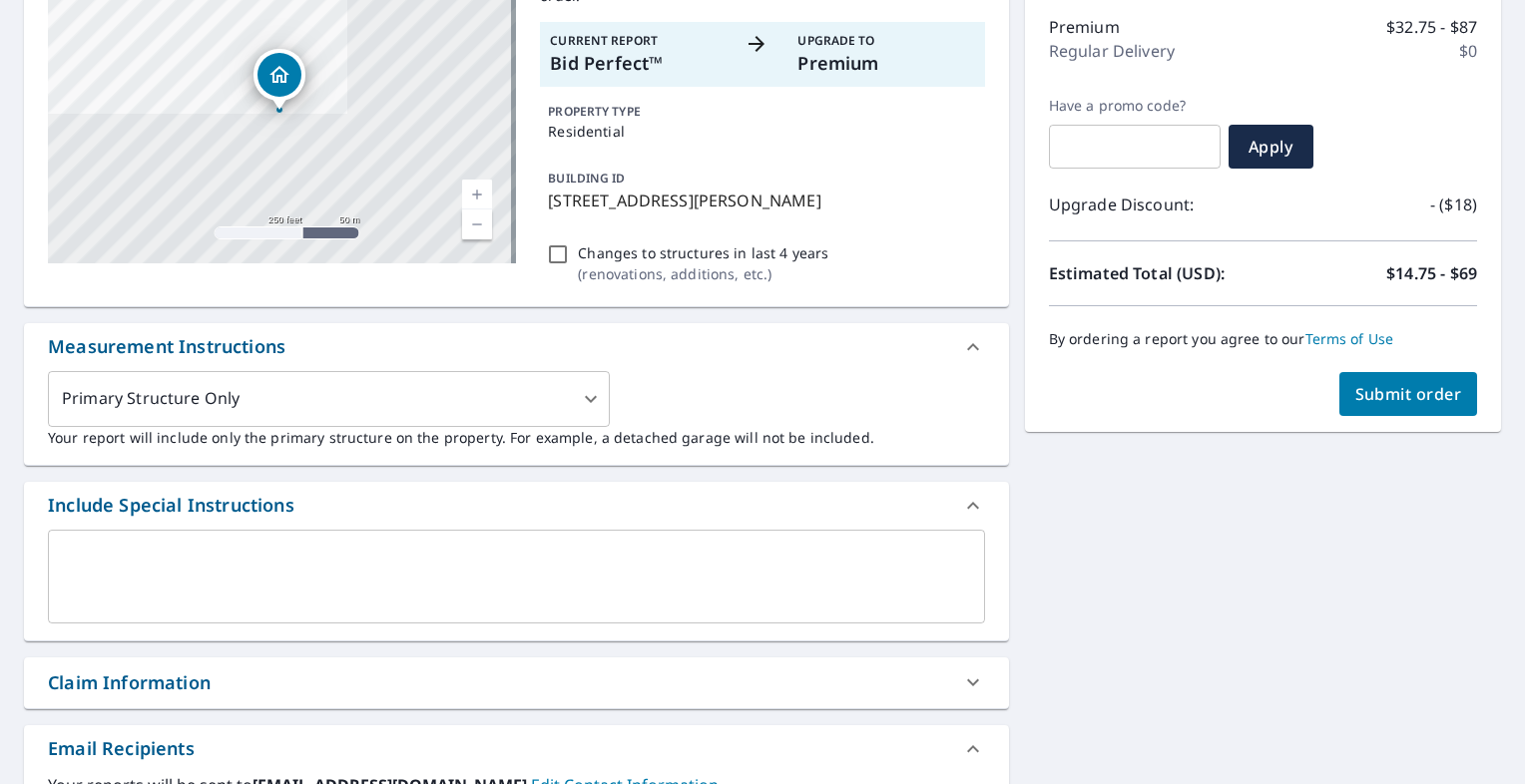 scroll, scrollTop: 0, scrollLeft: 0, axis: both 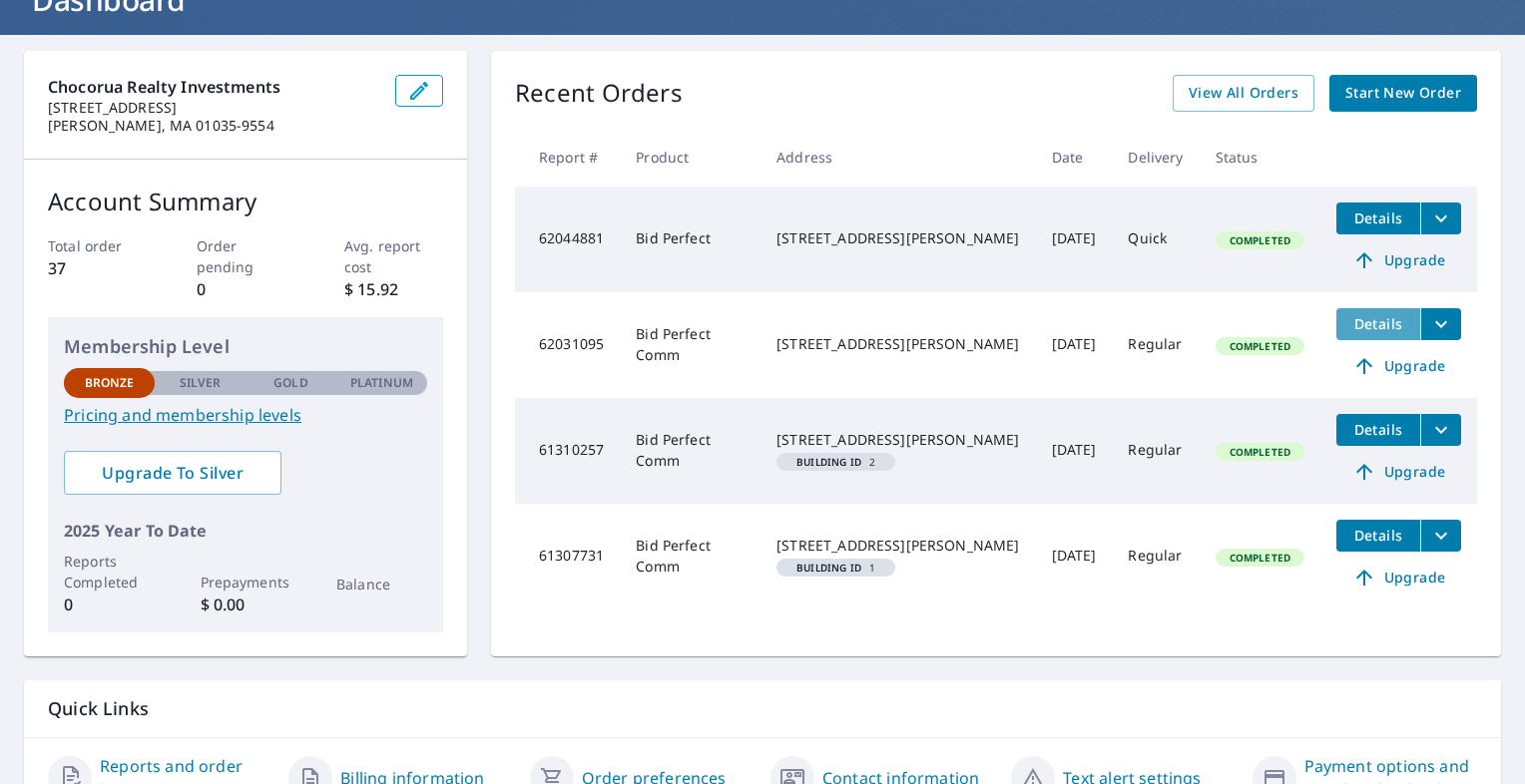 click on "Details" at bounding box center [1378, 323] 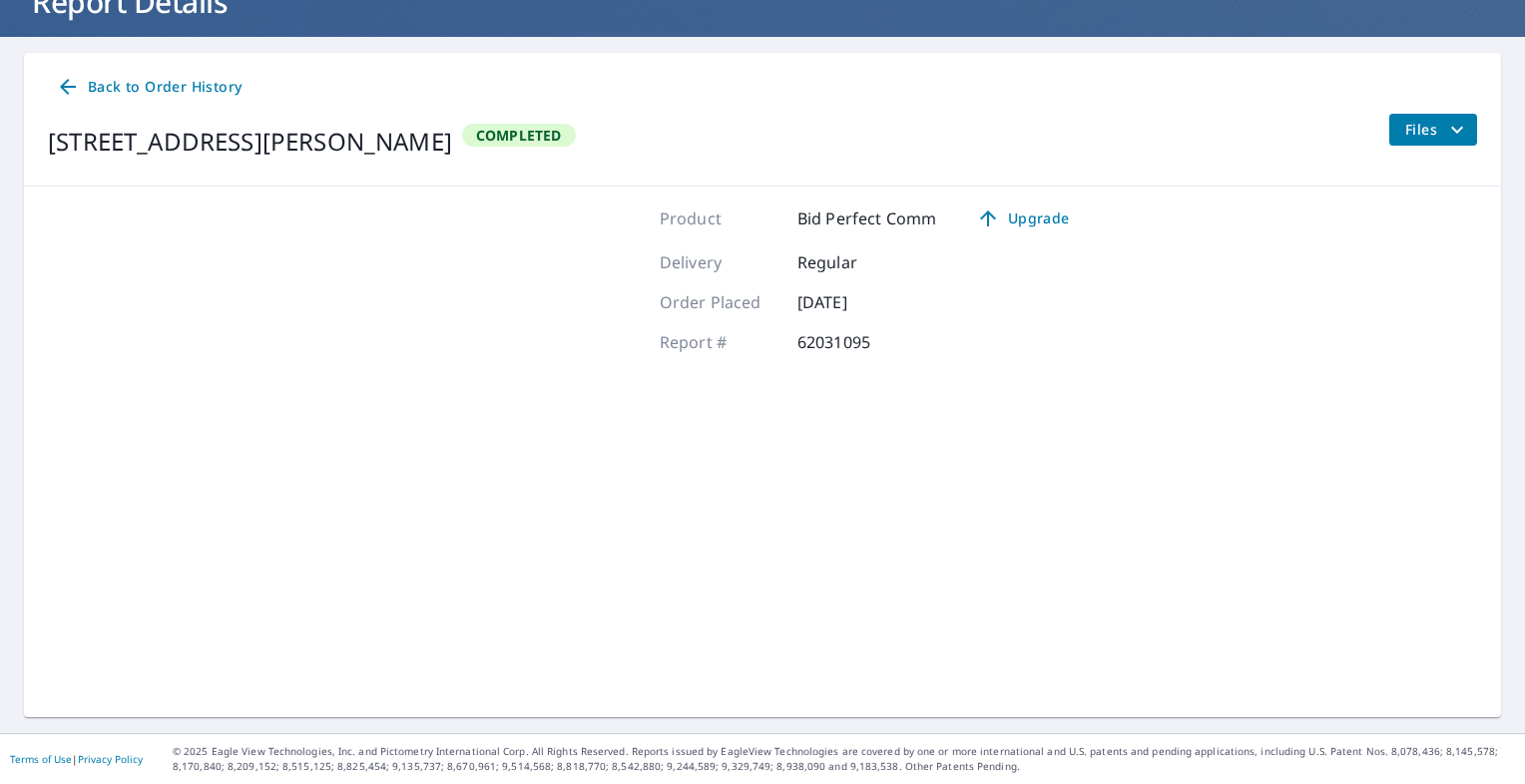 scroll, scrollTop: 147, scrollLeft: 0, axis: vertical 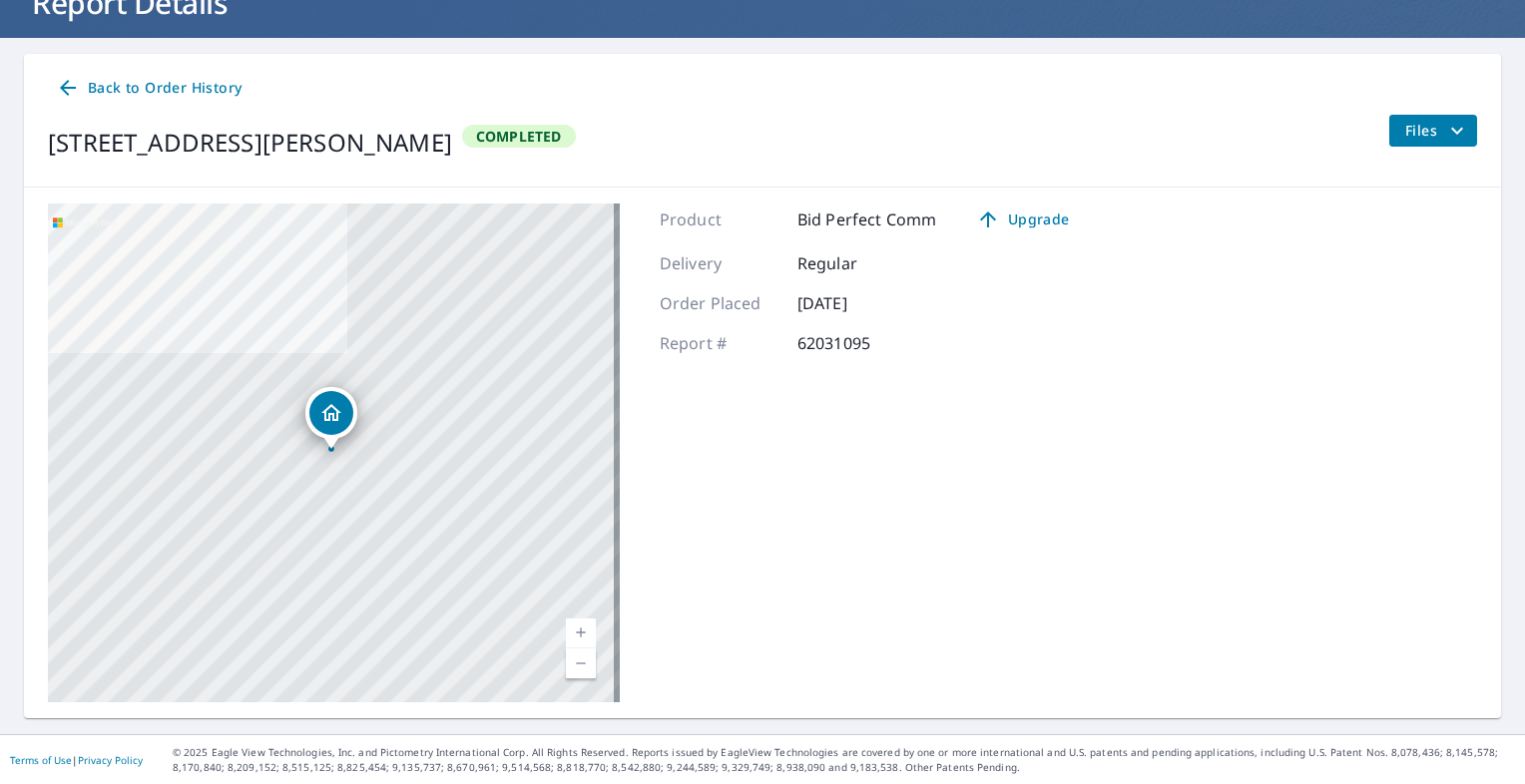 click on "Back to Order History" at bounding box center [149, 88] 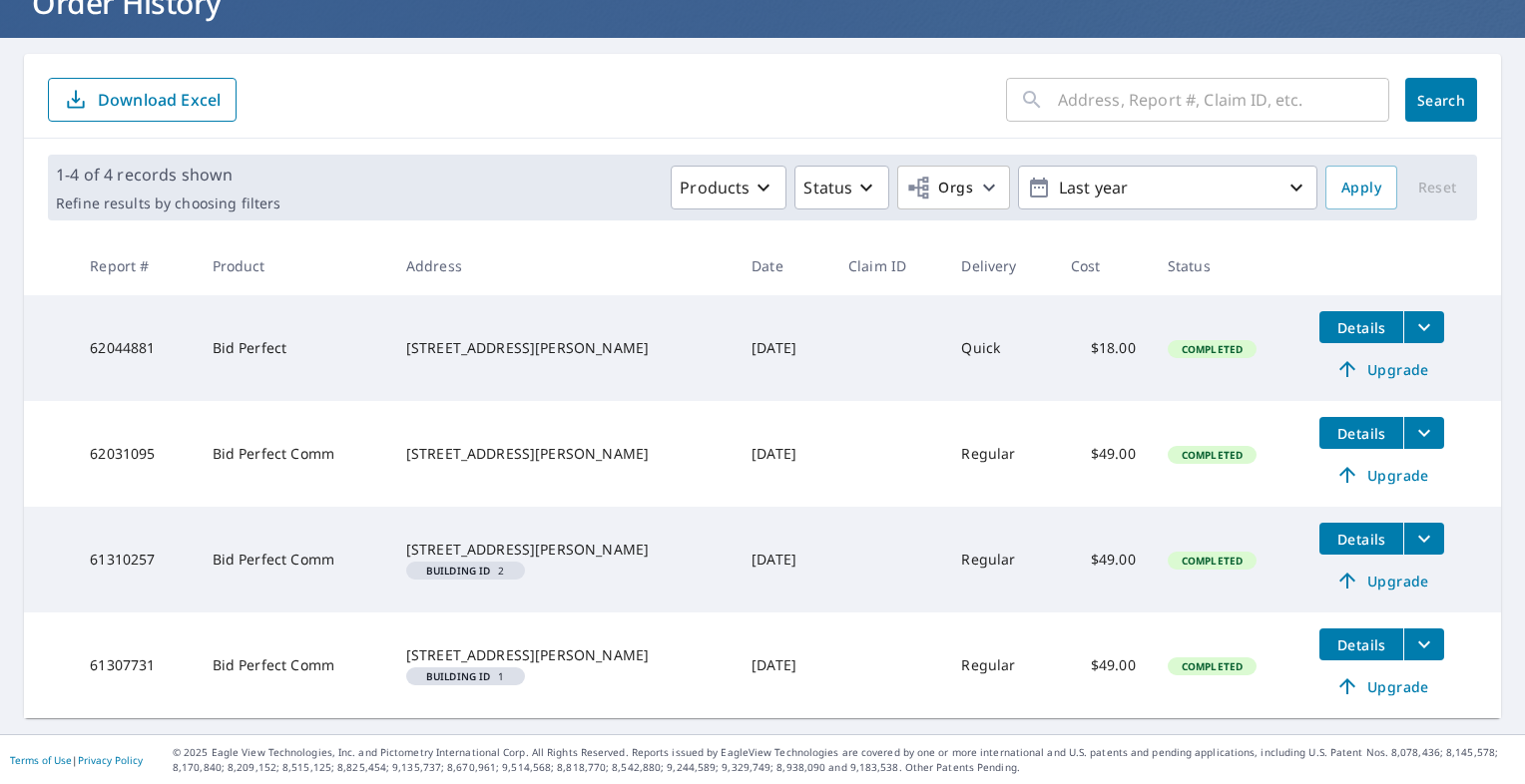 scroll, scrollTop: 148, scrollLeft: 0, axis: vertical 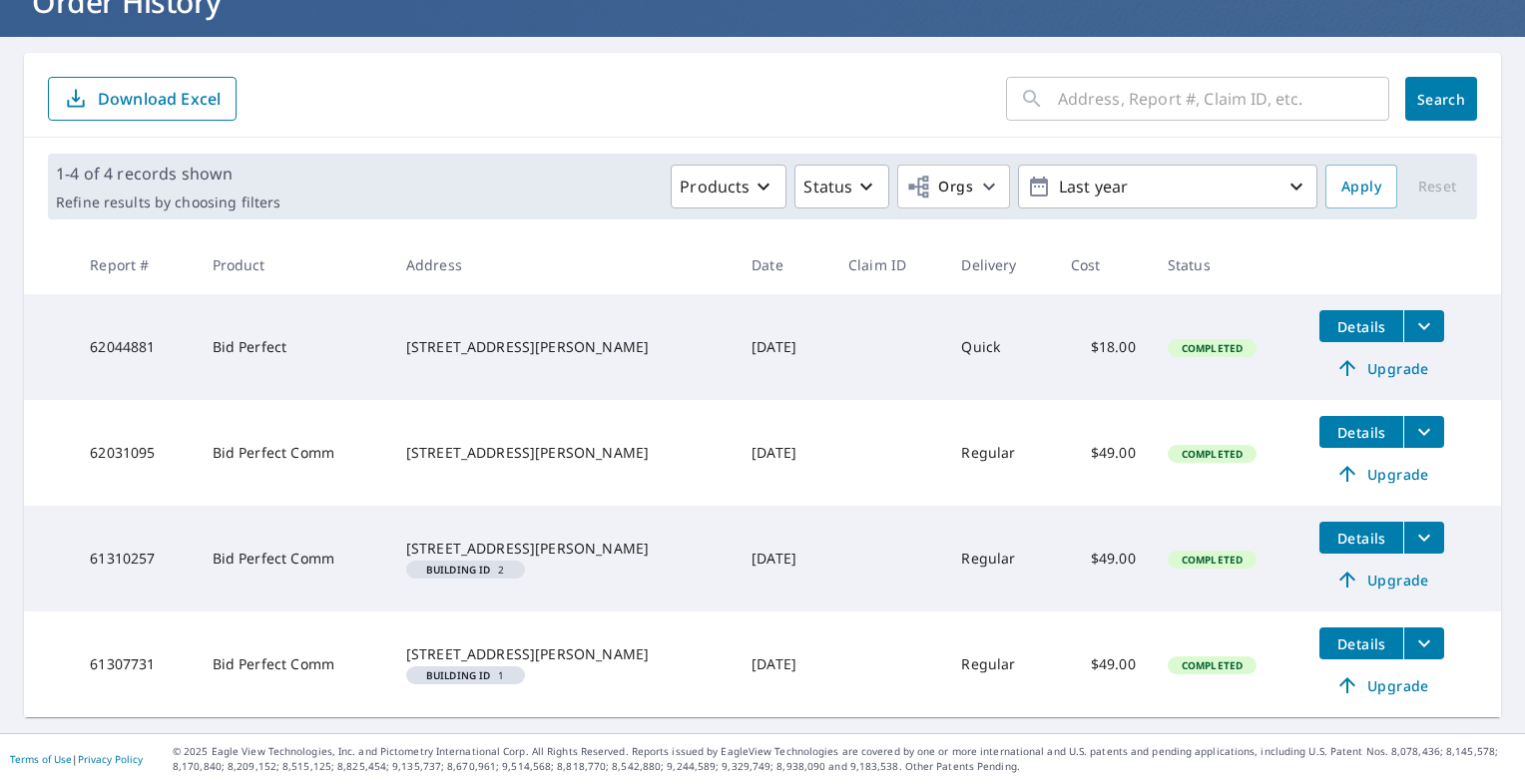 click on "Details" at bounding box center [1361, 326] 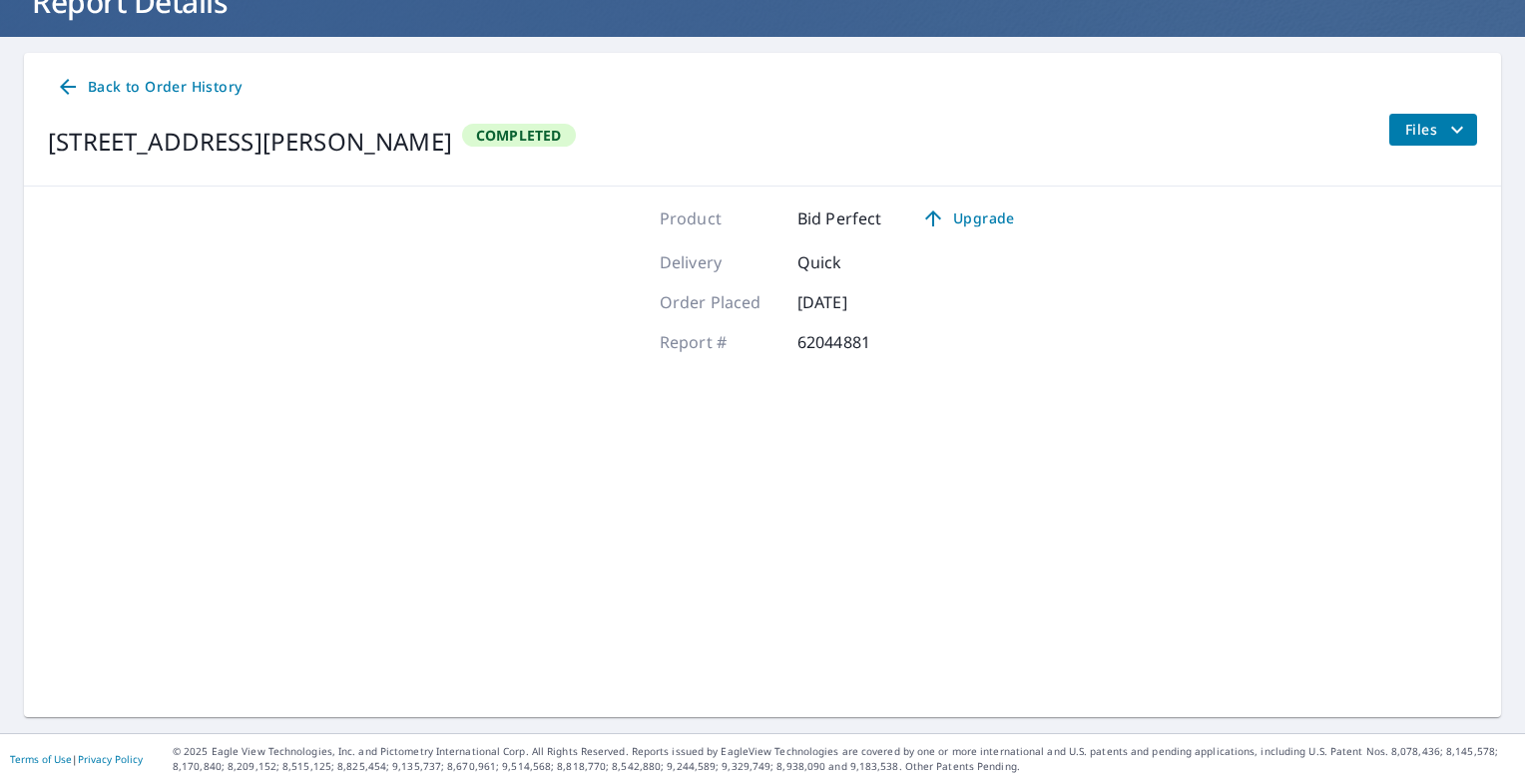 scroll, scrollTop: 147, scrollLeft: 0, axis: vertical 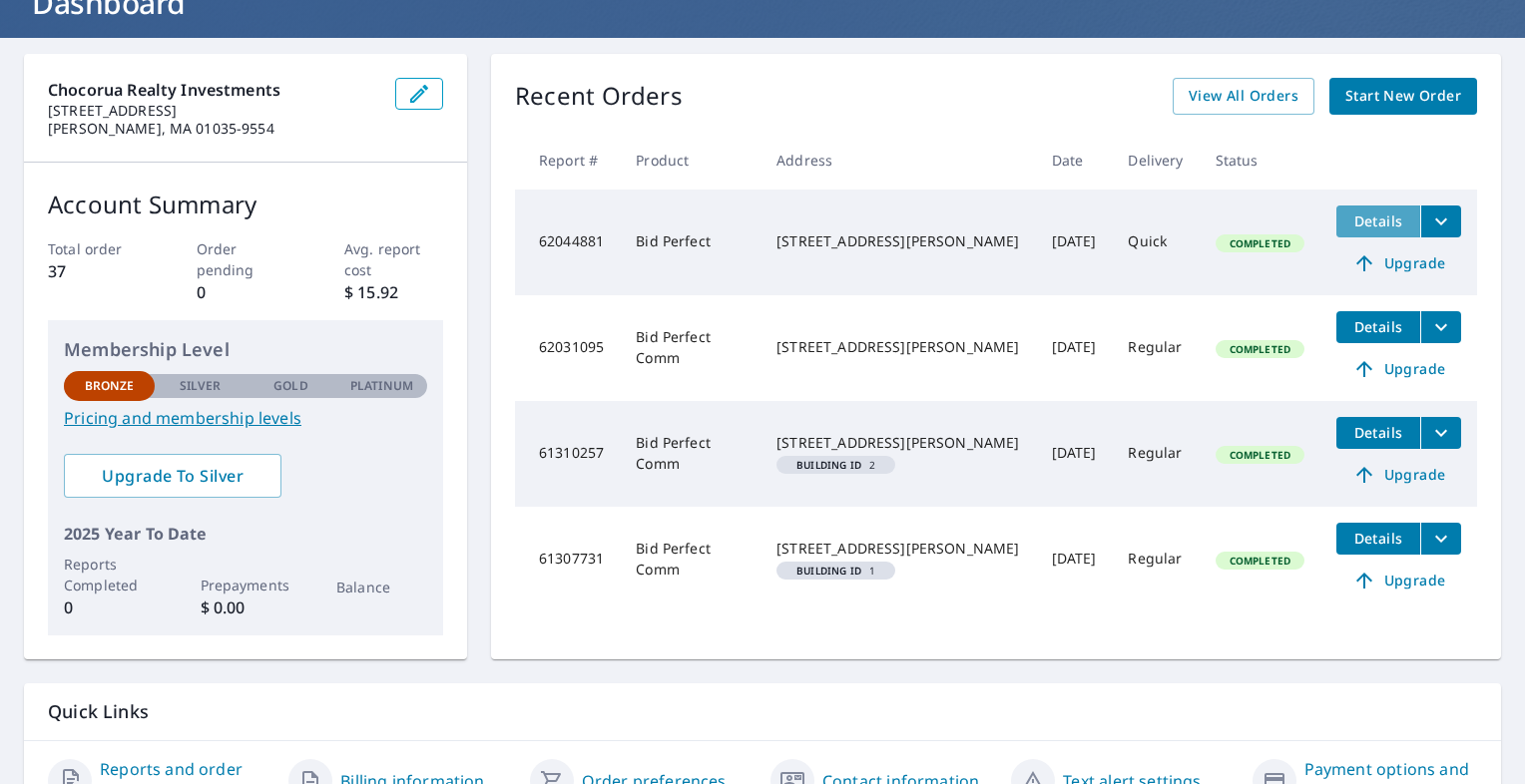 click on "Details" at bounding box center (1378, 220) 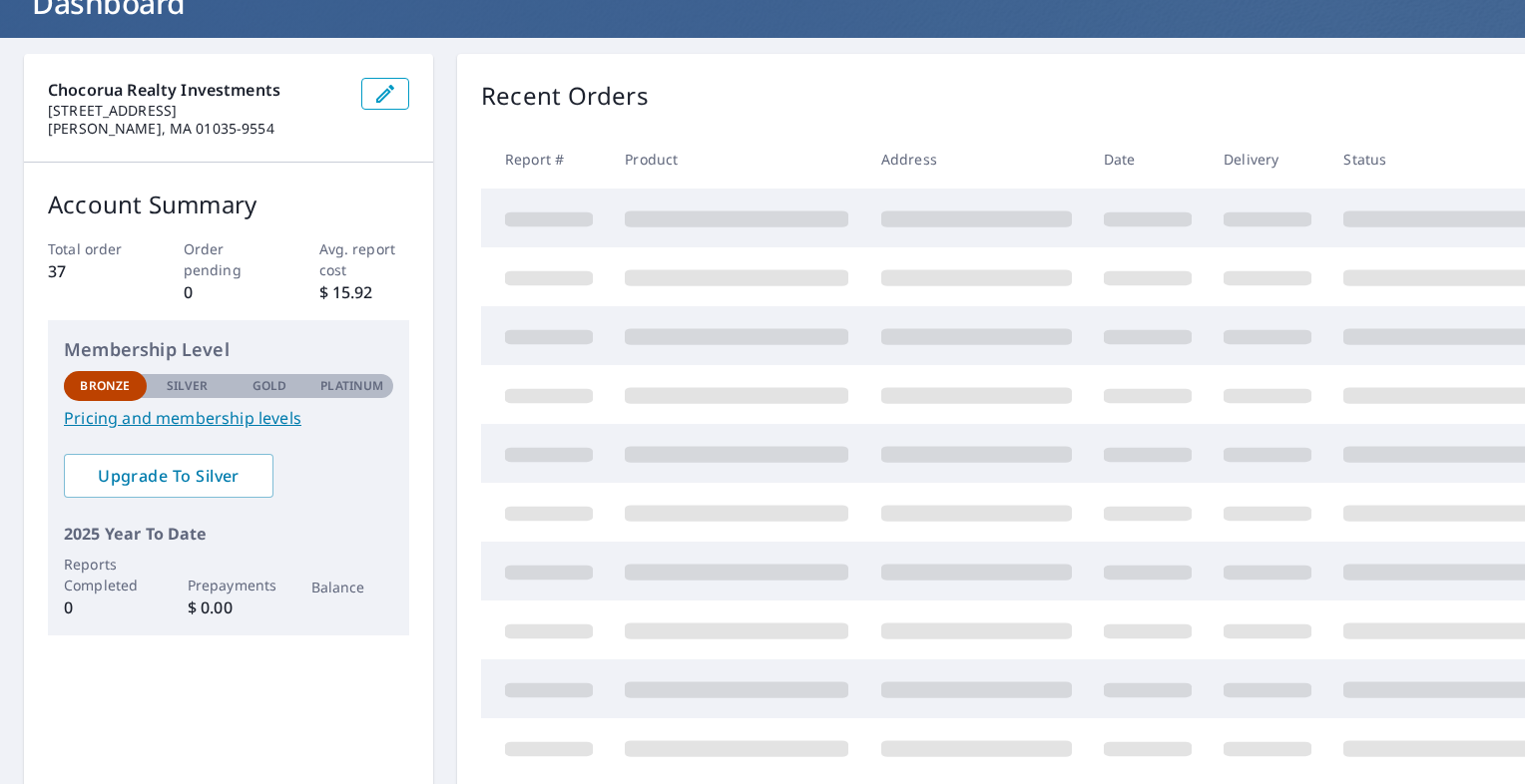 scroll, scrollTop: 147, scrollLeft: 0, axis: vertical 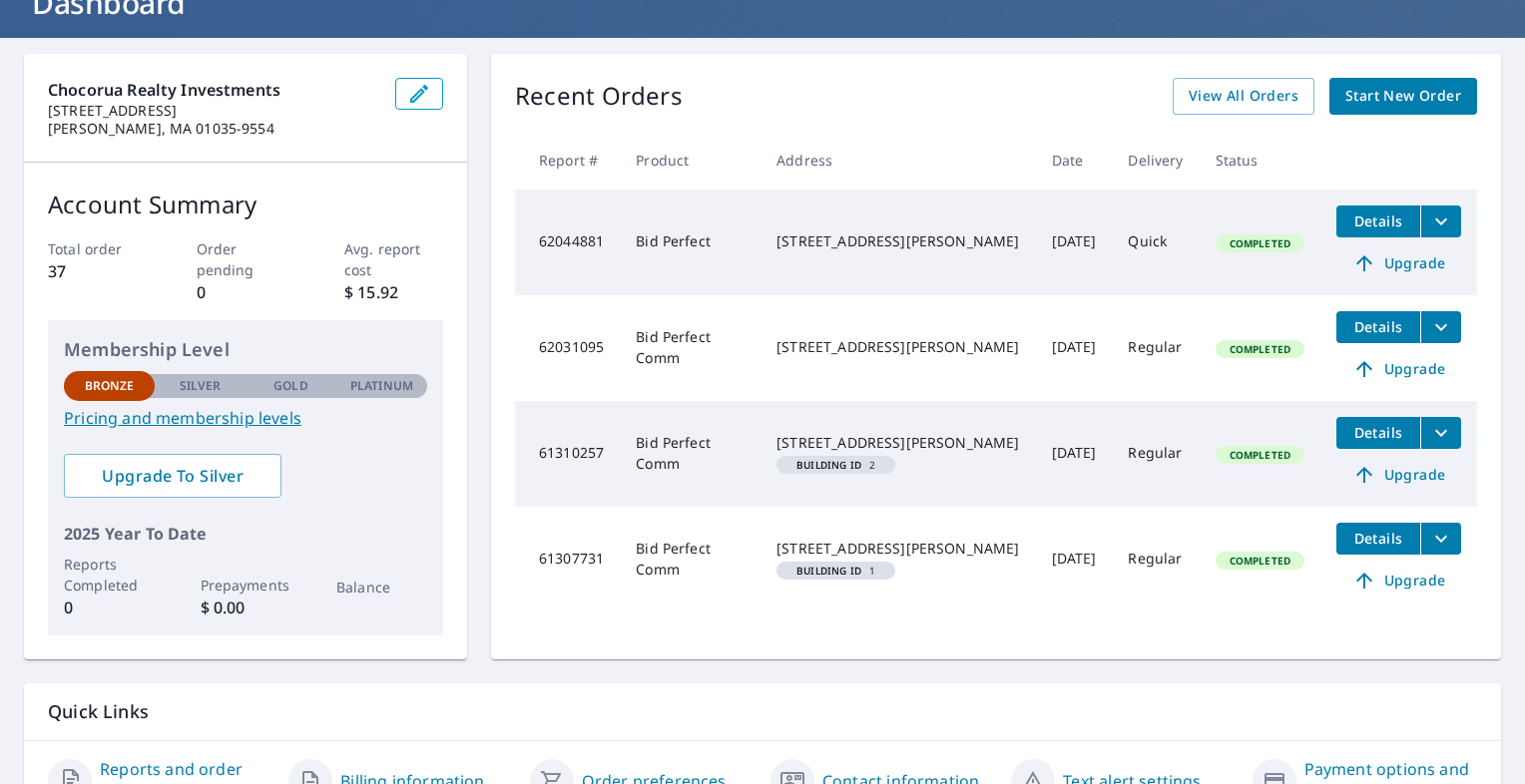 click on "Completed" at bounding box center (1260, 243) 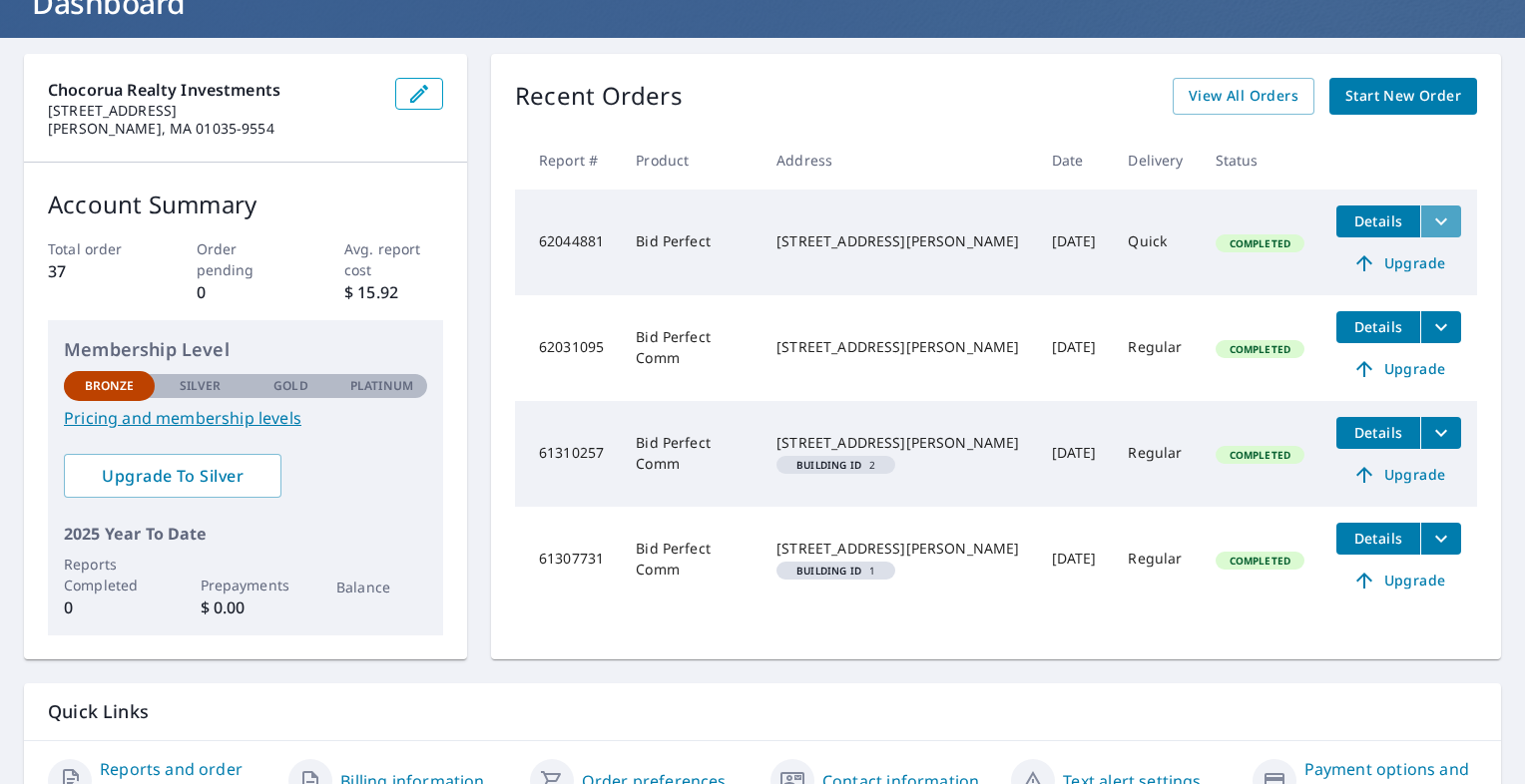 click 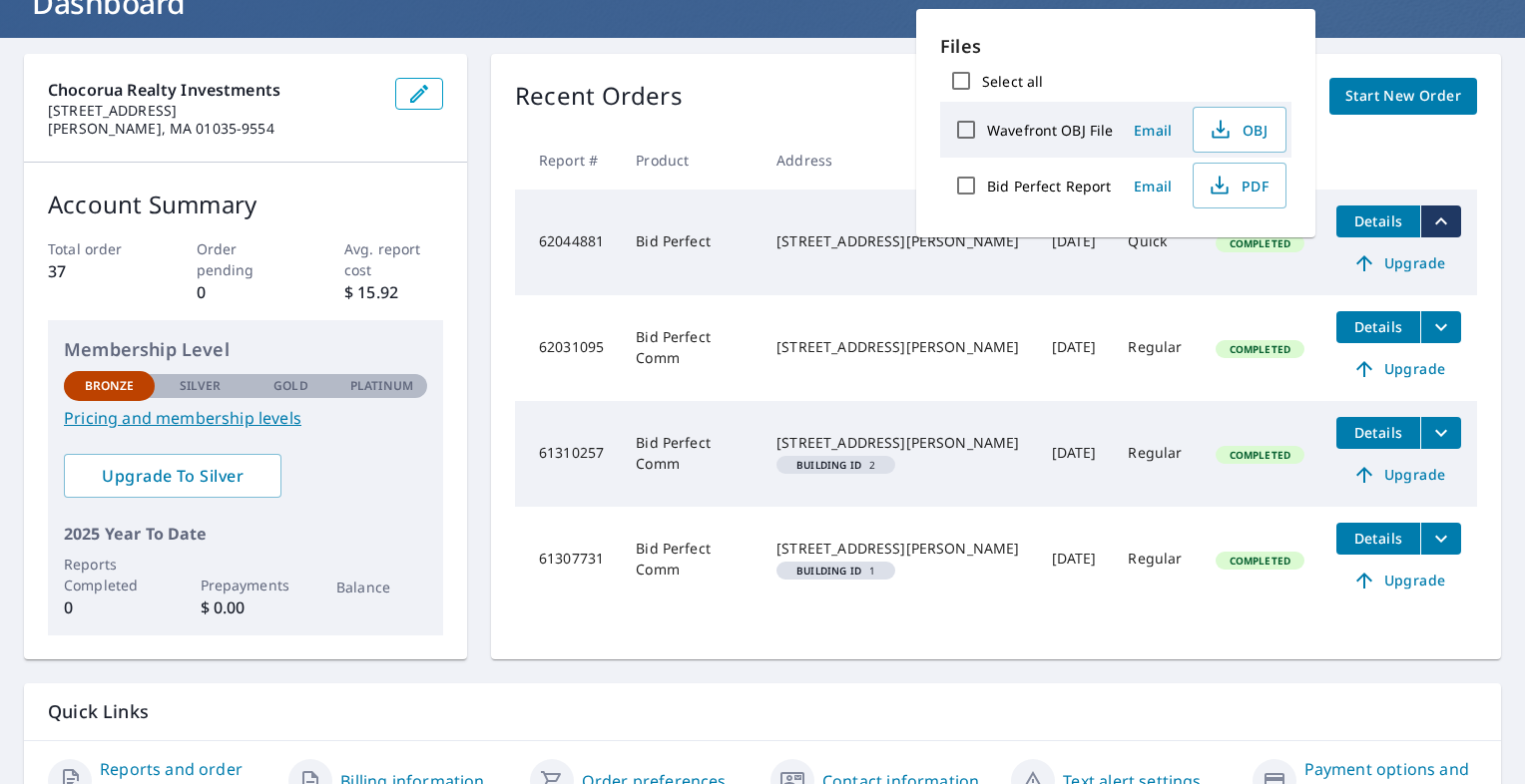 click at bounding box center [1398, 160] 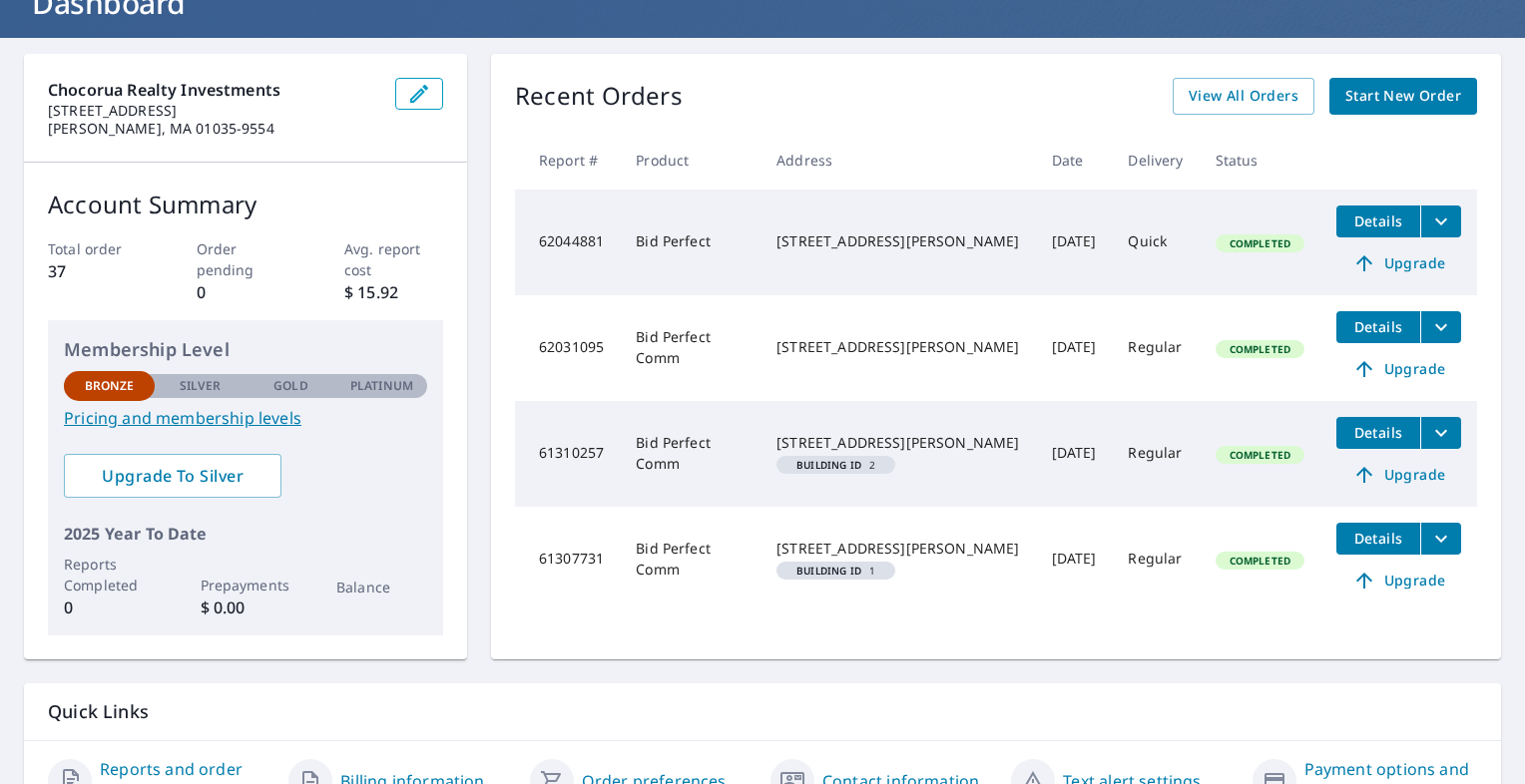 click on "Details" at bounding box center [1378, 220] 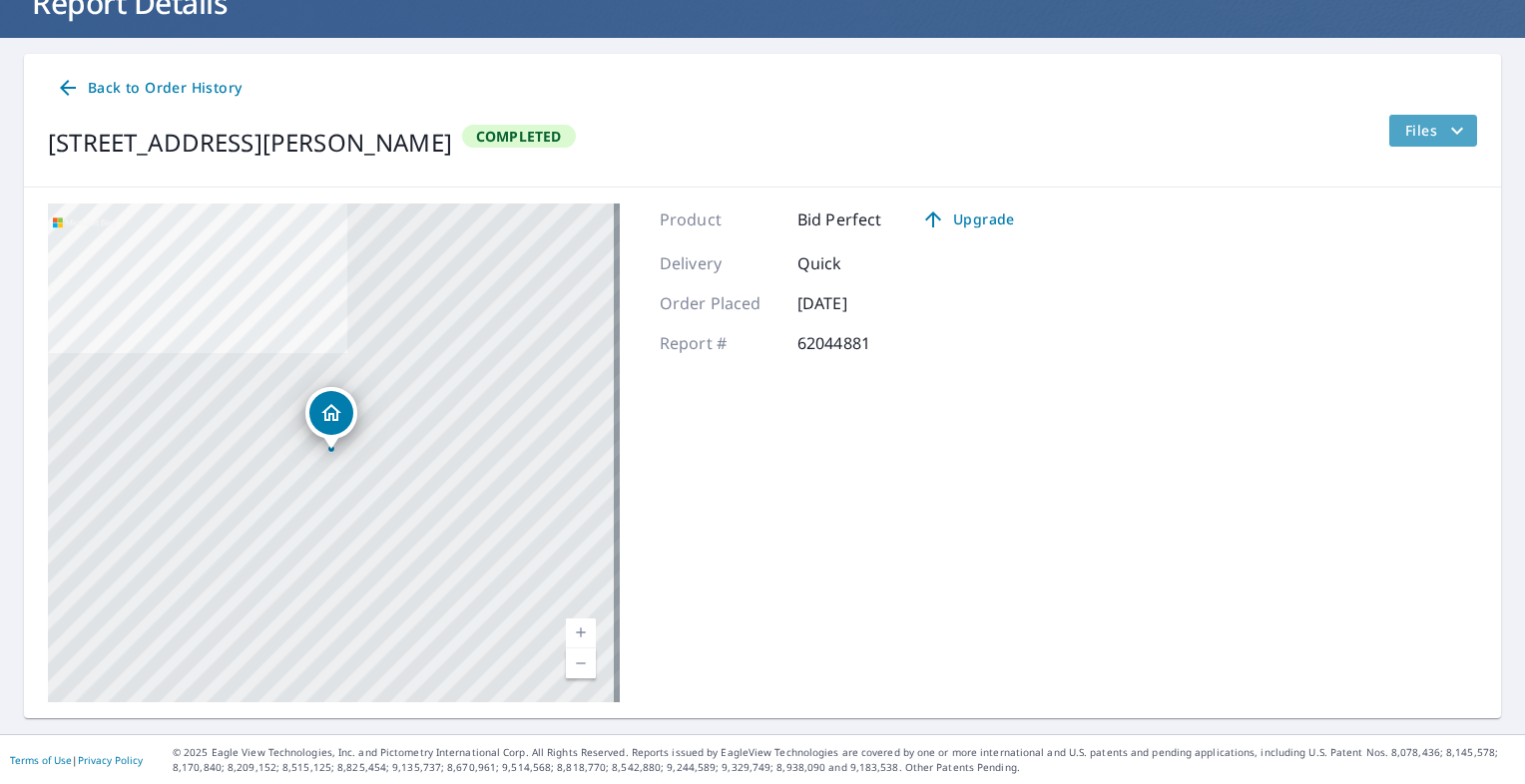 click 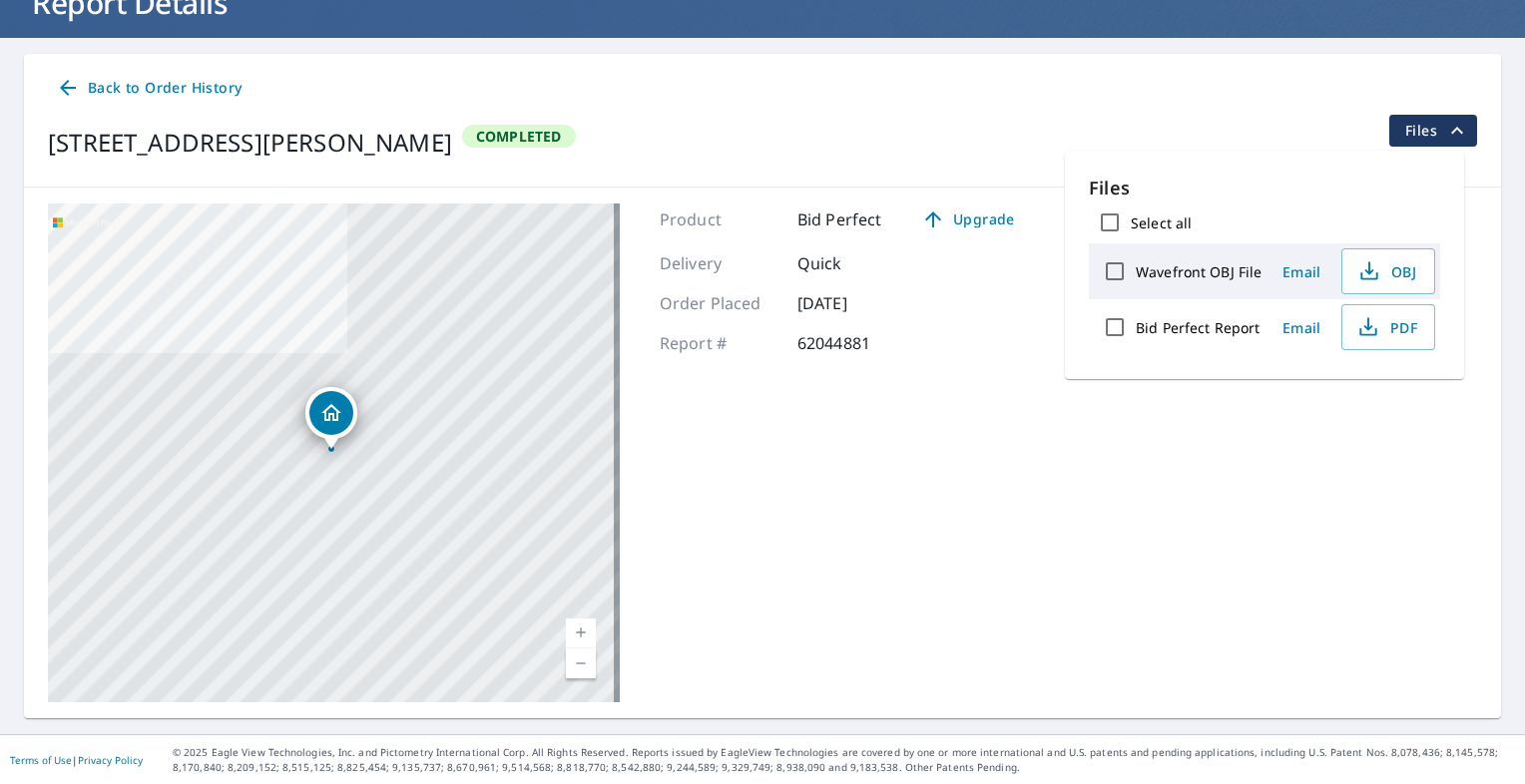 click on "6 Russell Ln Easthampton, MA 01027 Aerial Road A standard road map Aerial A detailed look from above Labels Labels © 2025 TomTom, © Vexcel Imaging, © 2025 Microsoft Corporation,  © OpenStreetMap Terms Product Bid Perfect Upgrade Delivery Quick Order Placed Oct 11, 2024 Report # 62044881" at bounding box center (762, 453) 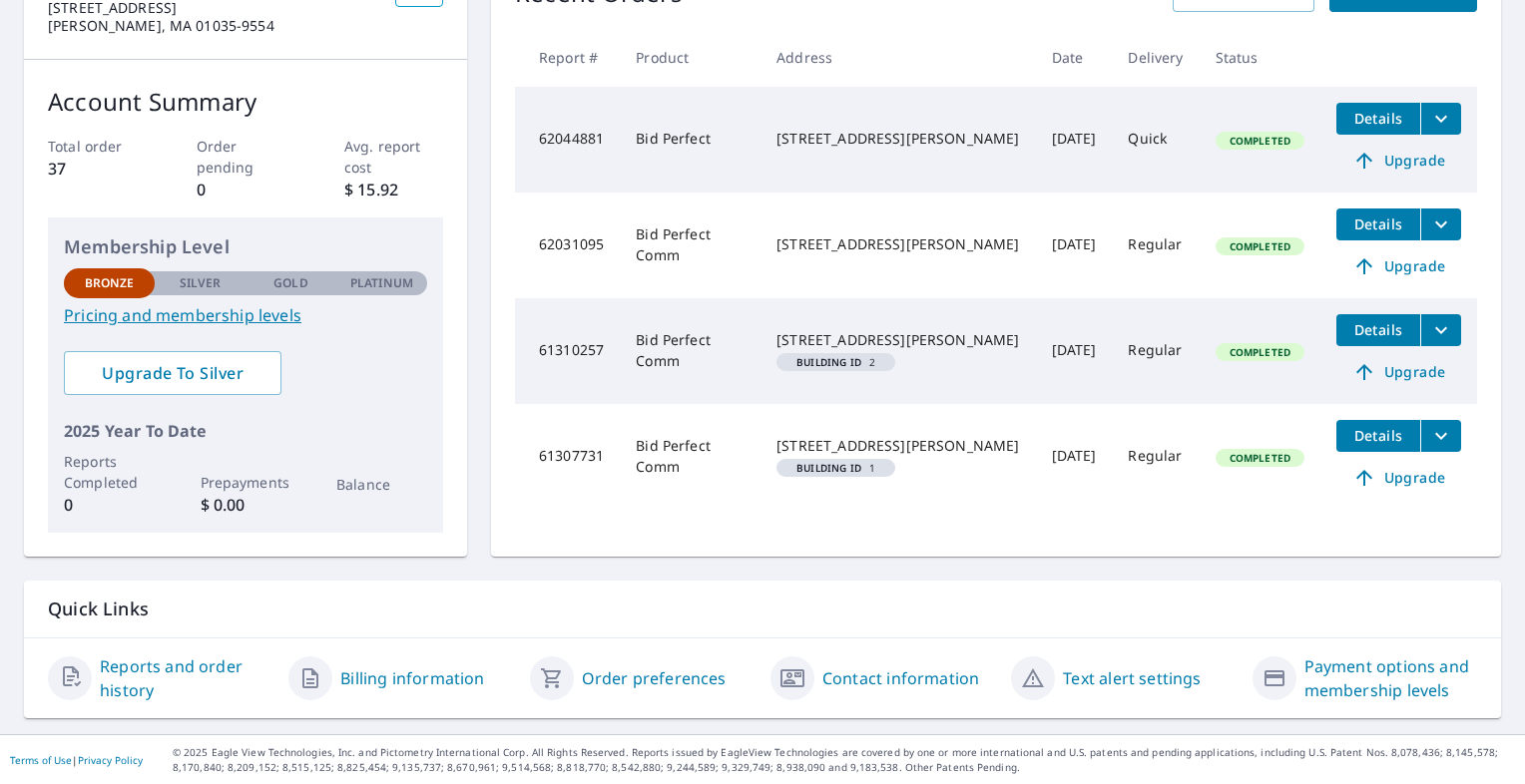 scroll, scrollTop: 50, scrollLeft: 0, axis: vertical 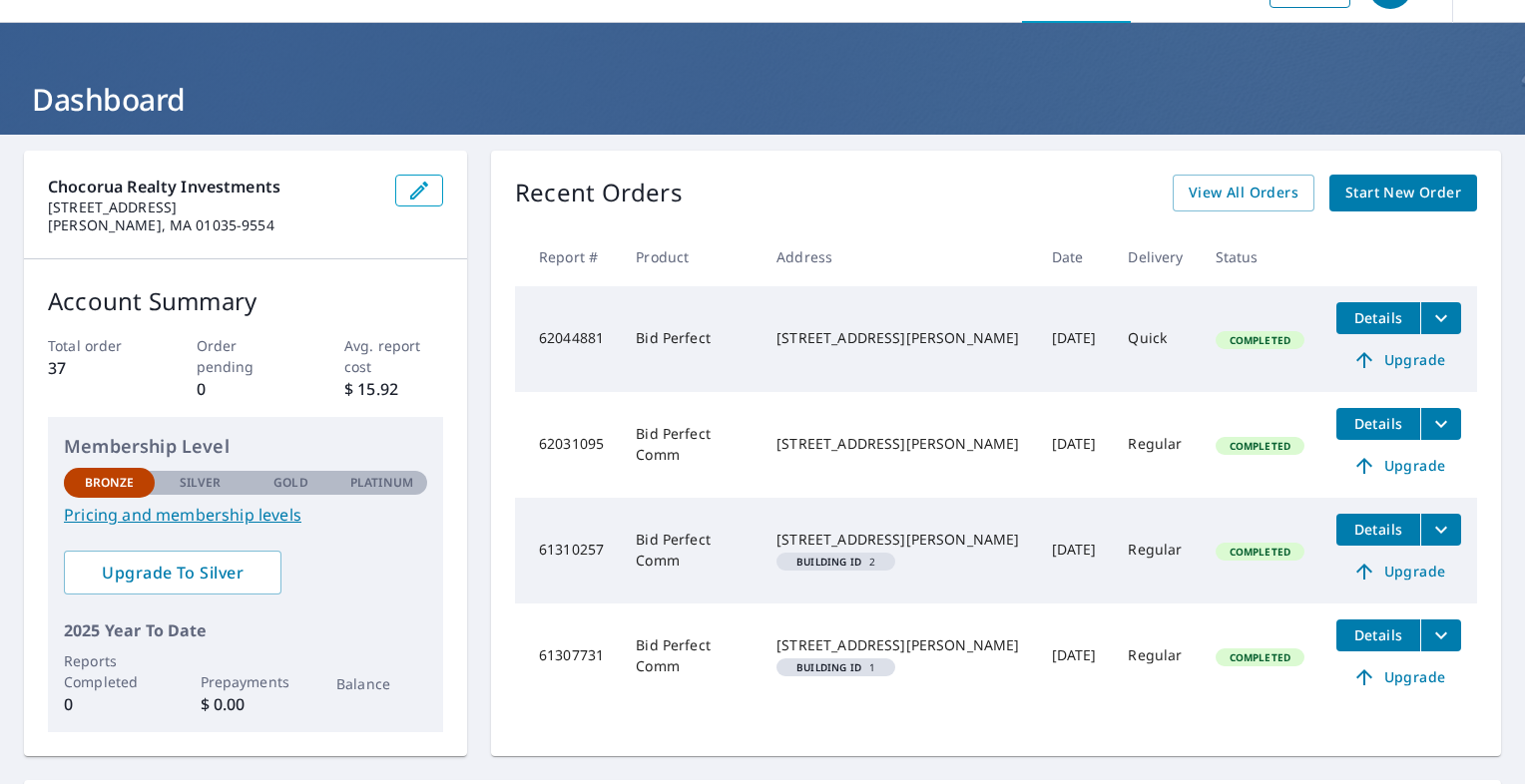click on "Start New Order" at bounding box center [1403, 193] 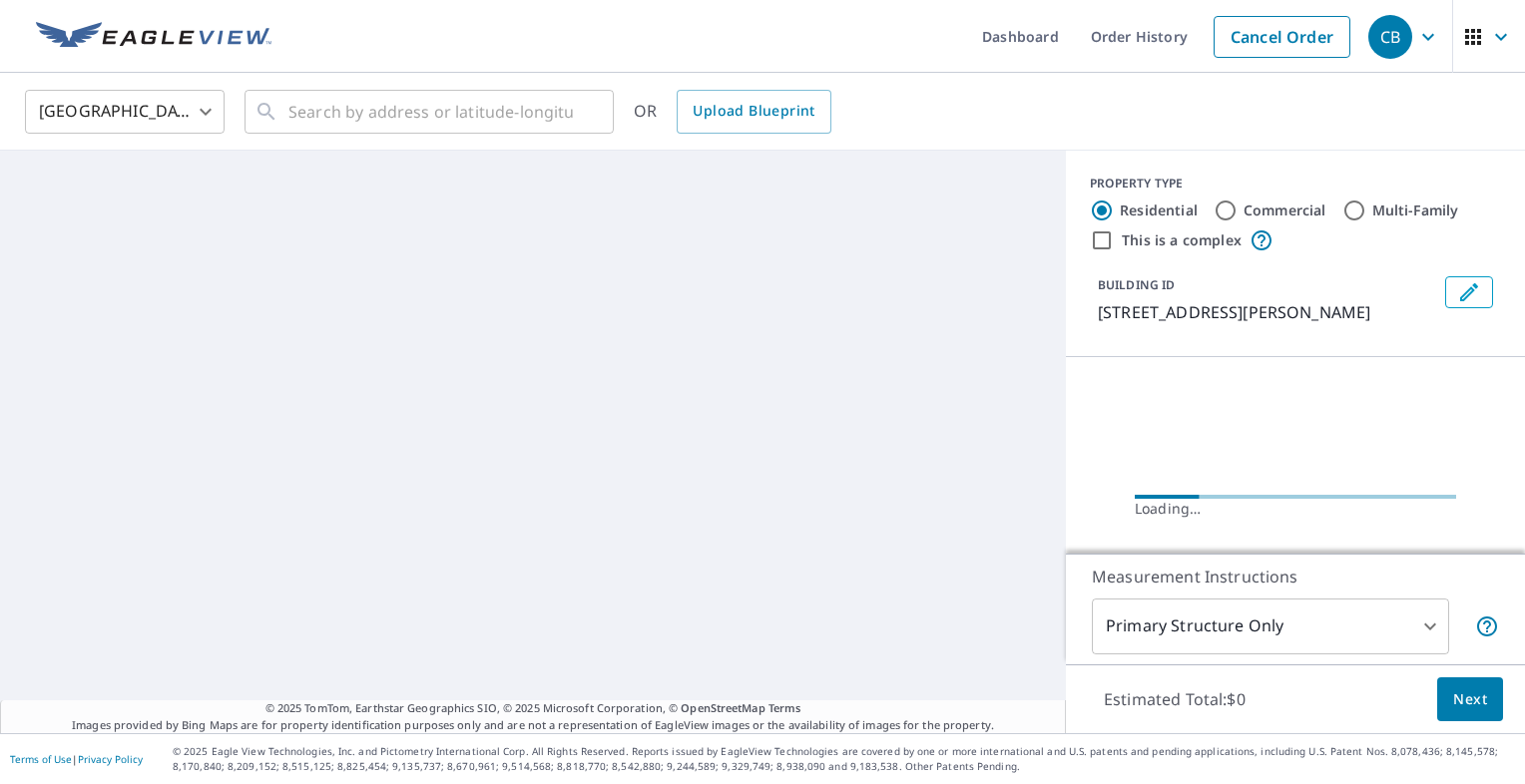 scroll, scrollTop: 0, scrollLeft: 0, axis: both 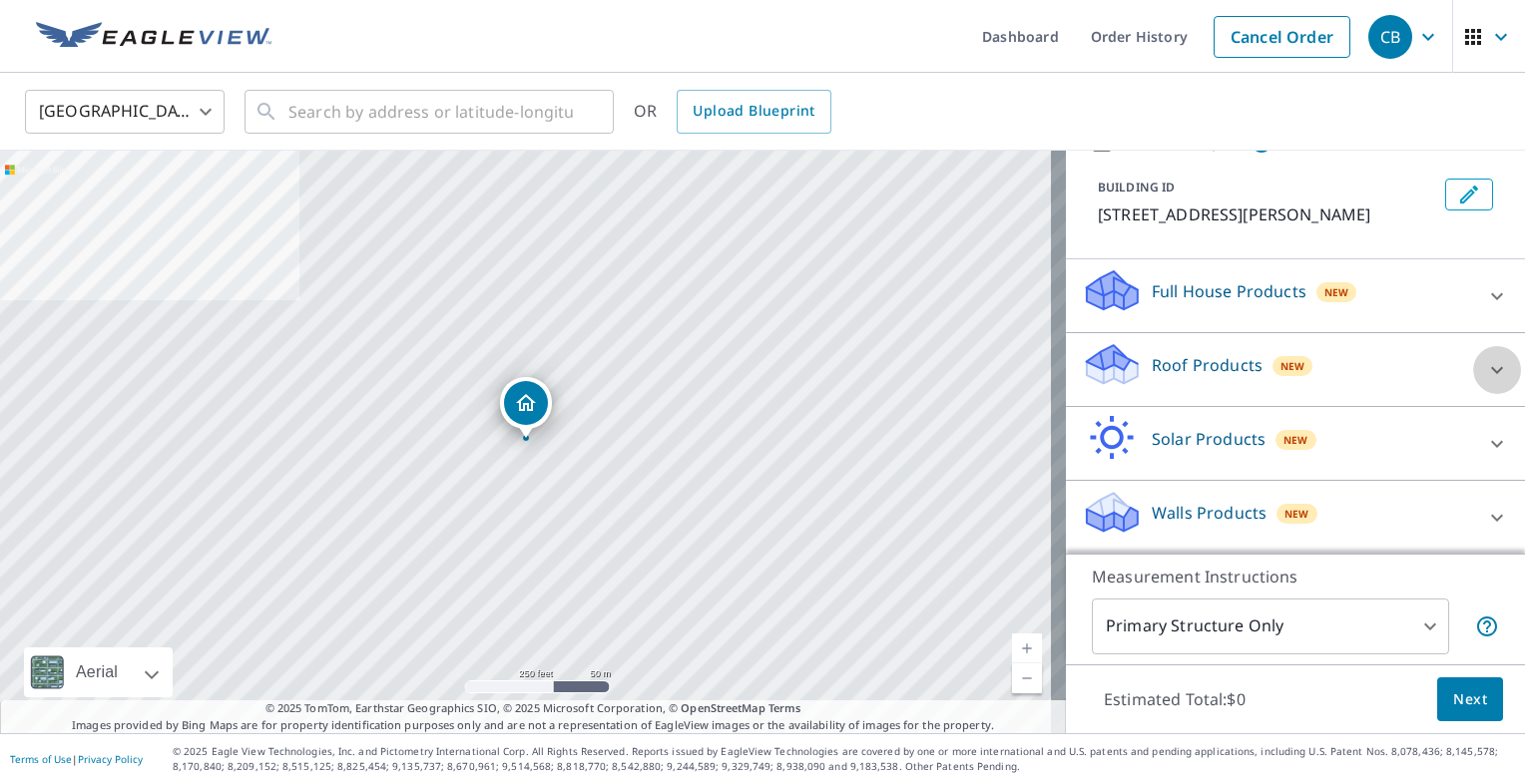 click 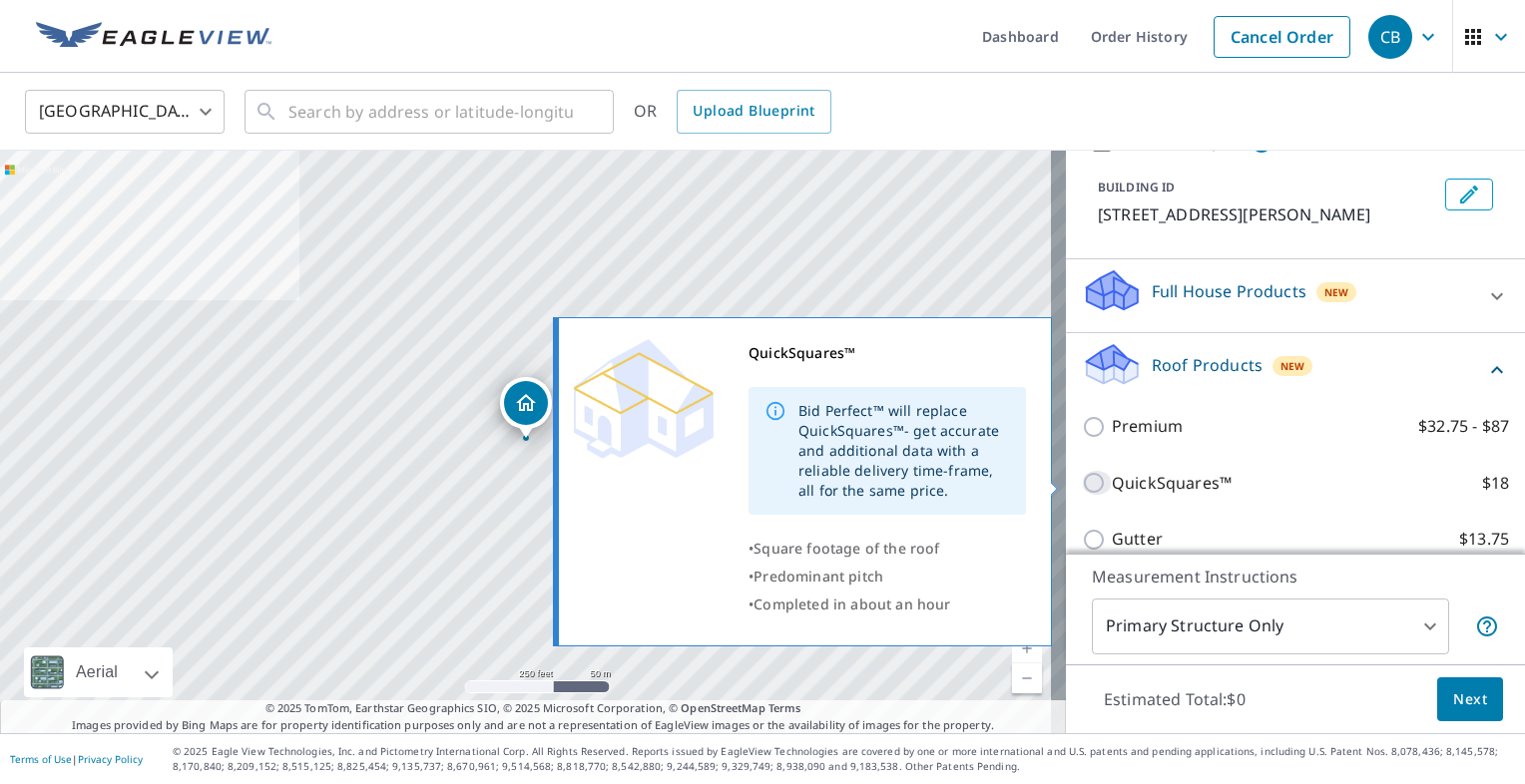 click on "QuickSquares™ $18" at bounding box center [1097, 483] 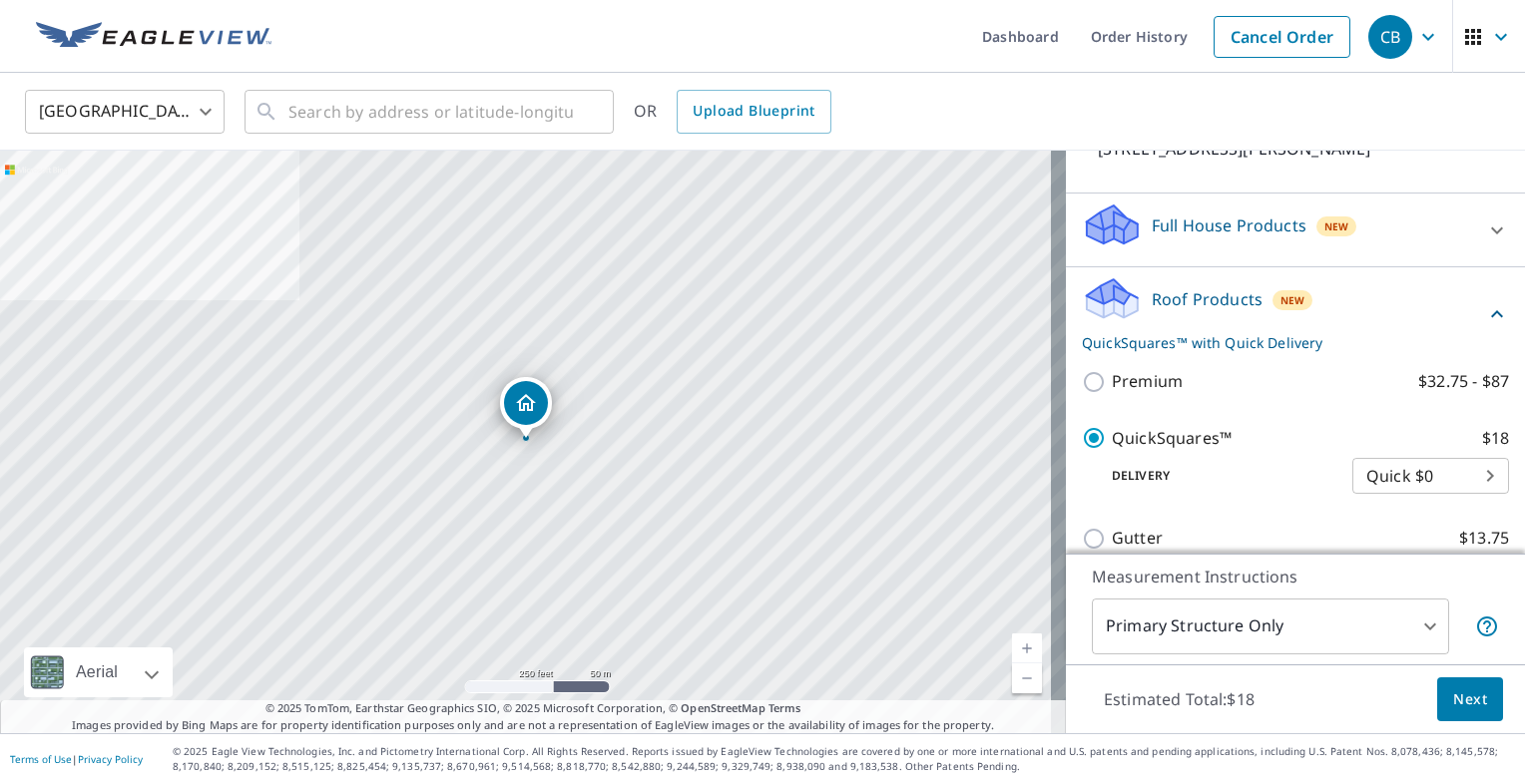 scroll, scrollTop: 387, scrollLeft: 0, axis: vertical 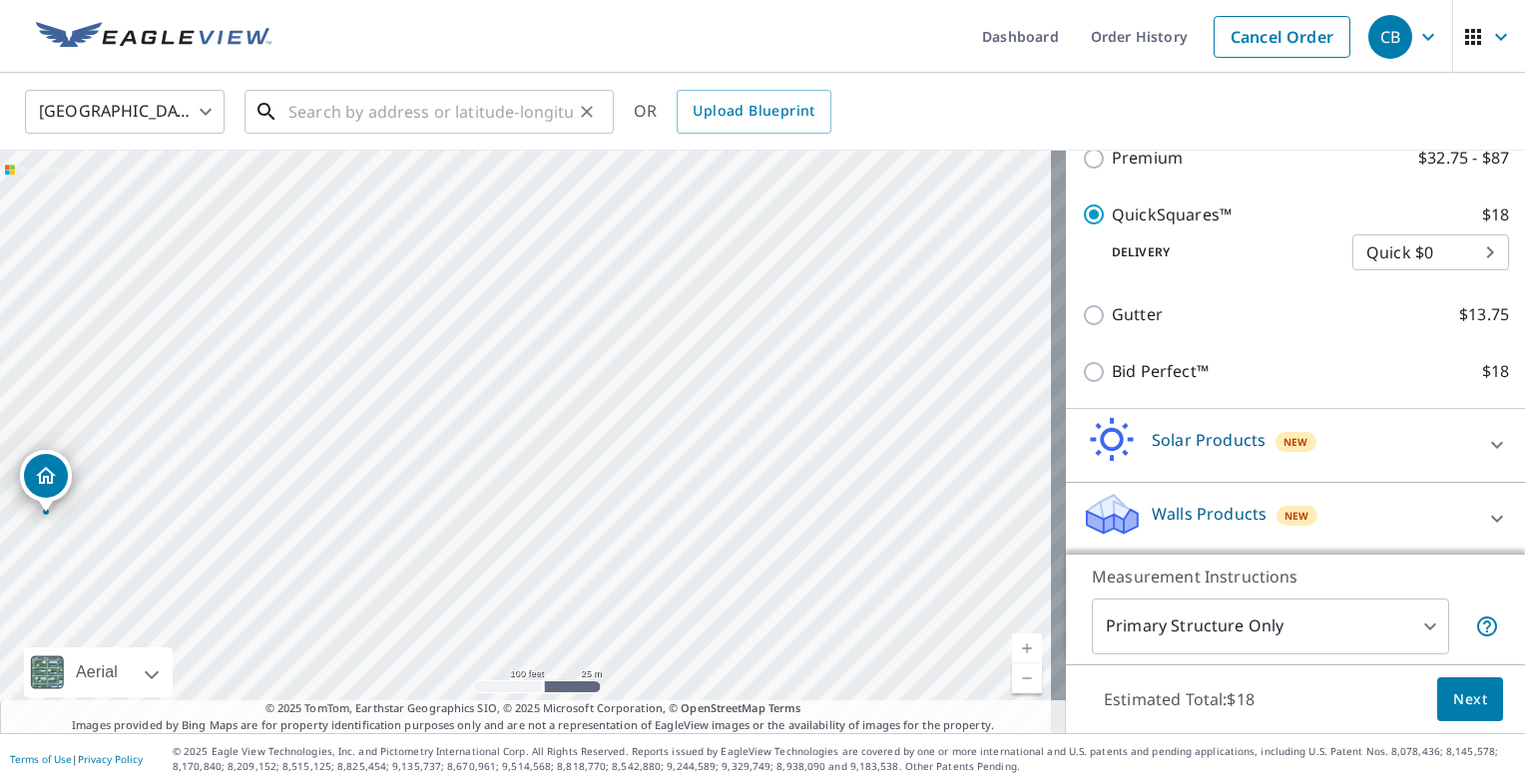 click at bounding box center [430, 112] 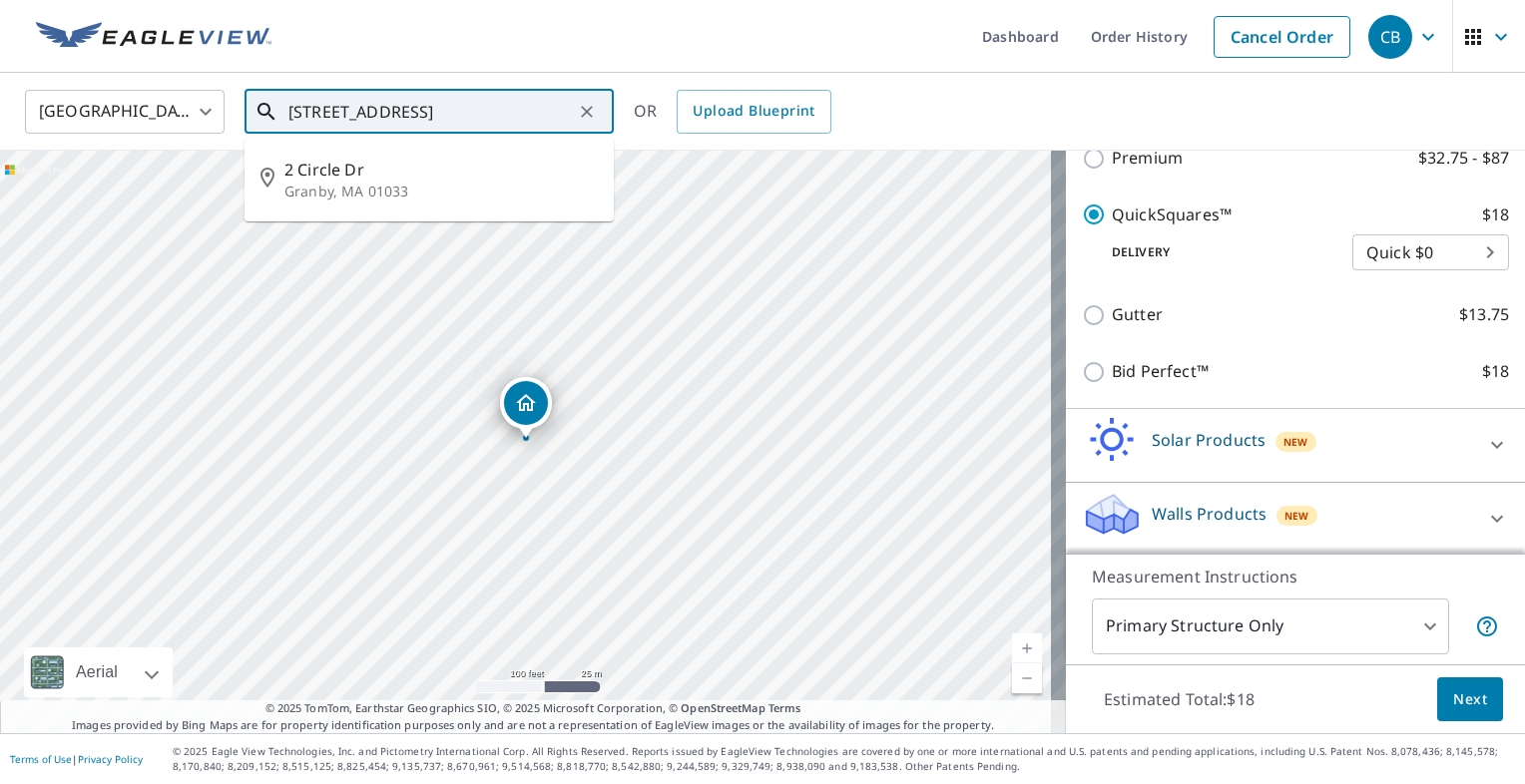 type on "2 circle drive granby, ma" 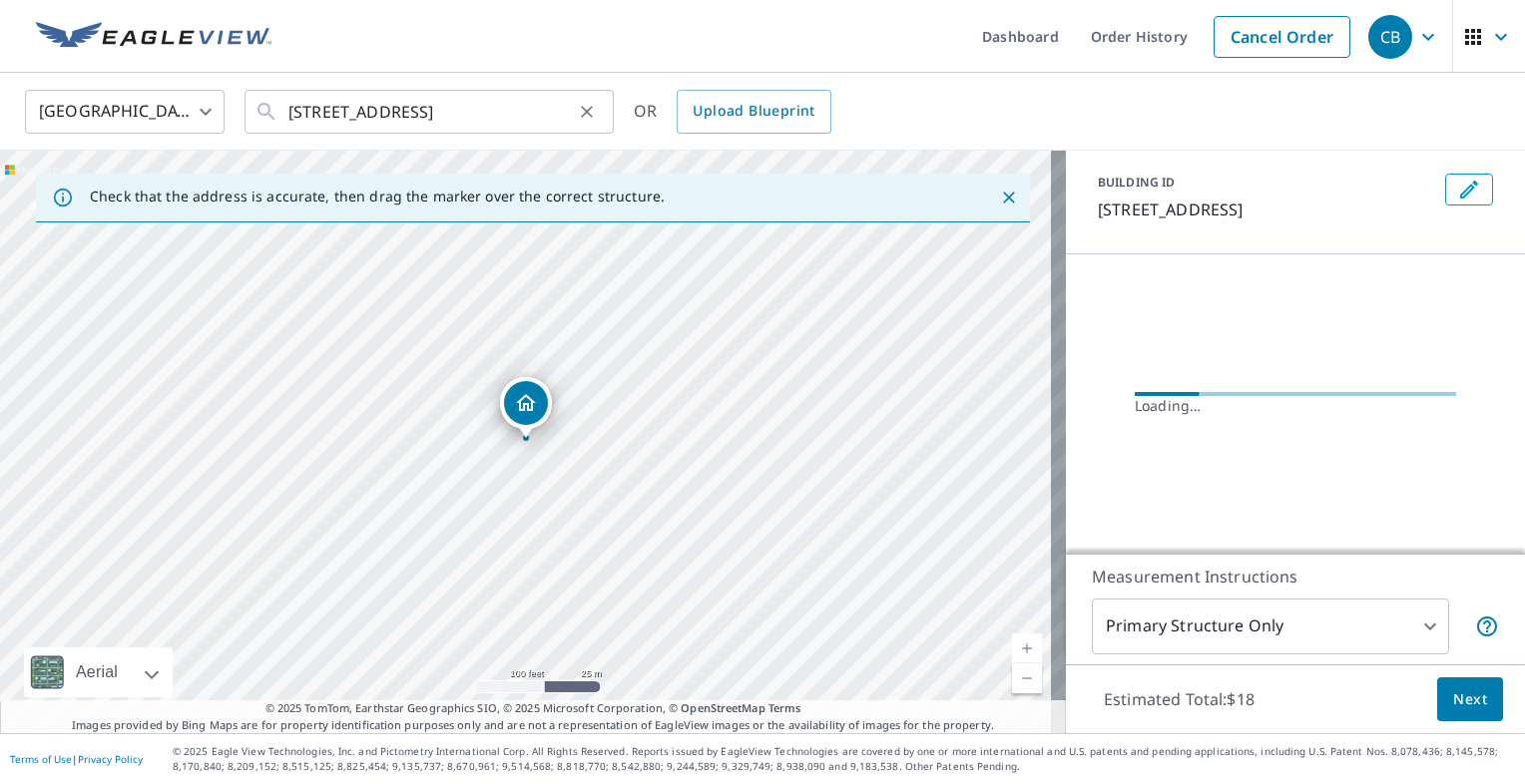 scroll, scrollTop: 119, scrollLeft: 0, axis: vertical 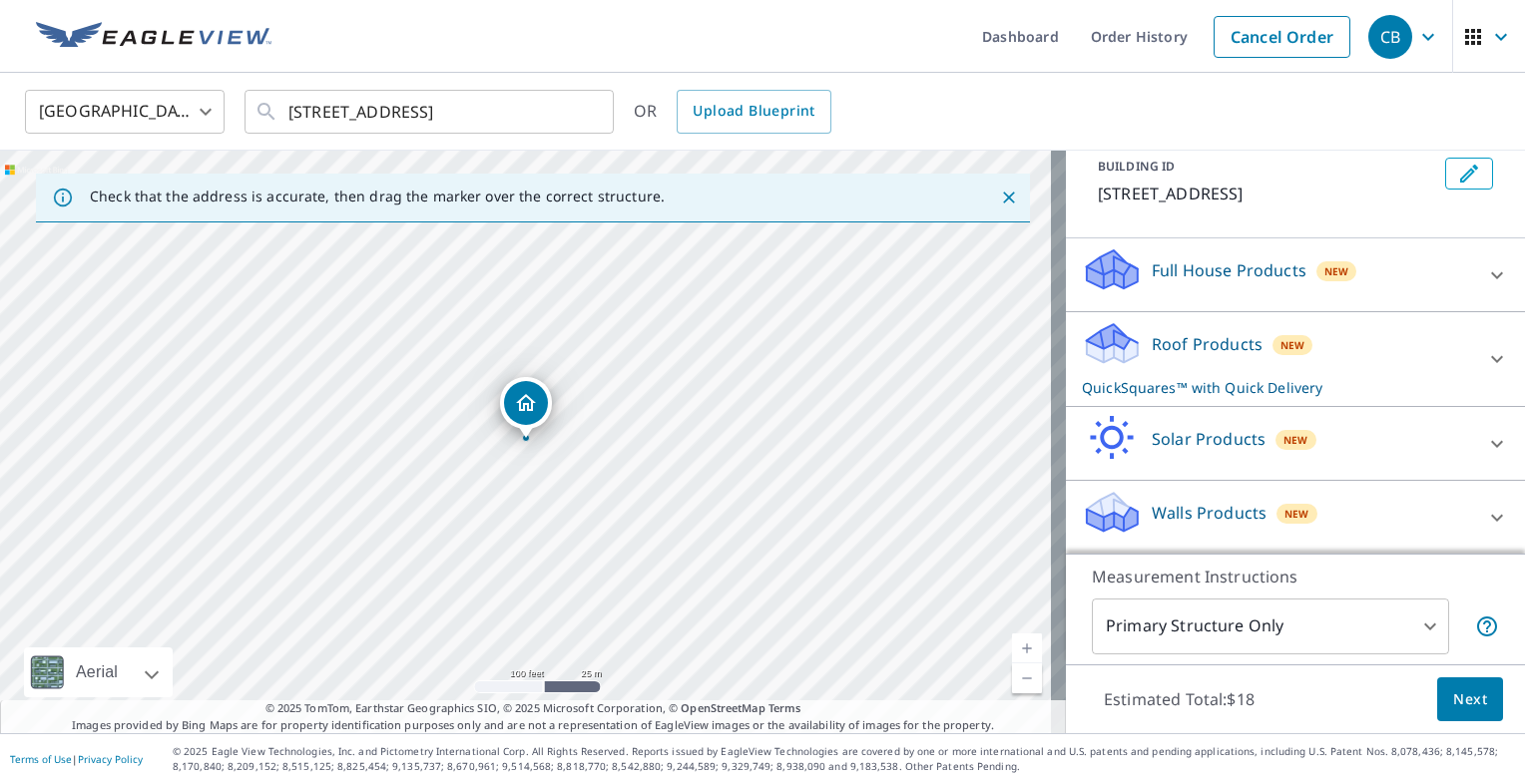 click on "2 Circle Dr Granby, MA 01033" at bounding box center (533, 442) 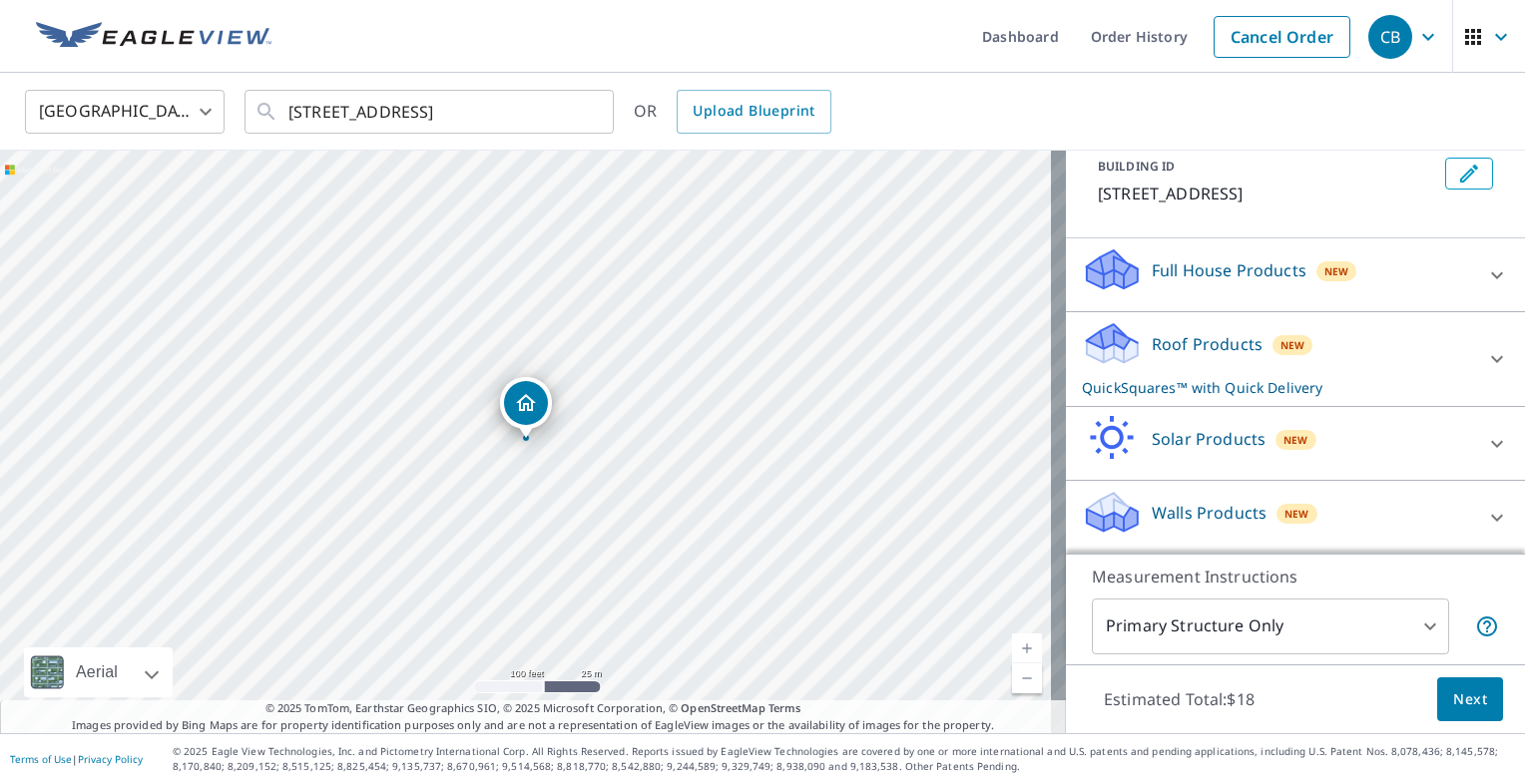 click on "Next" at bounding box center (1470, 699) 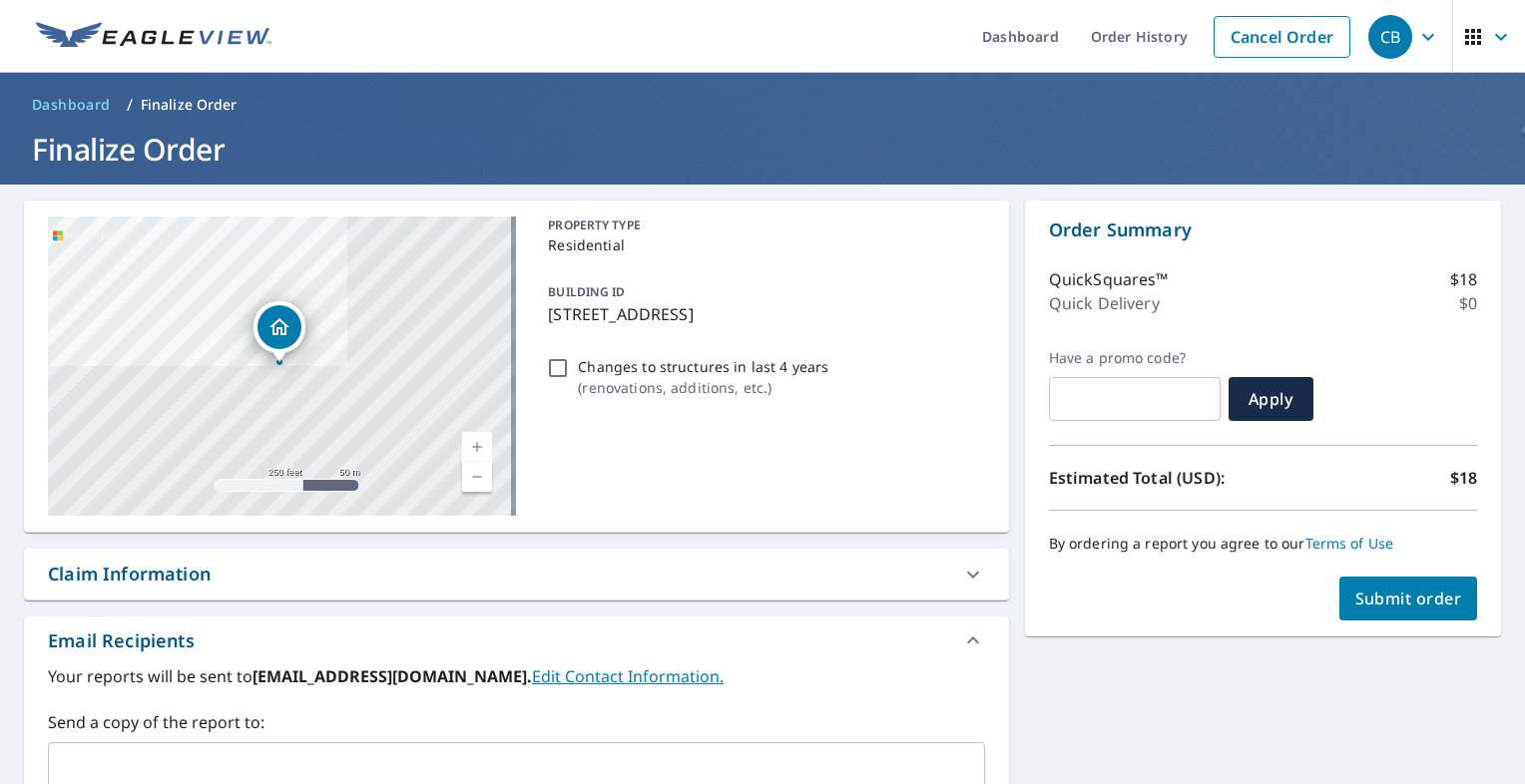 click on "Submit order" at bounding box center (1408, 598) 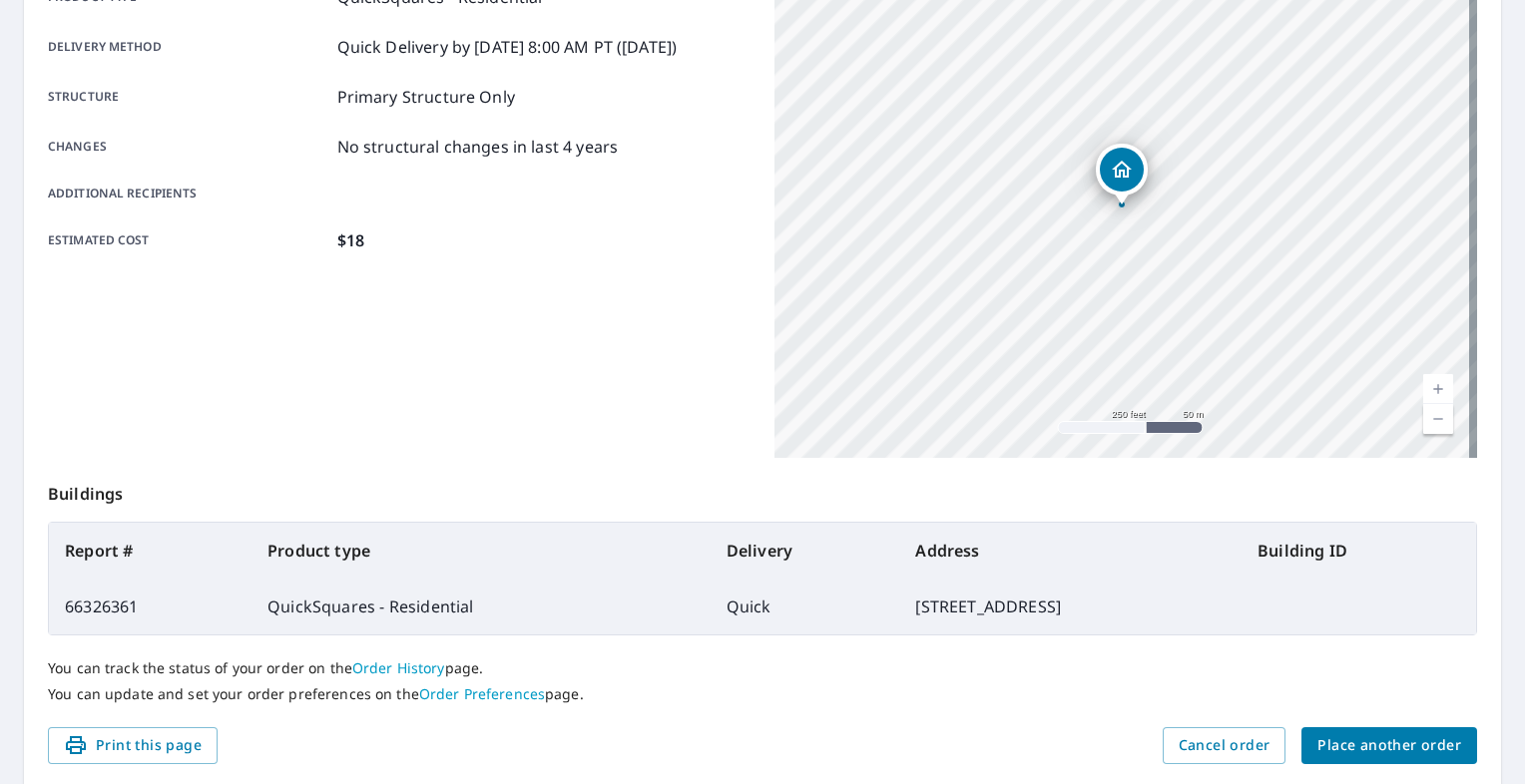scroll, scrollTop: 389, scrollLeft: 0, axis: vertical 